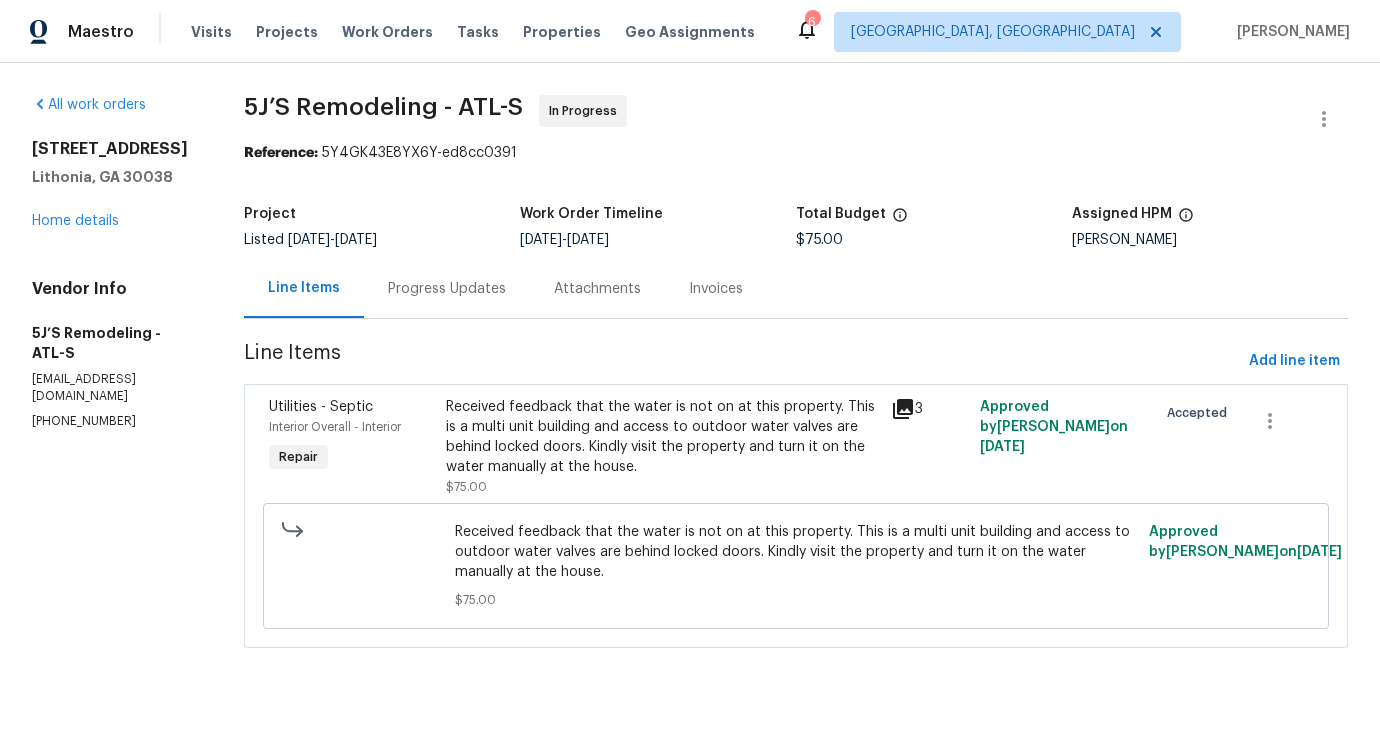 scroll, scrollTop: 0, scrollLeft: 0, axis: both 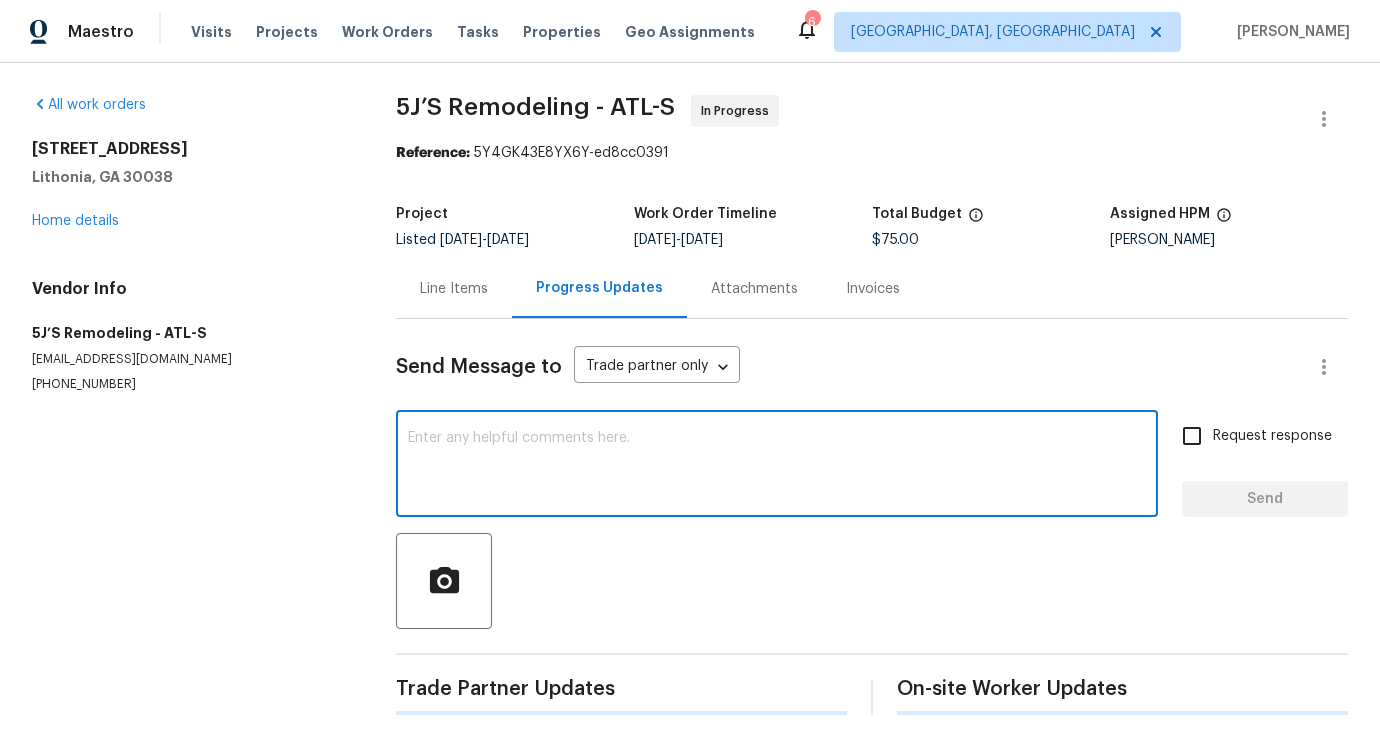 click at bounding box center [777, 466] 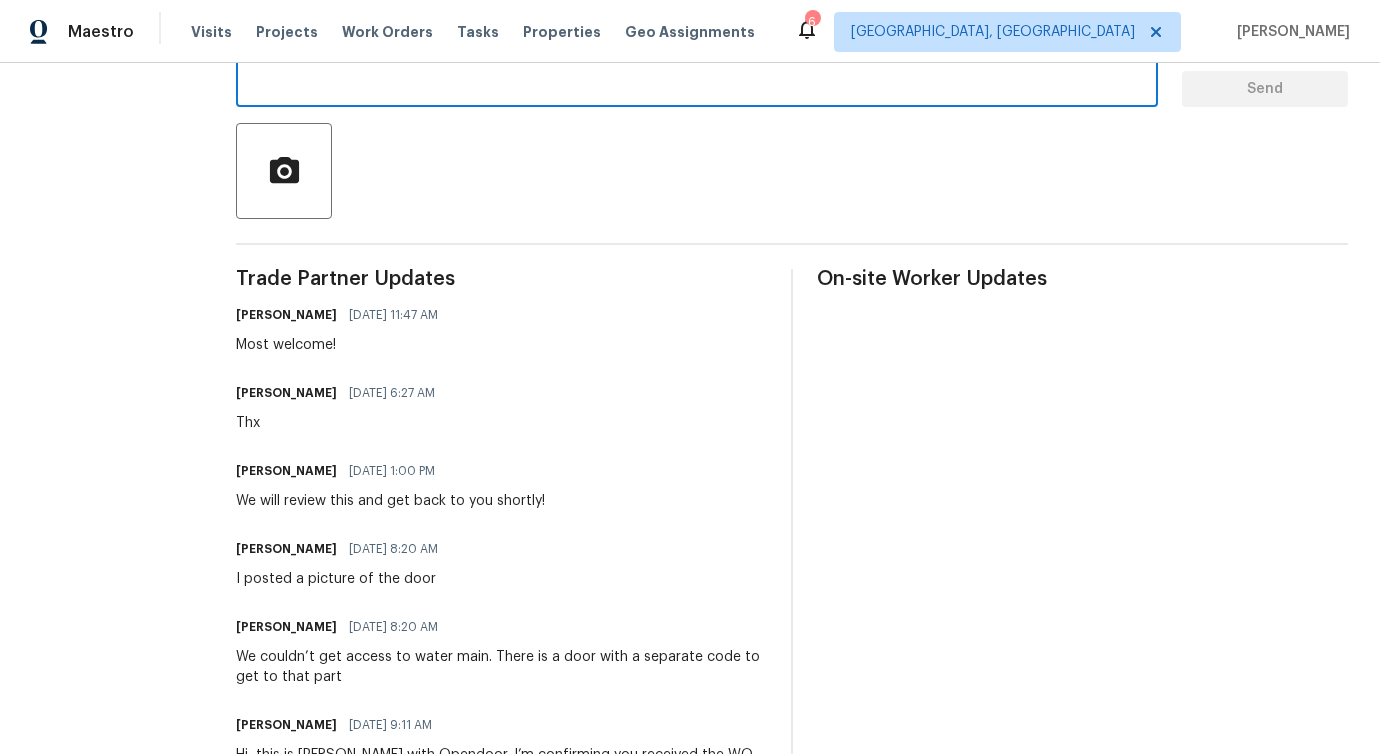 scroll, scrollTop: 0, scrollLeft: 0, axis: both 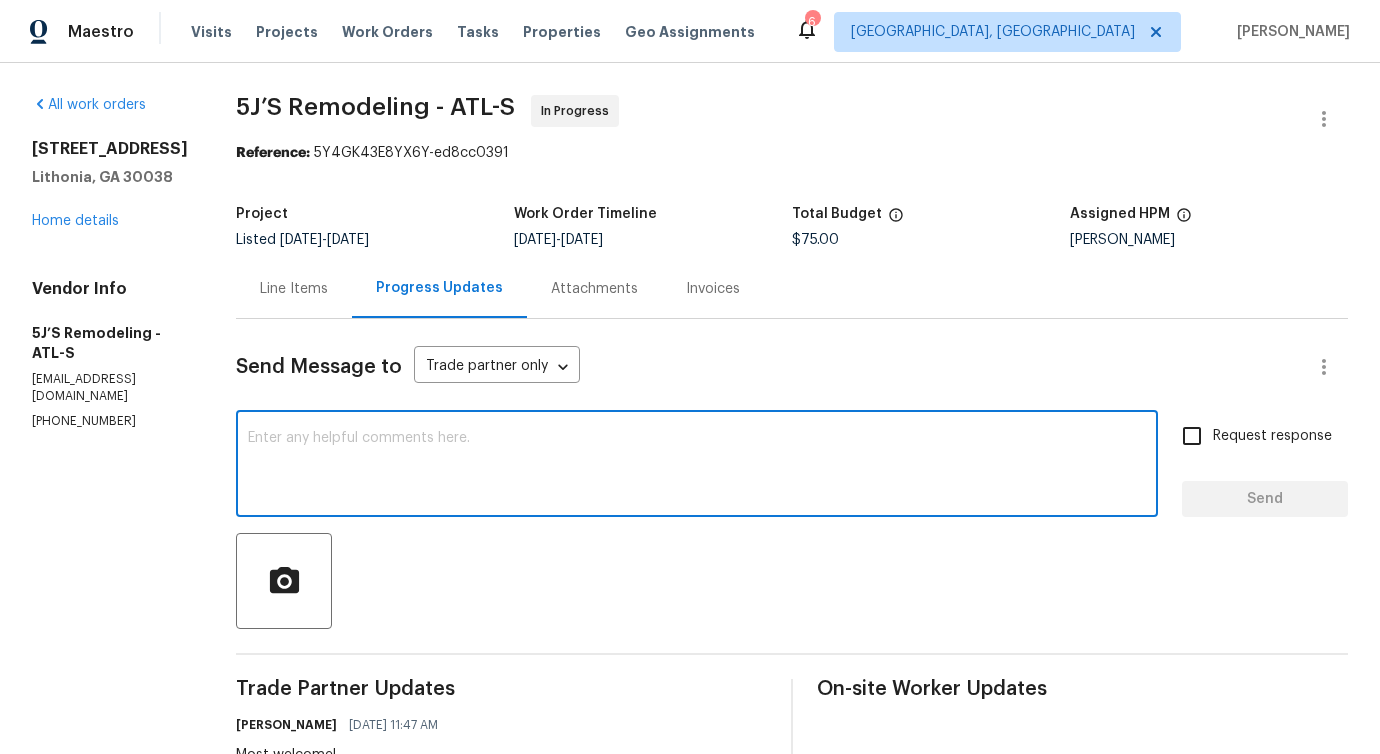 click on "[STREET_ADDRESS][PERSON_NAME] Home details" at bounding box center (110, 185) 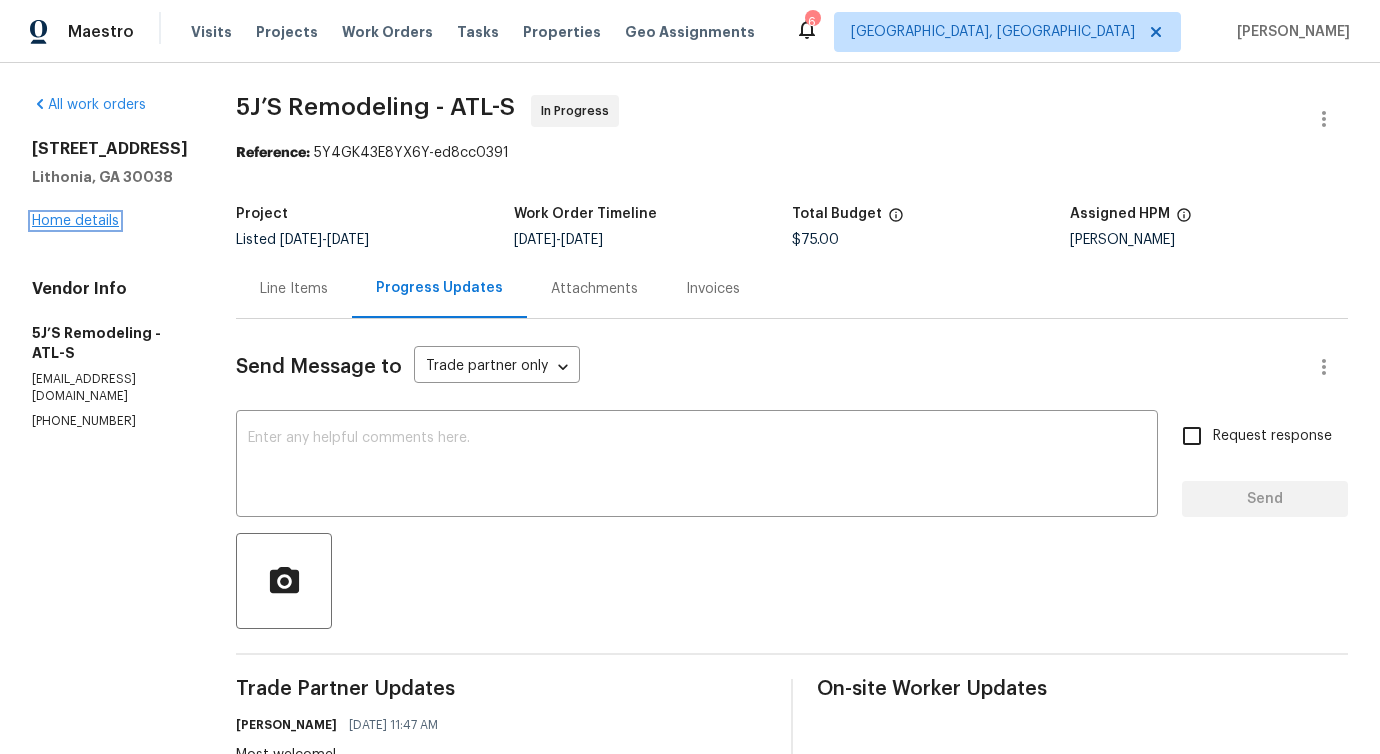 click on "Home details" at bounding box center [75, 221] 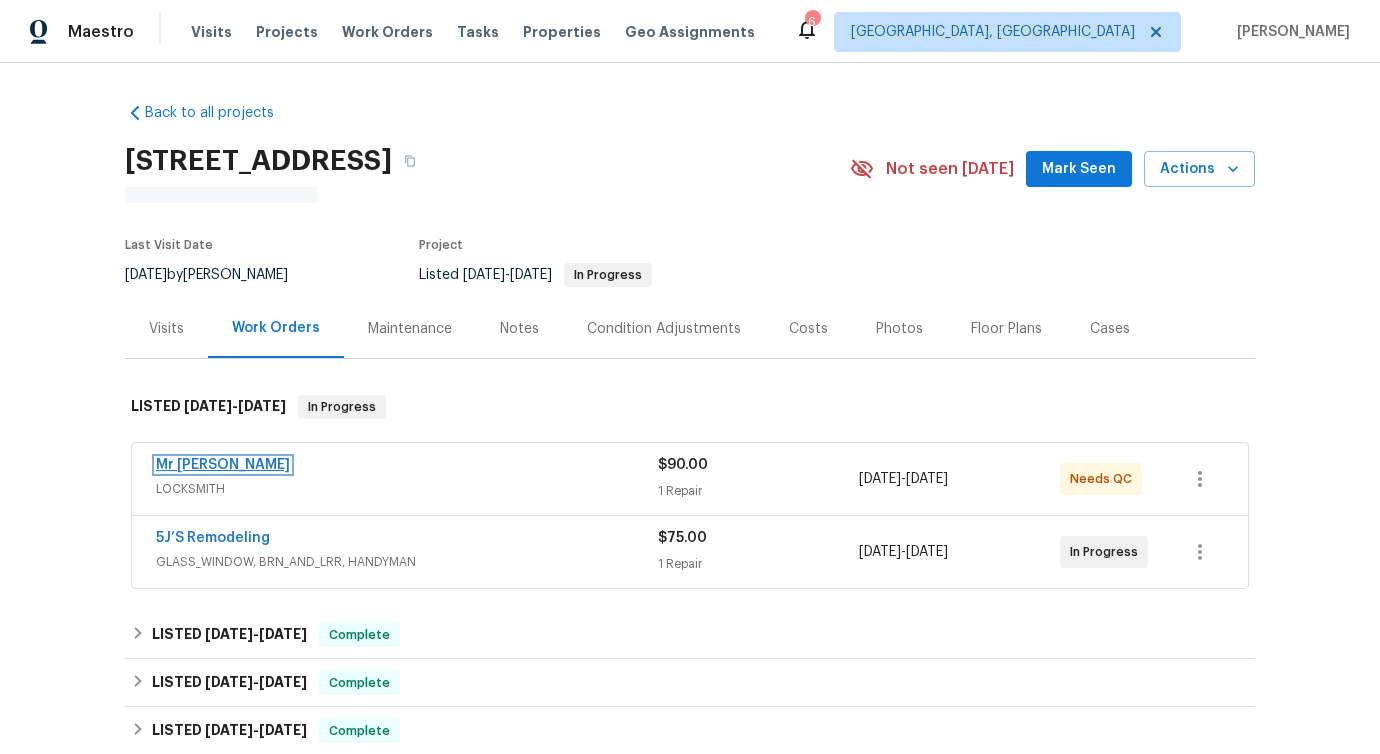 click on "Mr [PERSON_NAME]" at bounding box center [223, 465] 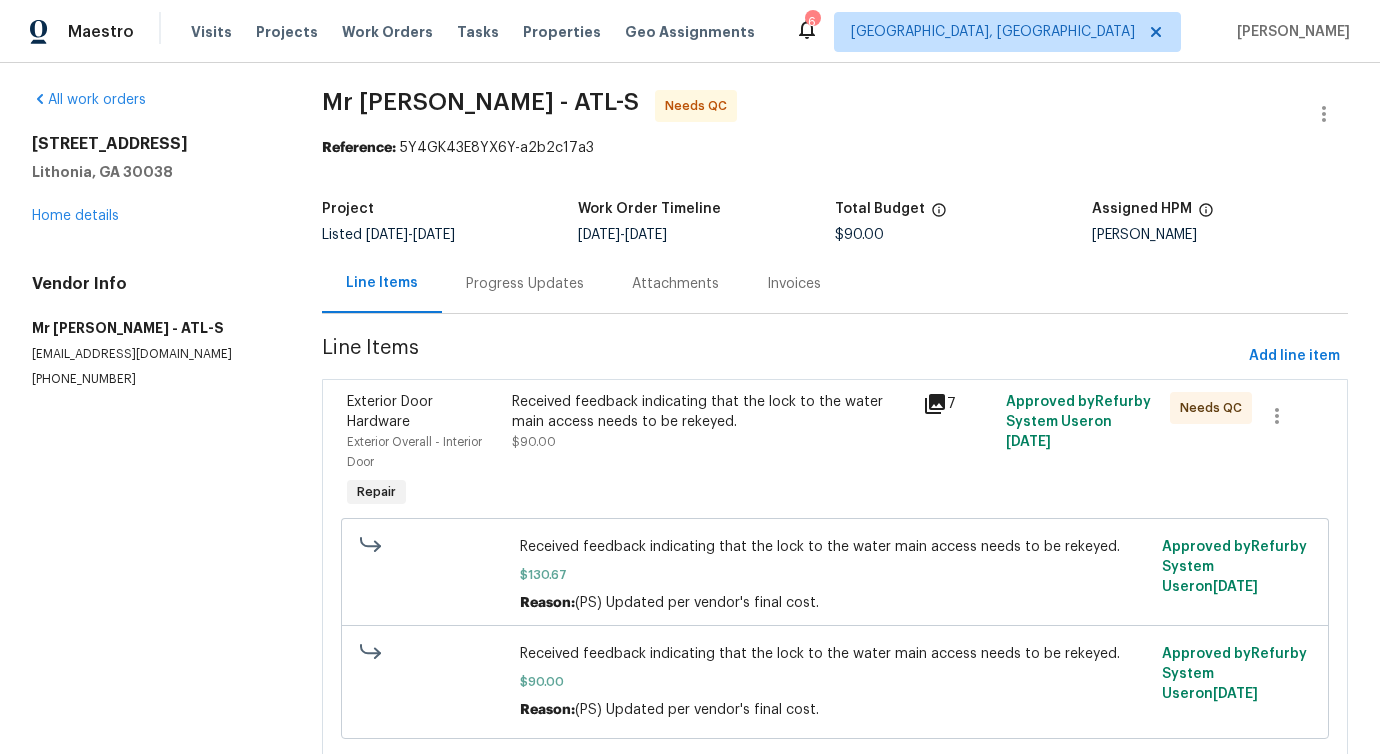 scroll, scrollTop: 0, scrollLeft: 0, axis: both 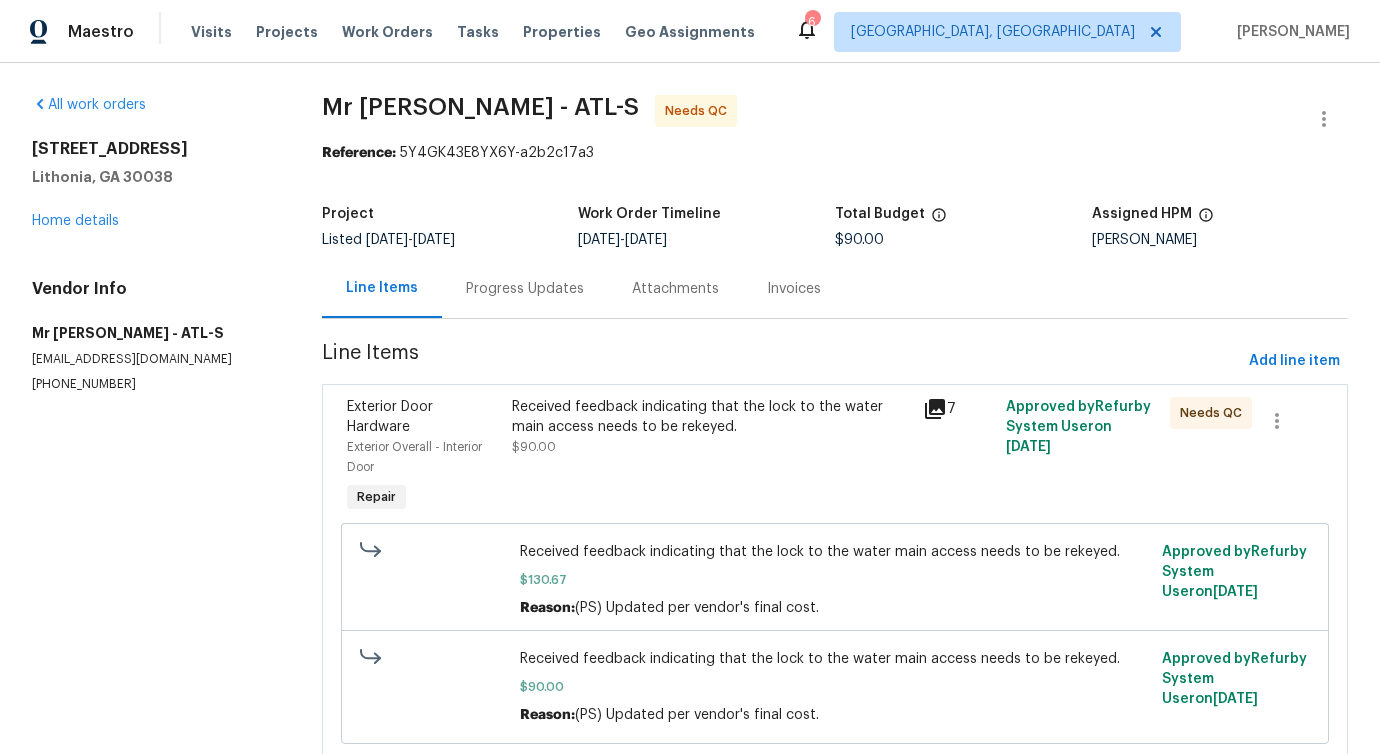 click on "Progress Updates" at bounding box center (525, 288) 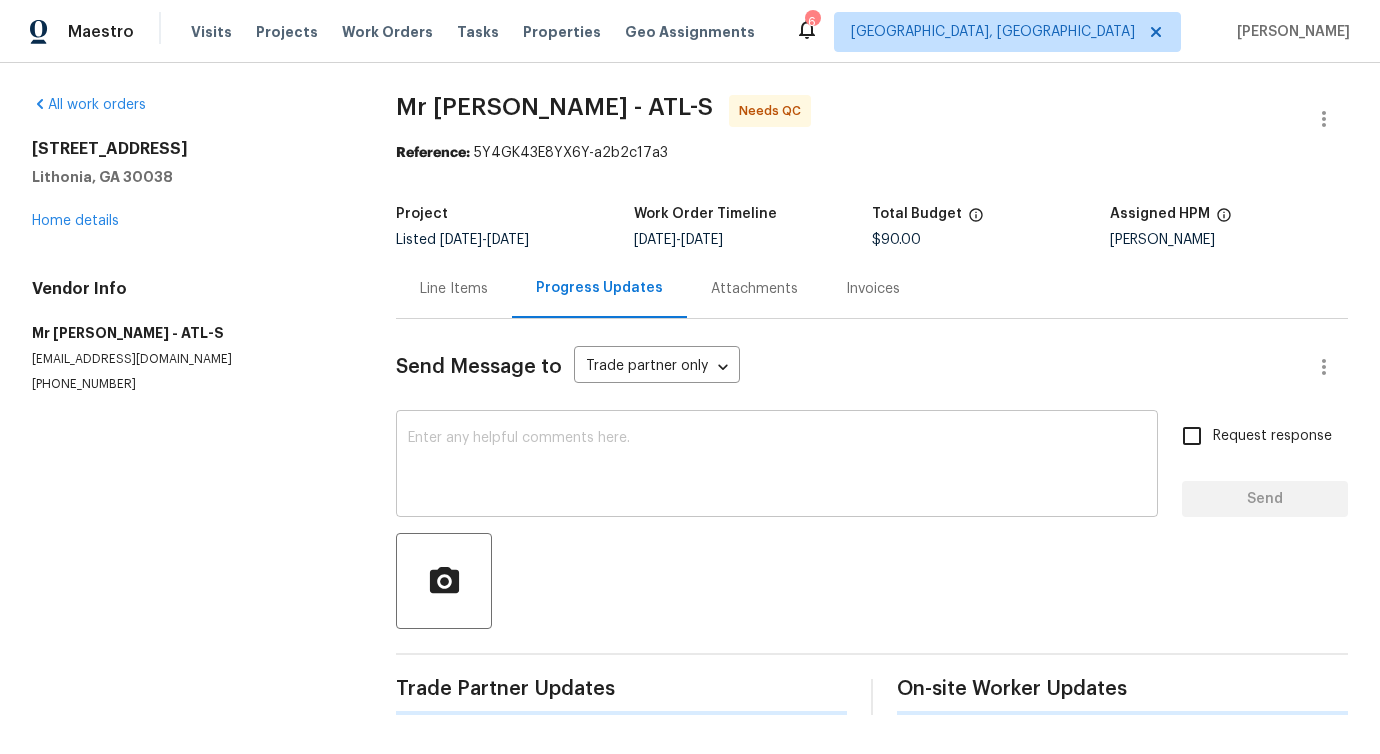 click at bounding box center (777, 466) 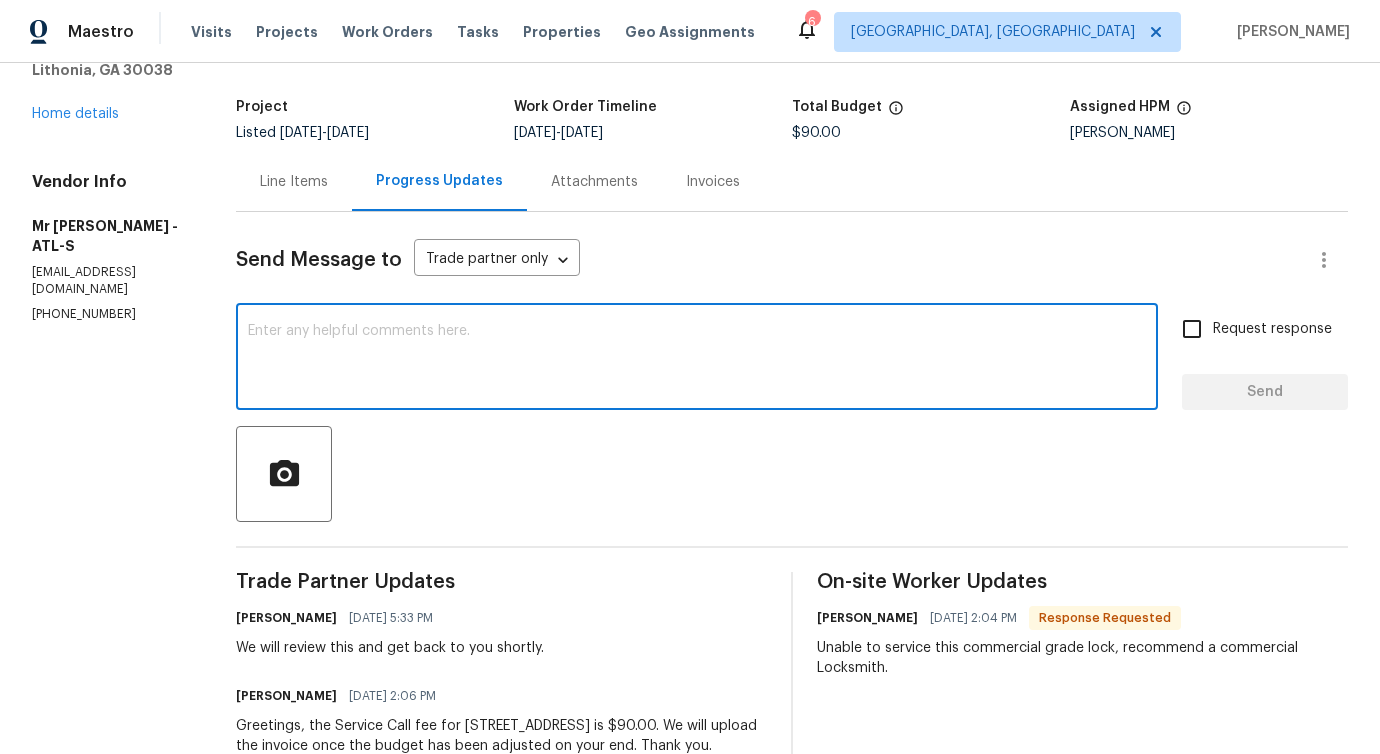 scroll, scrollTop: 0, scrollLeft: 0, axis: both 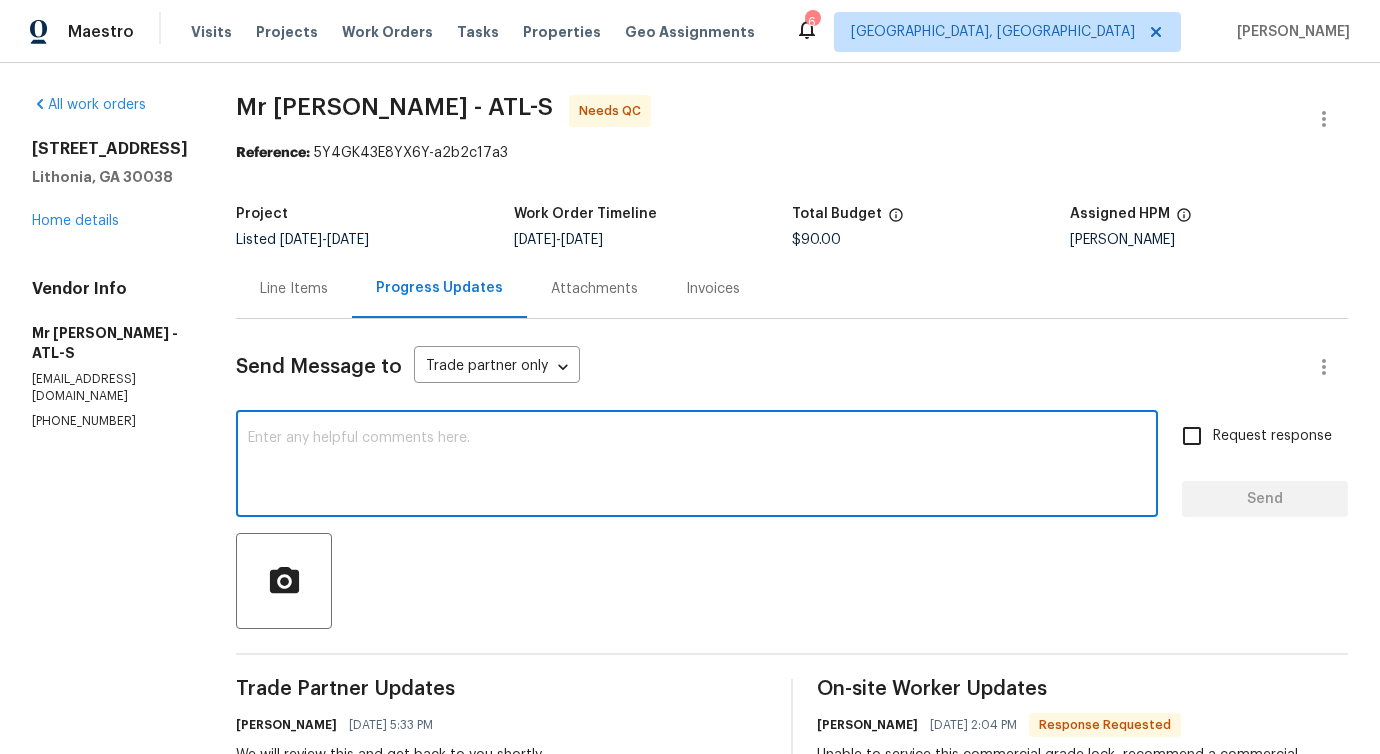 click at bounding box center [697, 466] 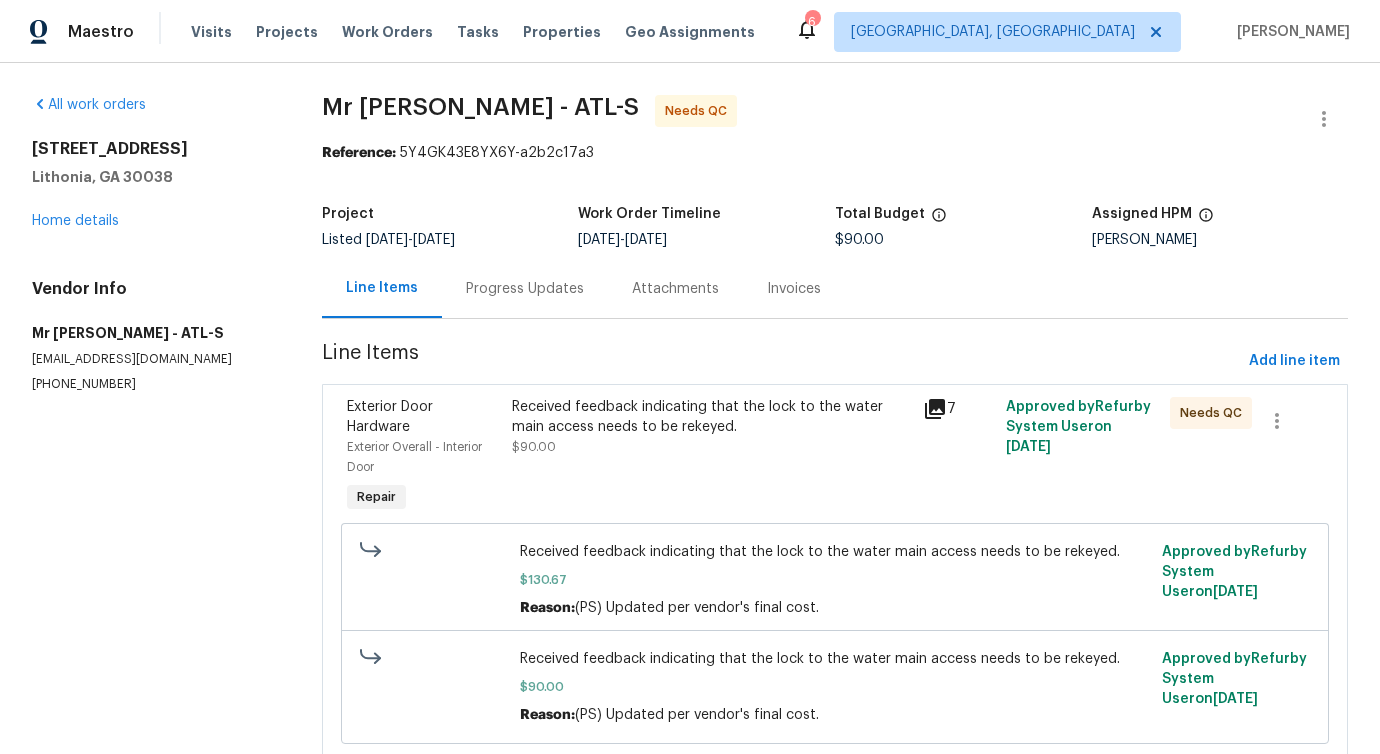 click on "Progress Updates" at bounding box center (525, 289) 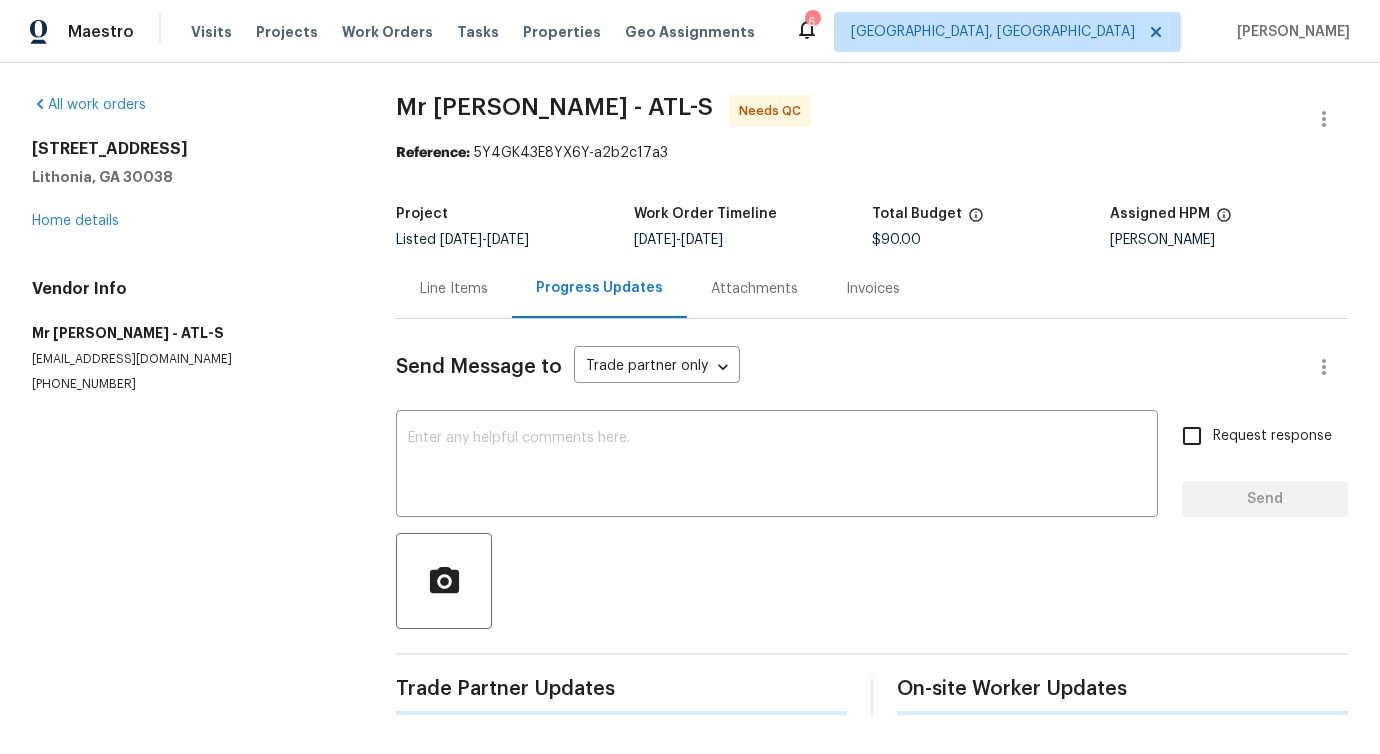 click on "Send Message to Trade partner only Trade partner only ​ x ​ Request response Send Trade Partner Updates On-site Worker Updates" at bounding box center [872, 517] 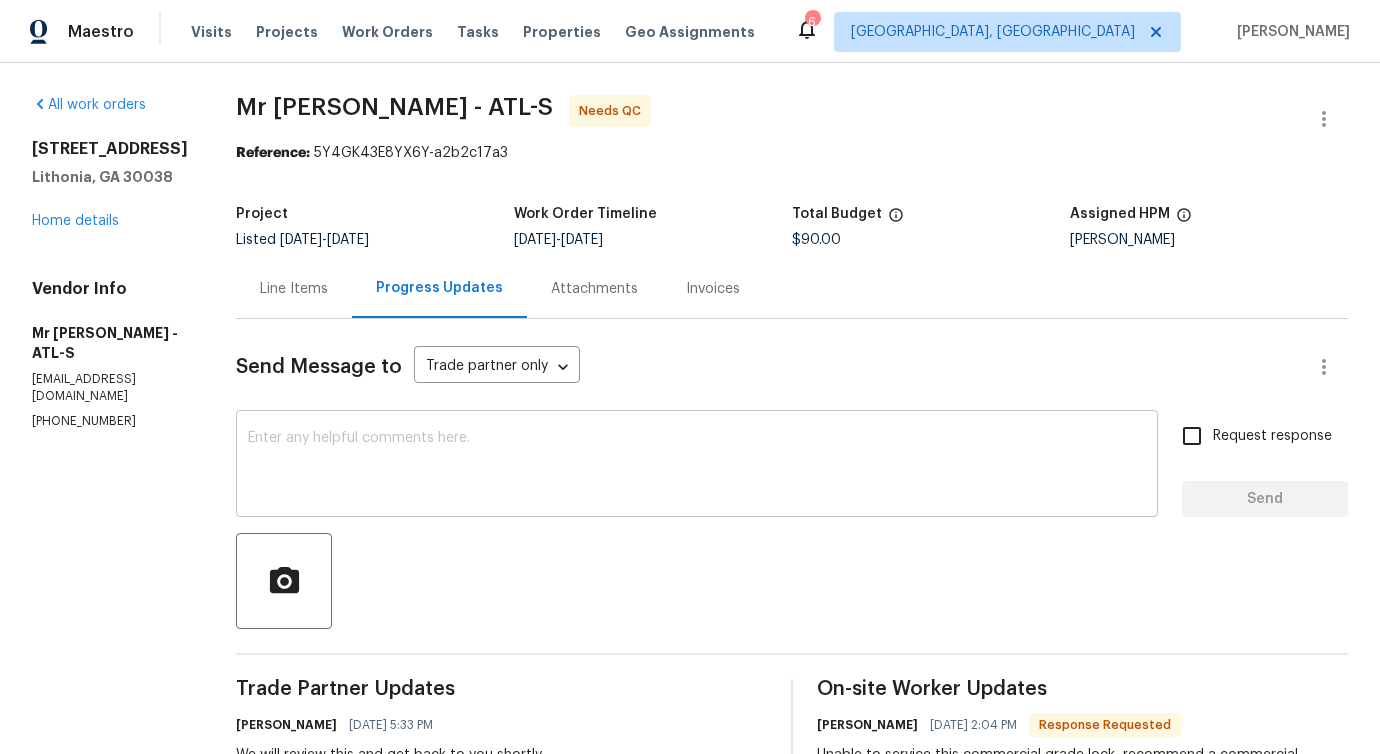 click at bounding box center (697, 466) 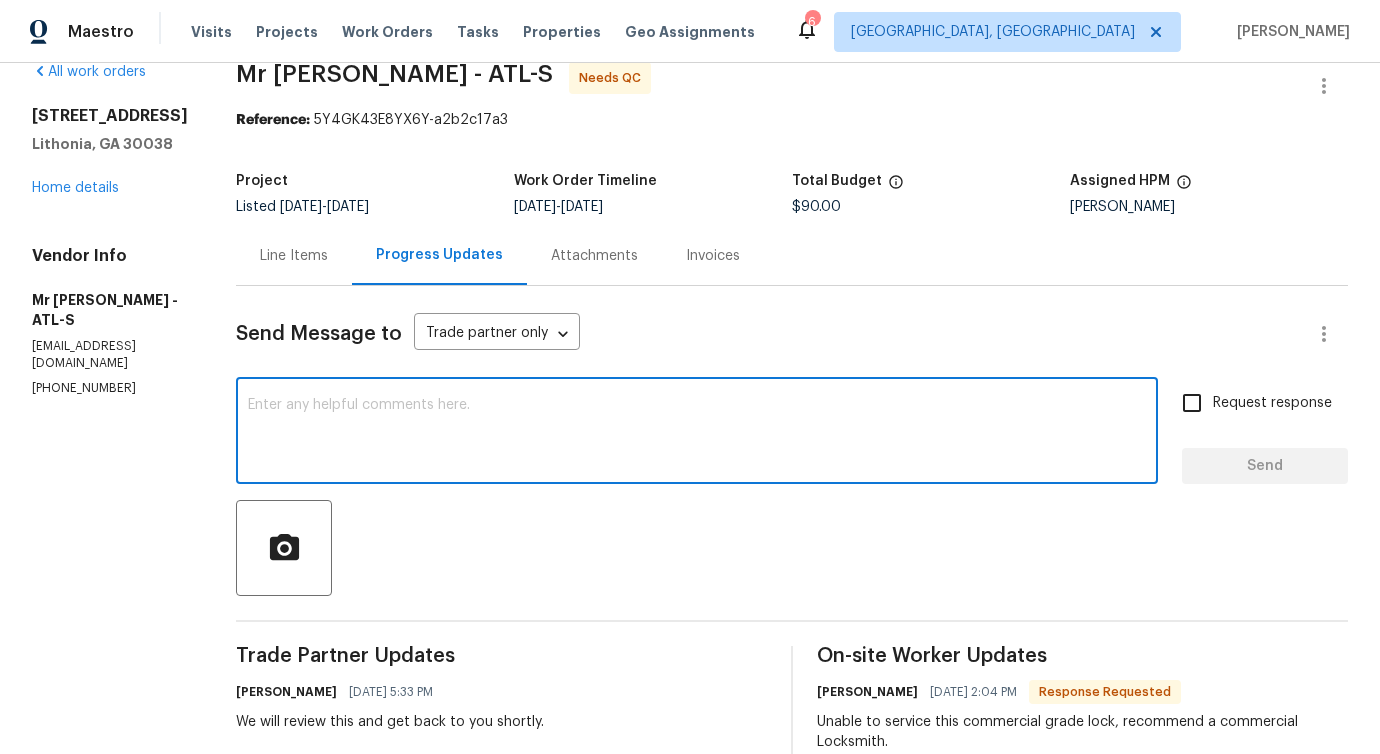 scroll, scrollTop: 6, scrollLeft: 0, axis: vertical 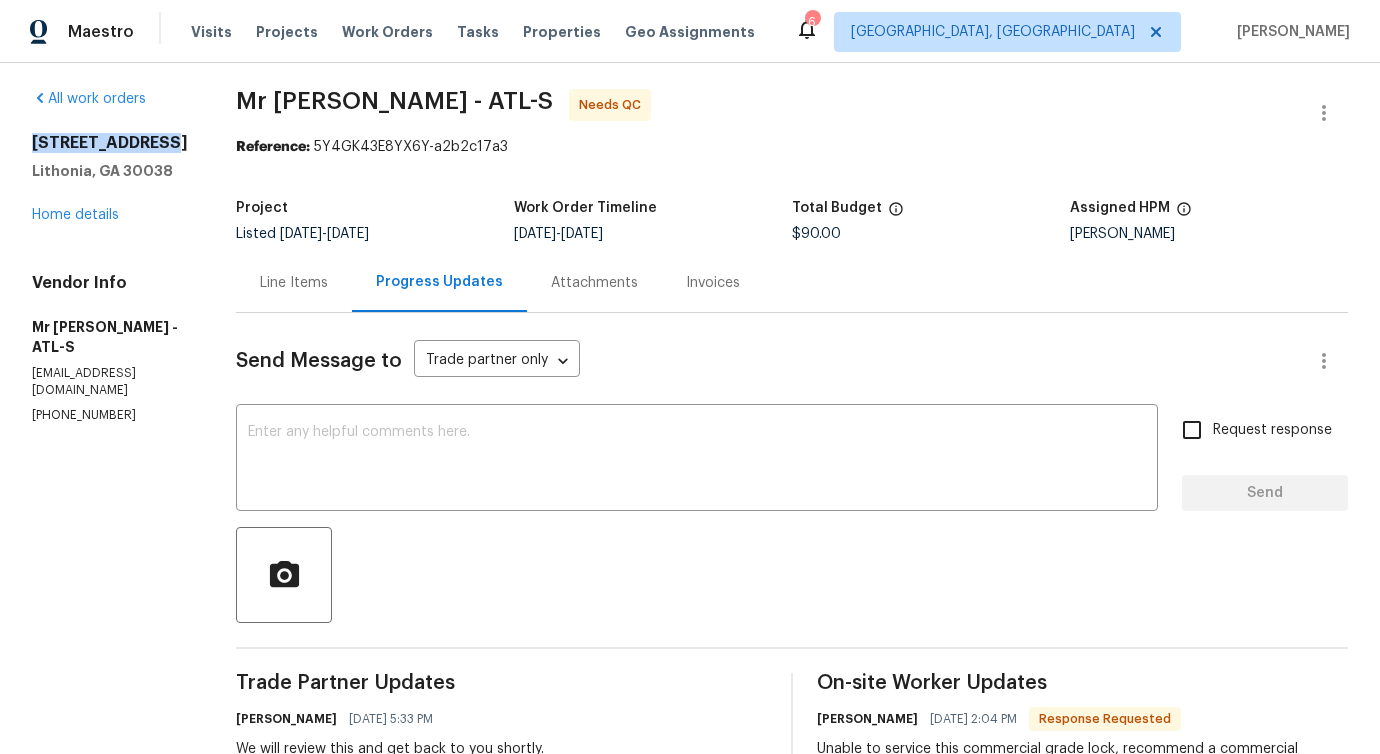 drag, startPoint x: 26, startPoint y: 140, endPoint x: 173, endPoint y: 143, distance: 147.03061 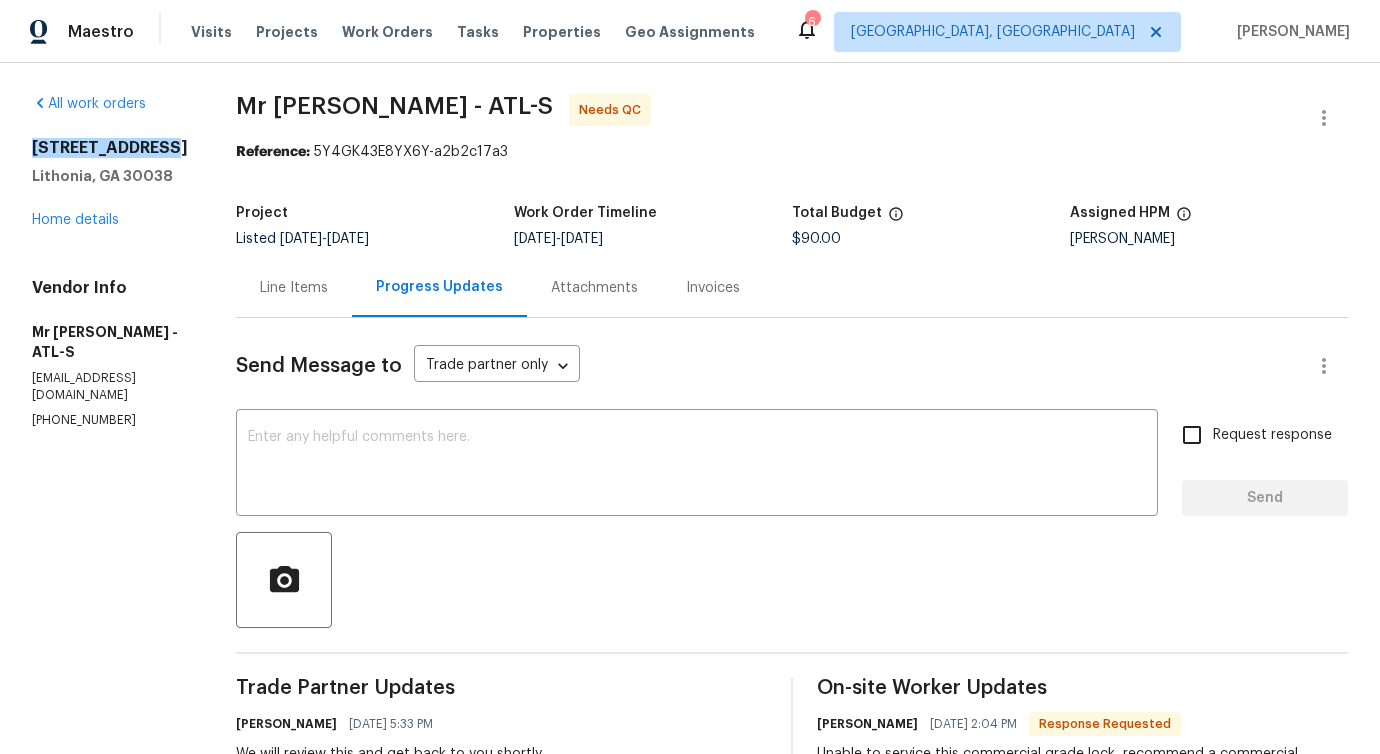 scroll, scrollTop: 0, scrollLeft: 0, axis: both 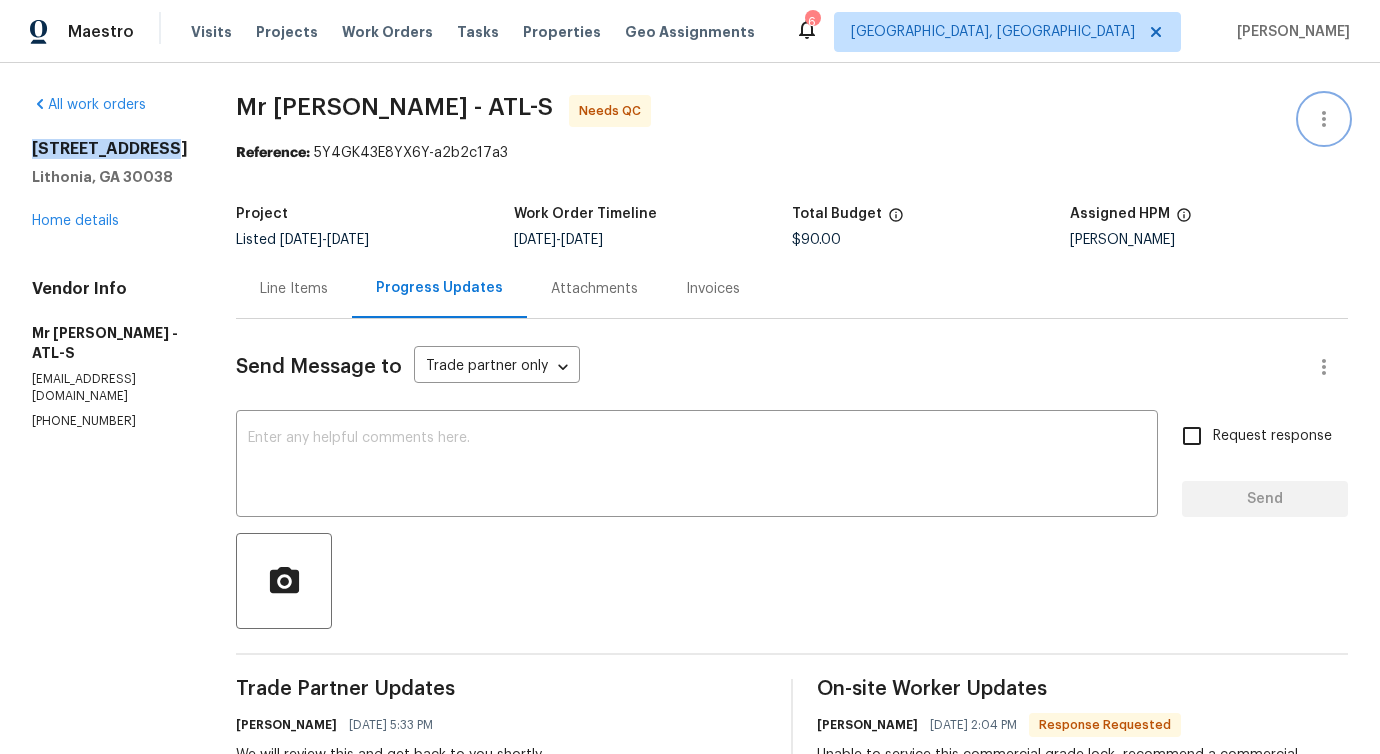 click 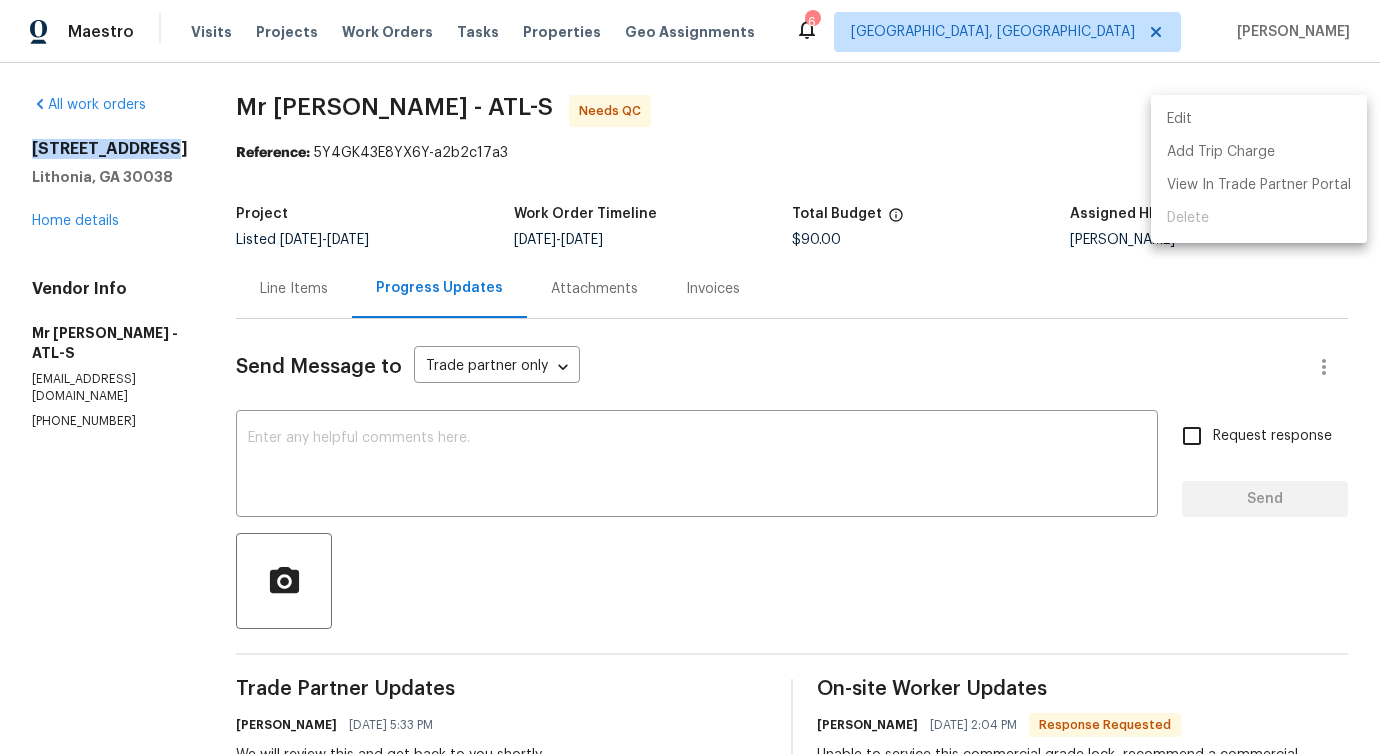 click on "Edit" at bounding box center (1259, 119) 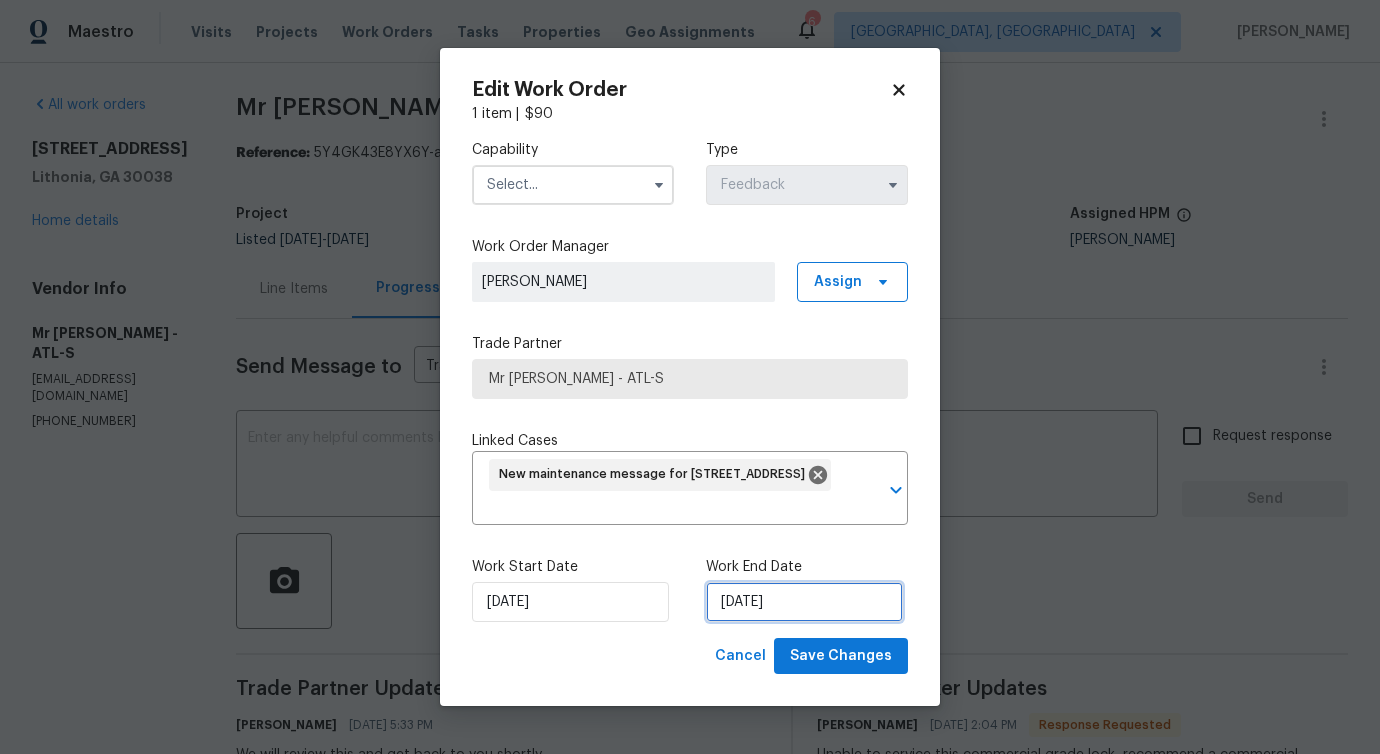 click on "[DATE]" at bounding box center [804, 602] 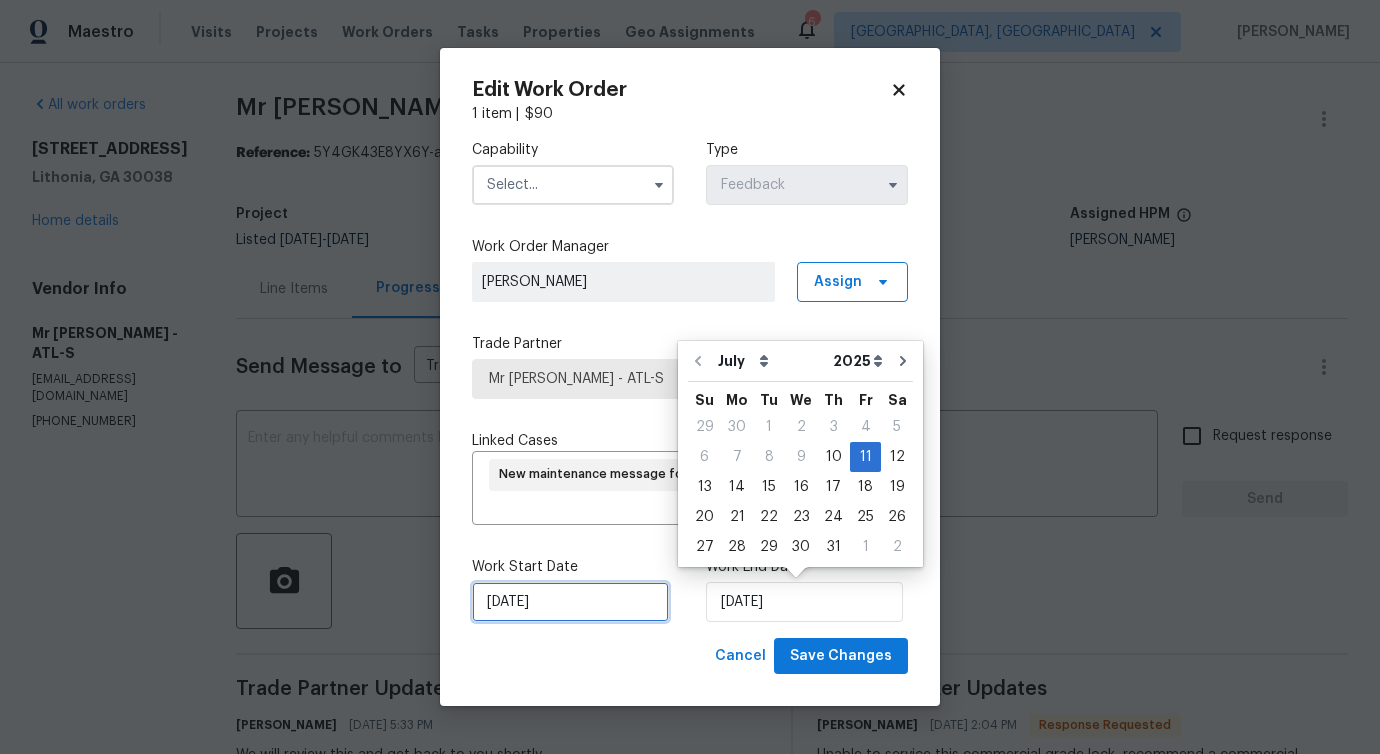 click on "[DATE]" at bounding box center [570, 602] 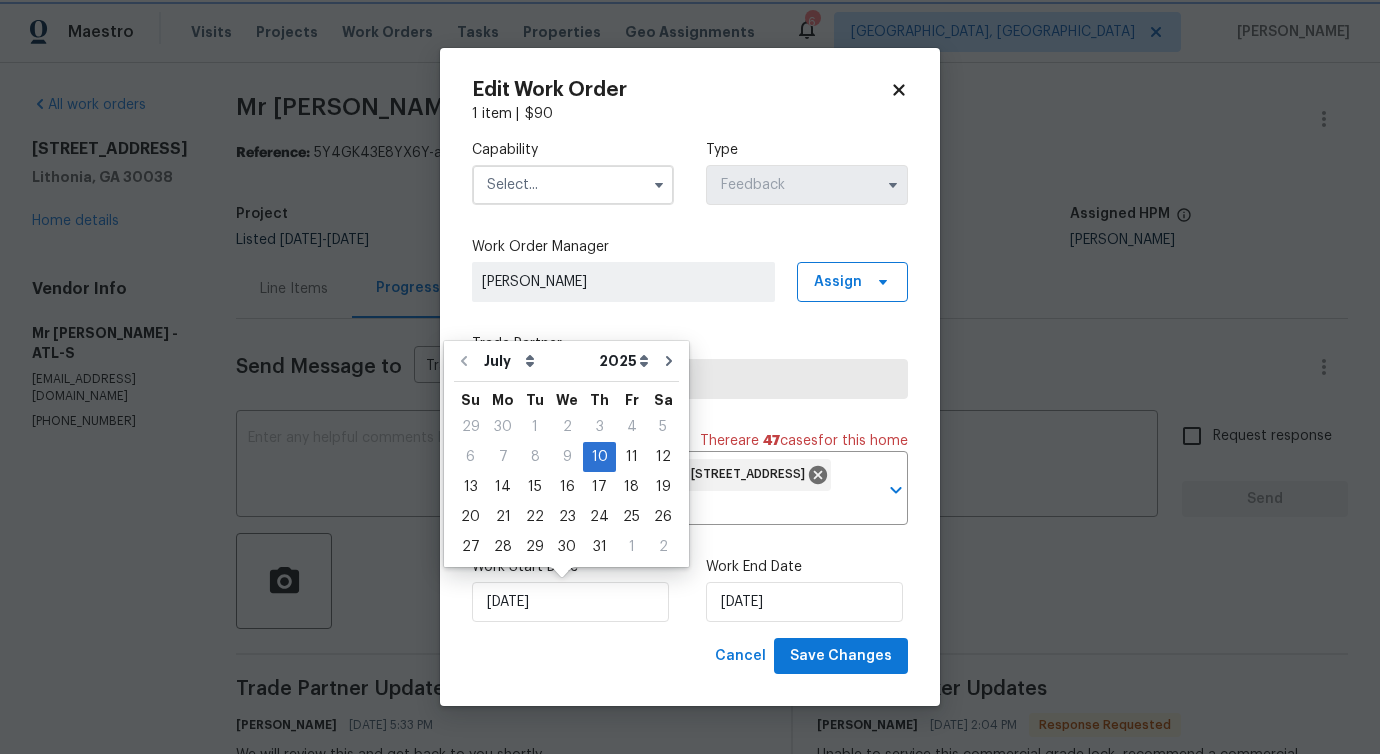 click 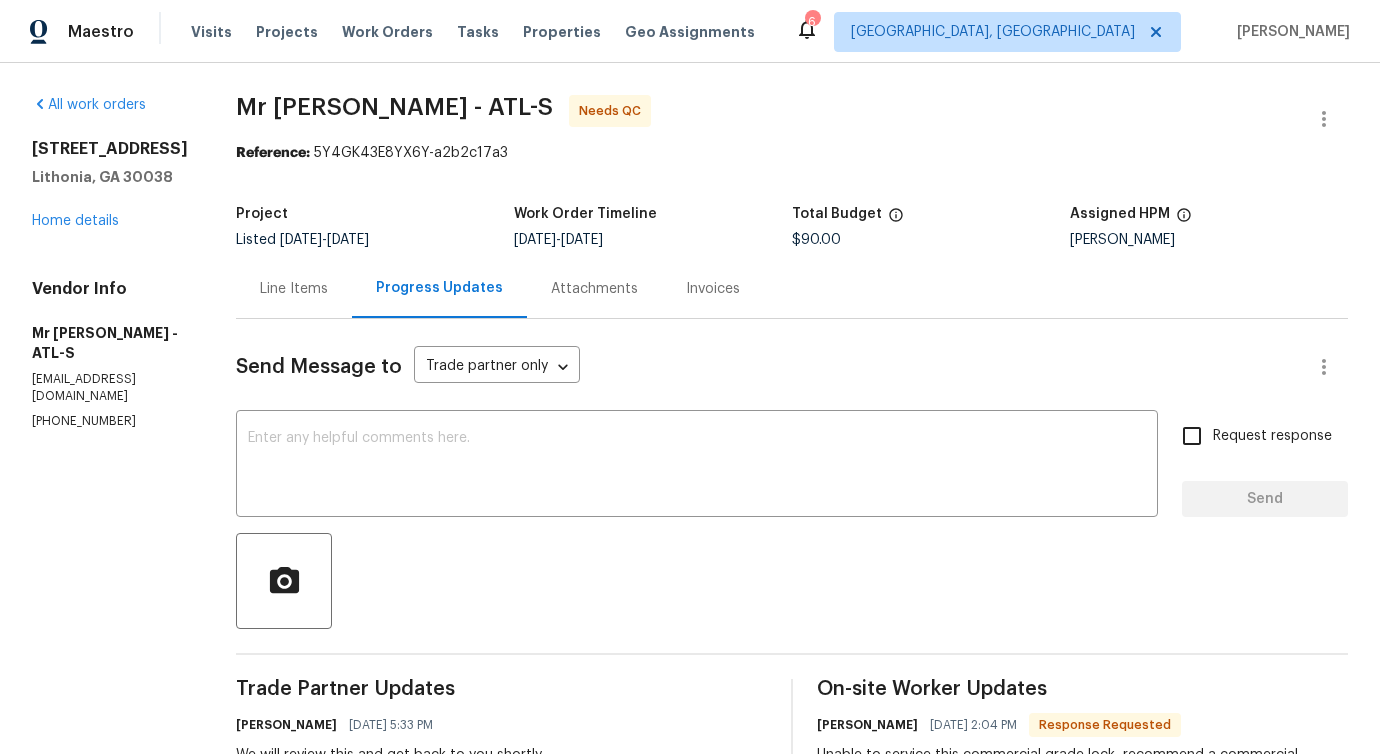 click on "Line Items" at bounding box center (294, 288) 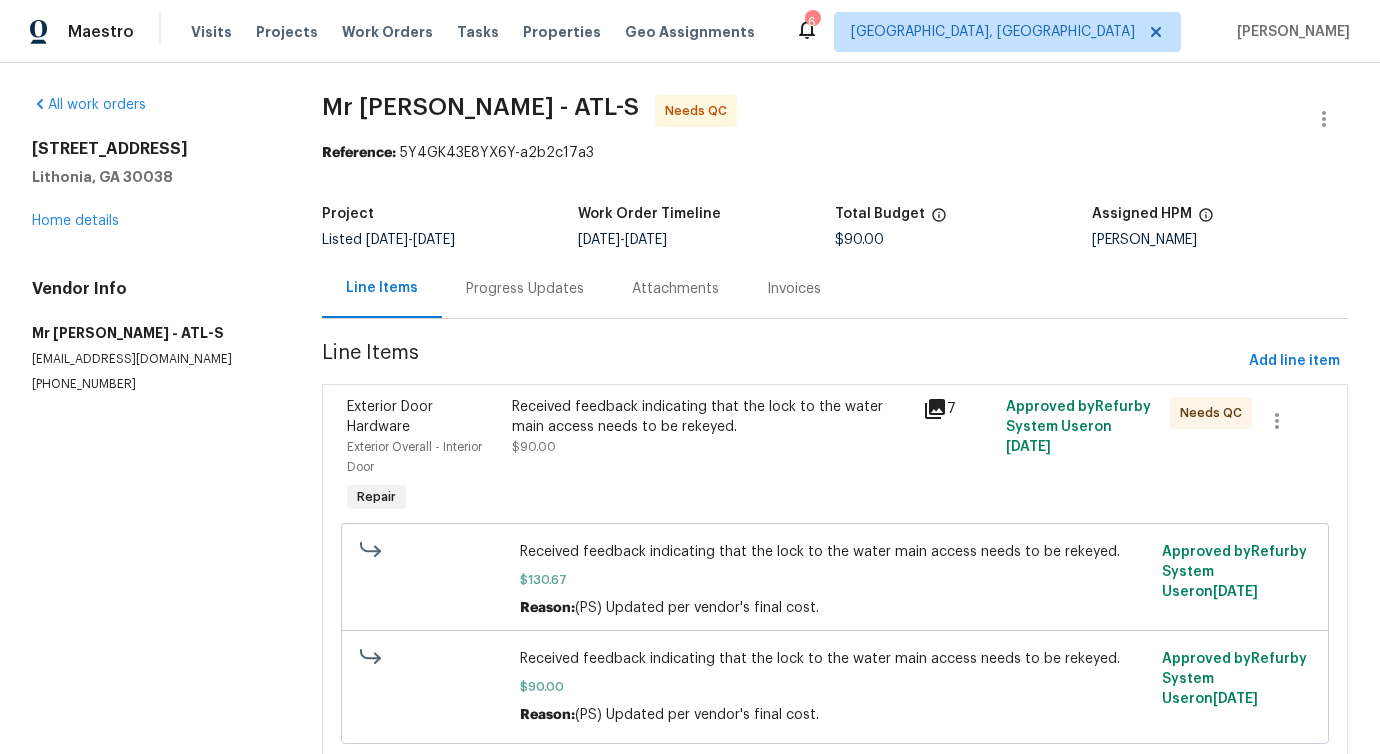 click on "Received feedback indicating that the lock to the water main access needs to be rekeyed. $90.00" at bounding box center [712, 457] 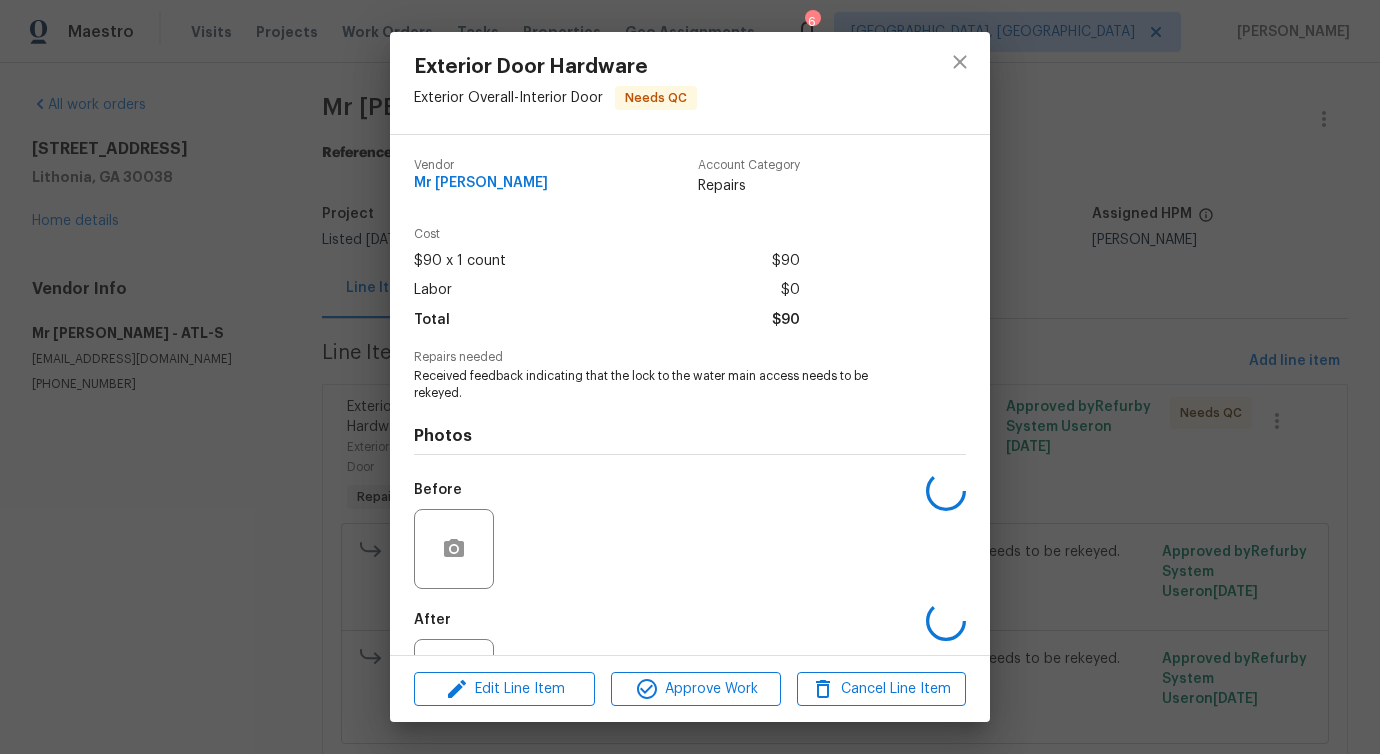 scroll, scrollTop: 84, scrollLeft: 0, axis: vertical 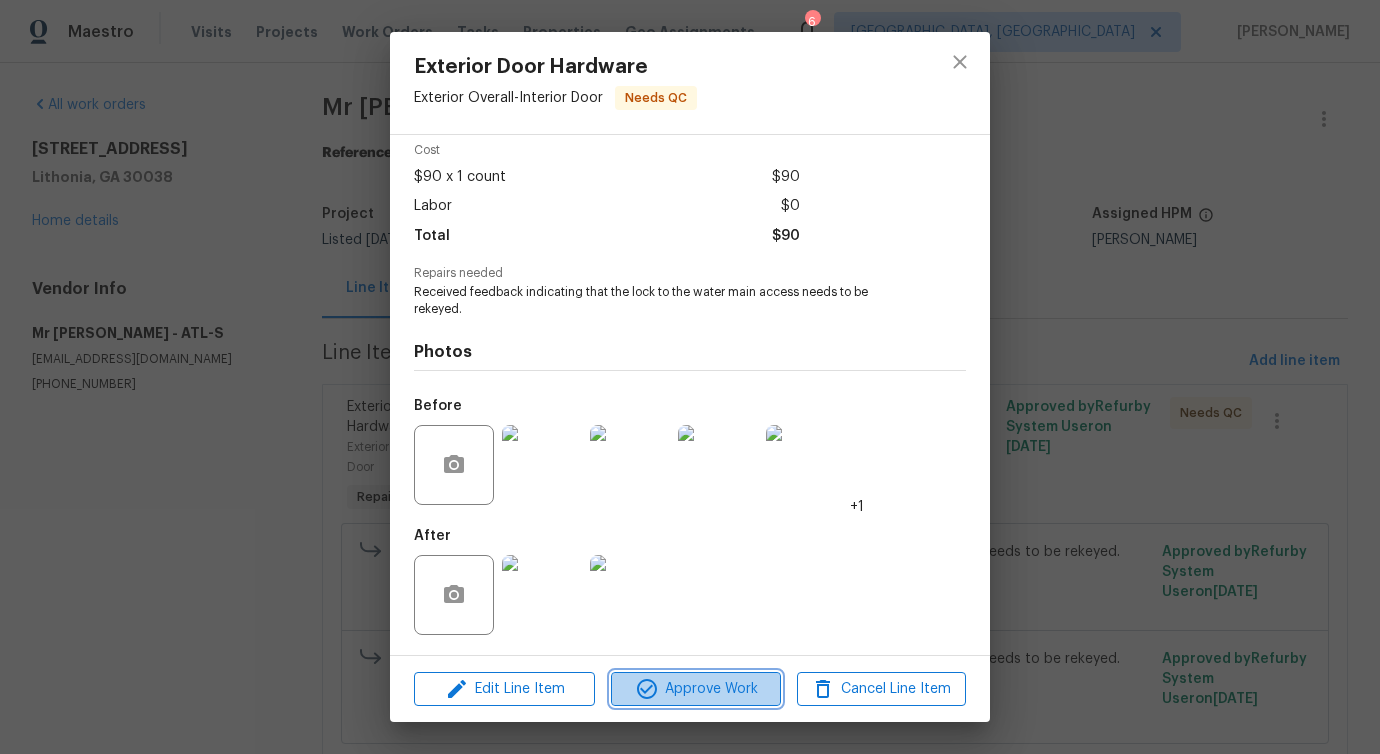 click on "Approve Work" at bounding box center [695, 689] 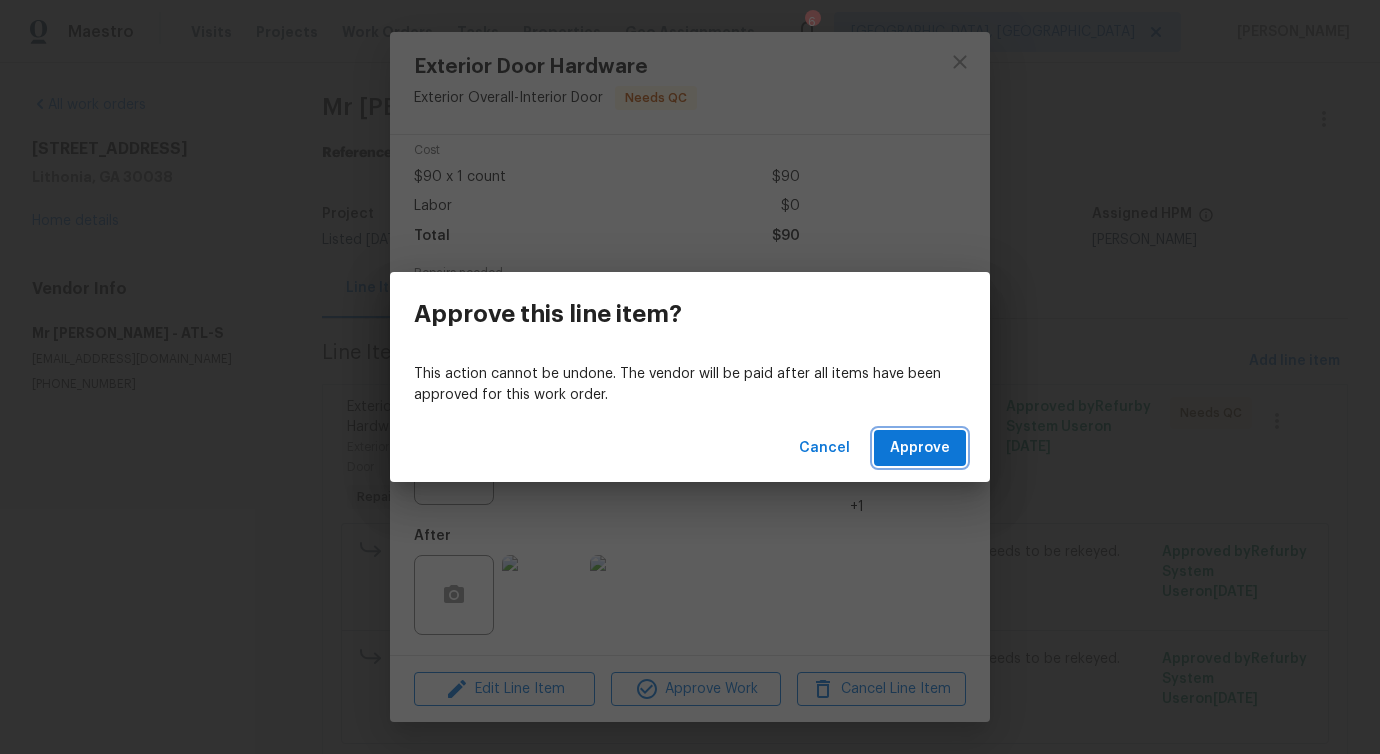 click on "Approve" at bounding box center (920, 448) 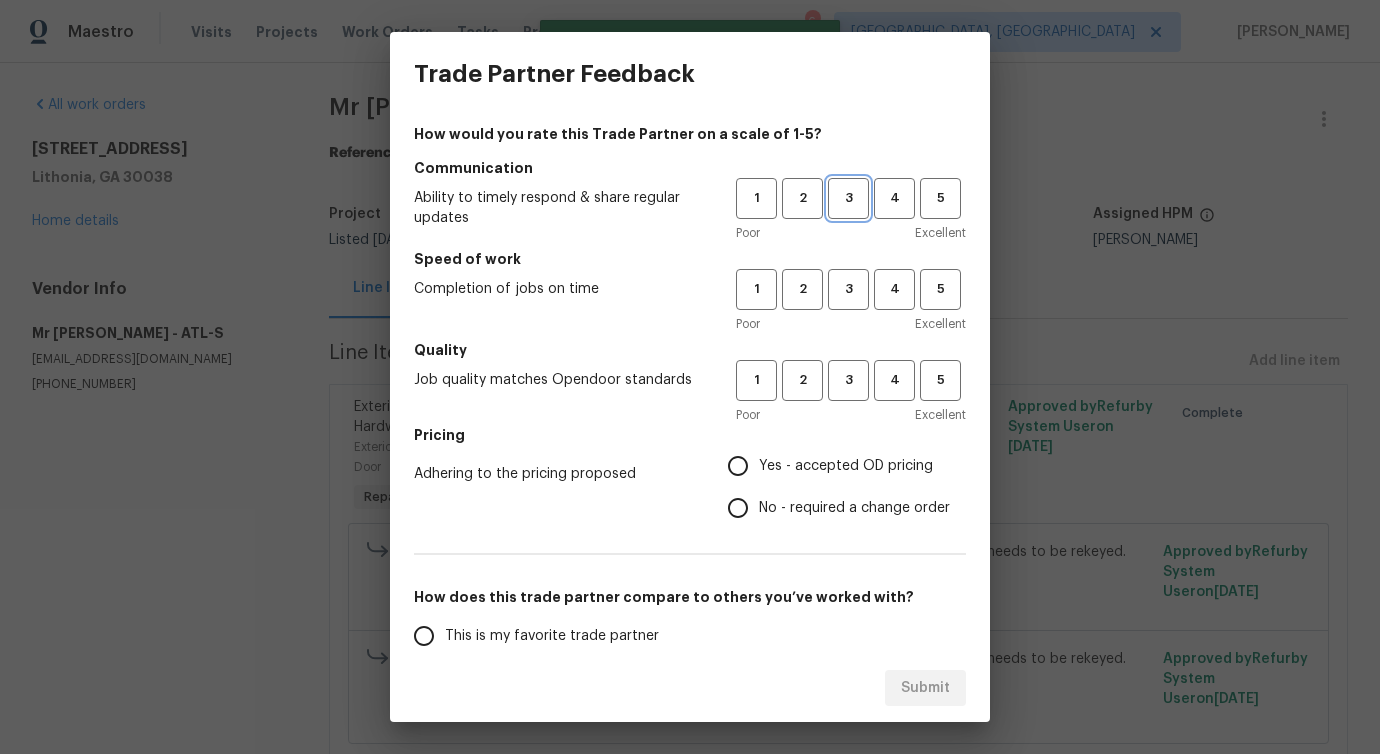 click on "3" at bounding box center (848, 198) 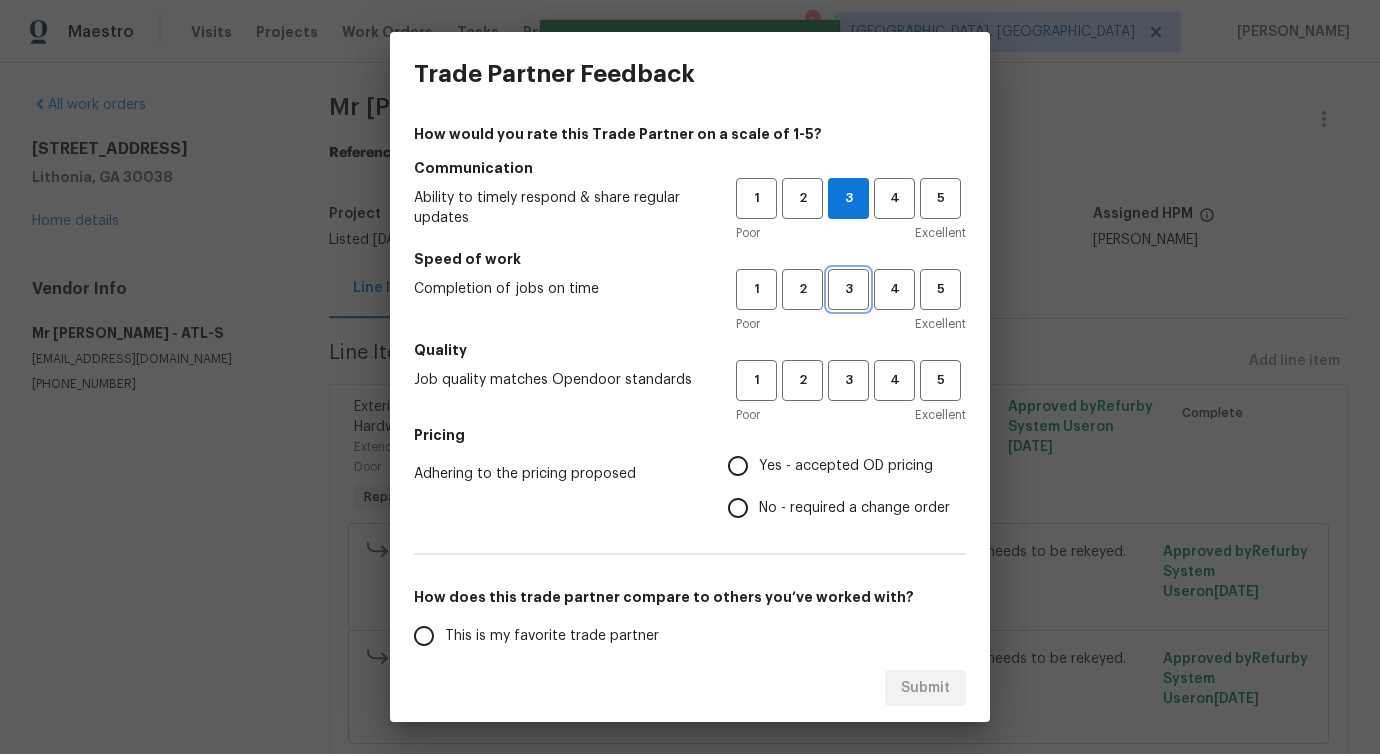 click on "3" at bounding box center (848, 289) 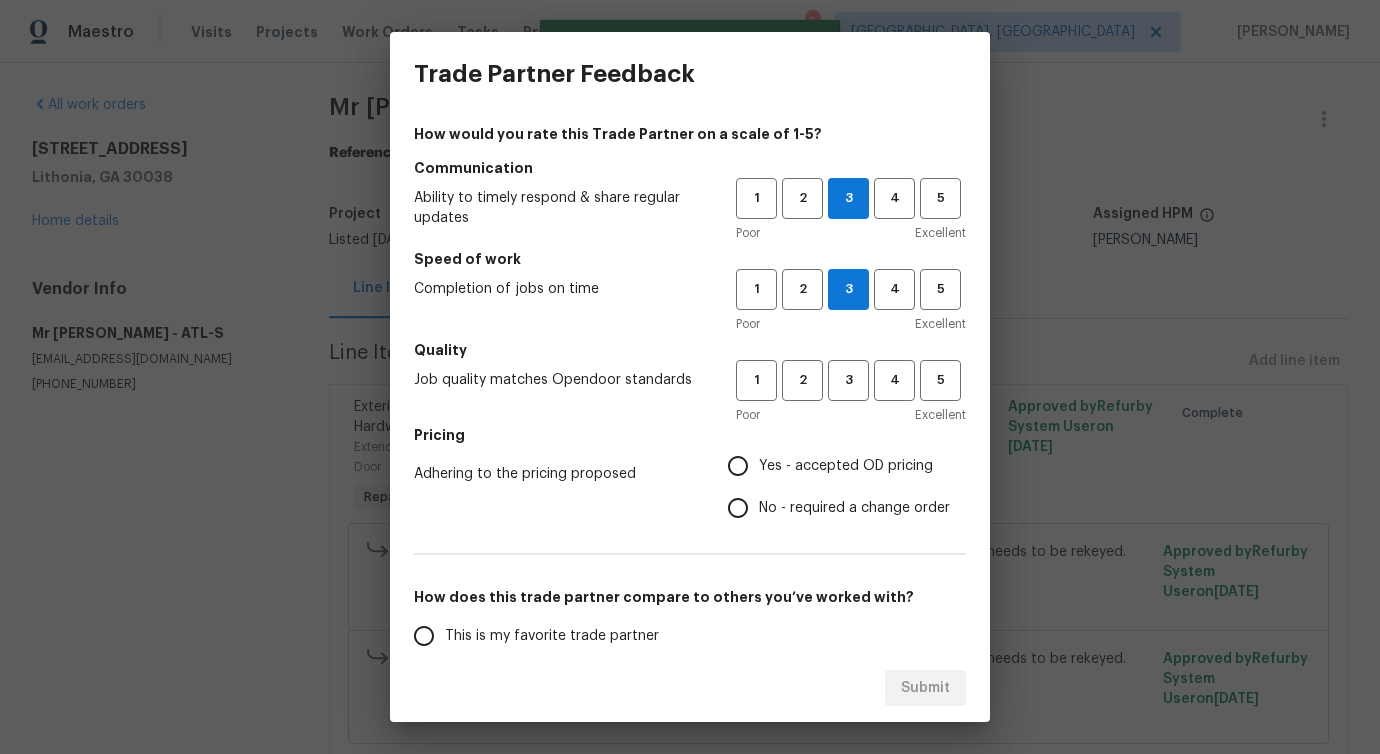 click on "Poor Excellent" at bounding box center [851, 415] 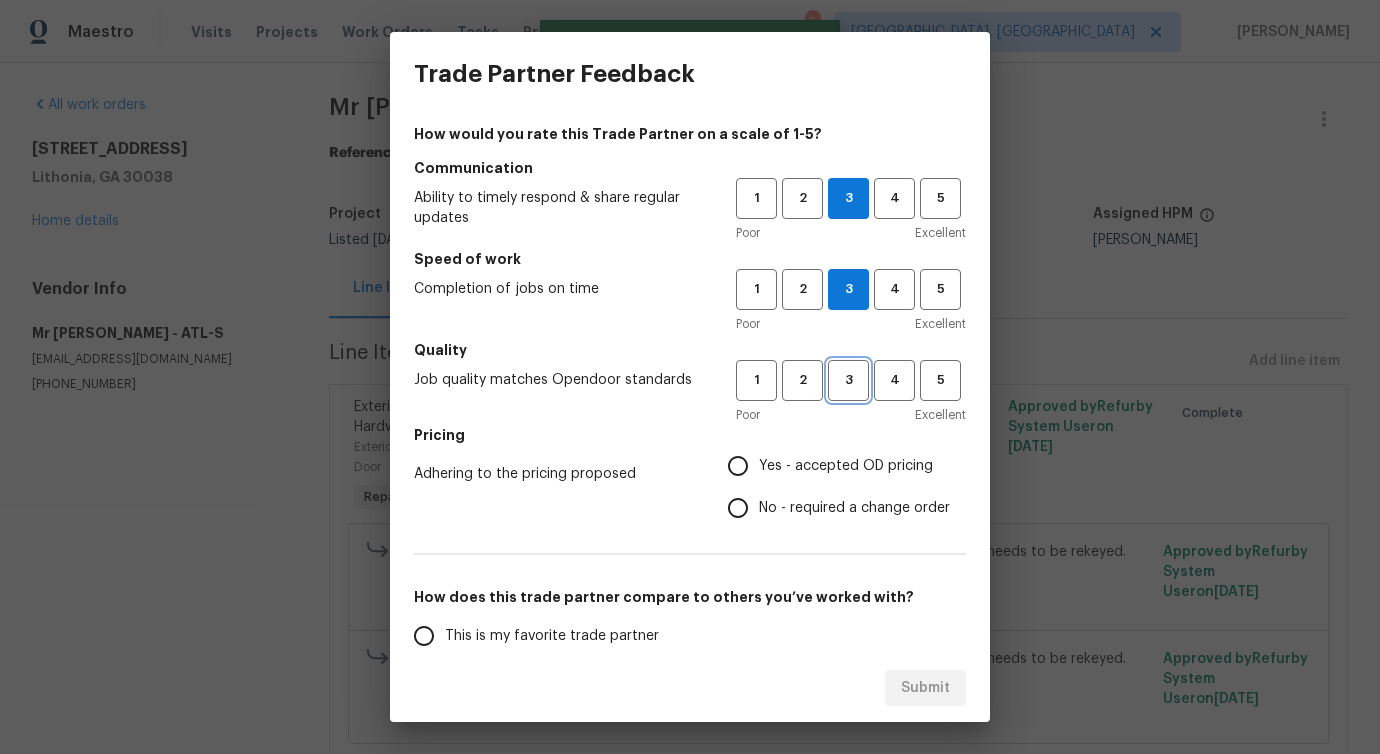 click on "3" at bounding box center (848, 380) 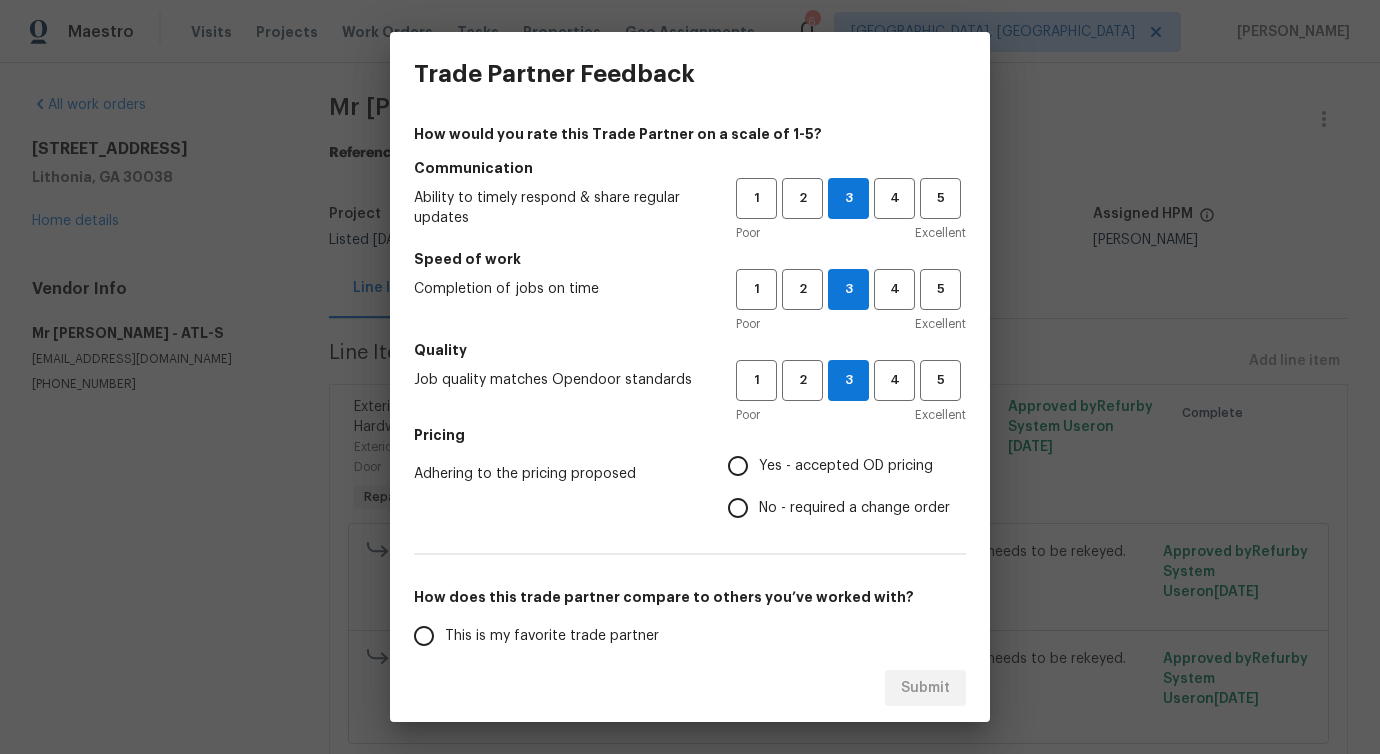 click on "No - required a change order" at bounding box center (854, 508) 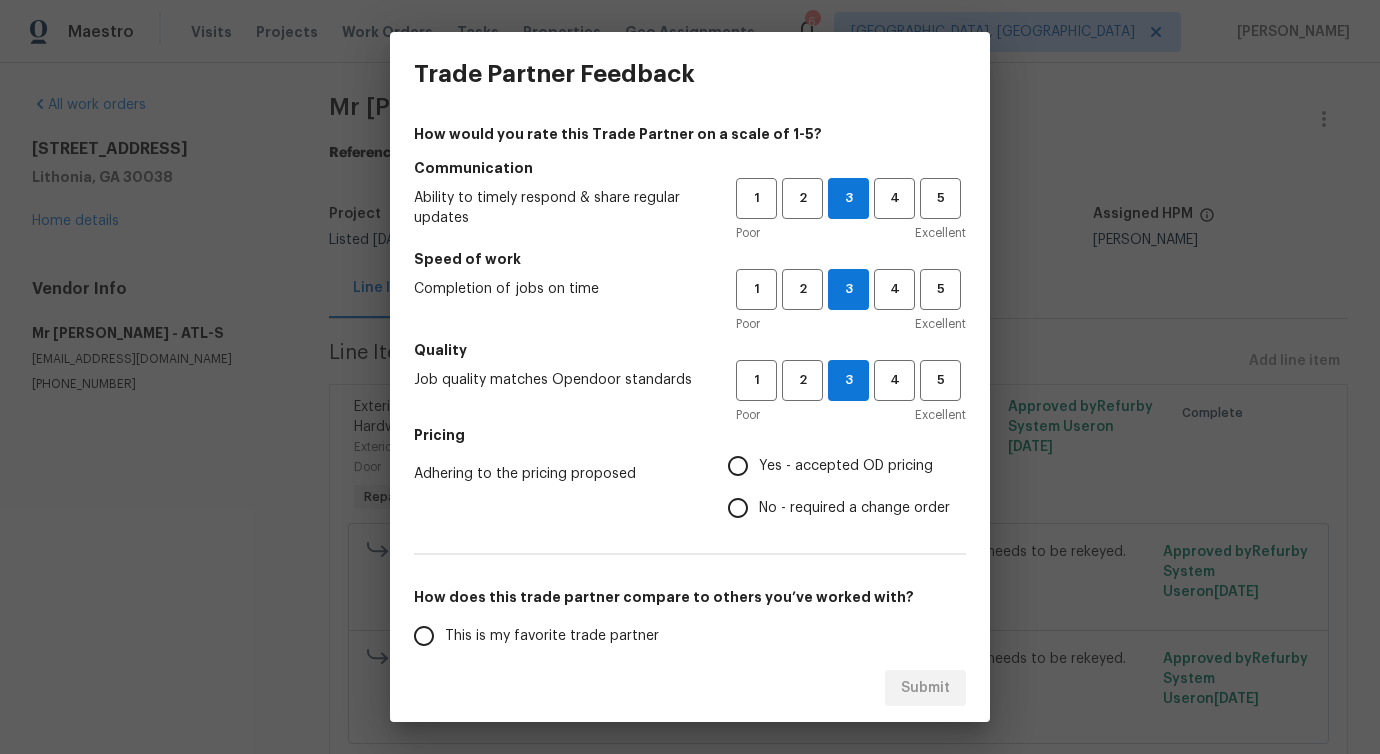 click on "No - required a change order" at bounding box center [738, 508] 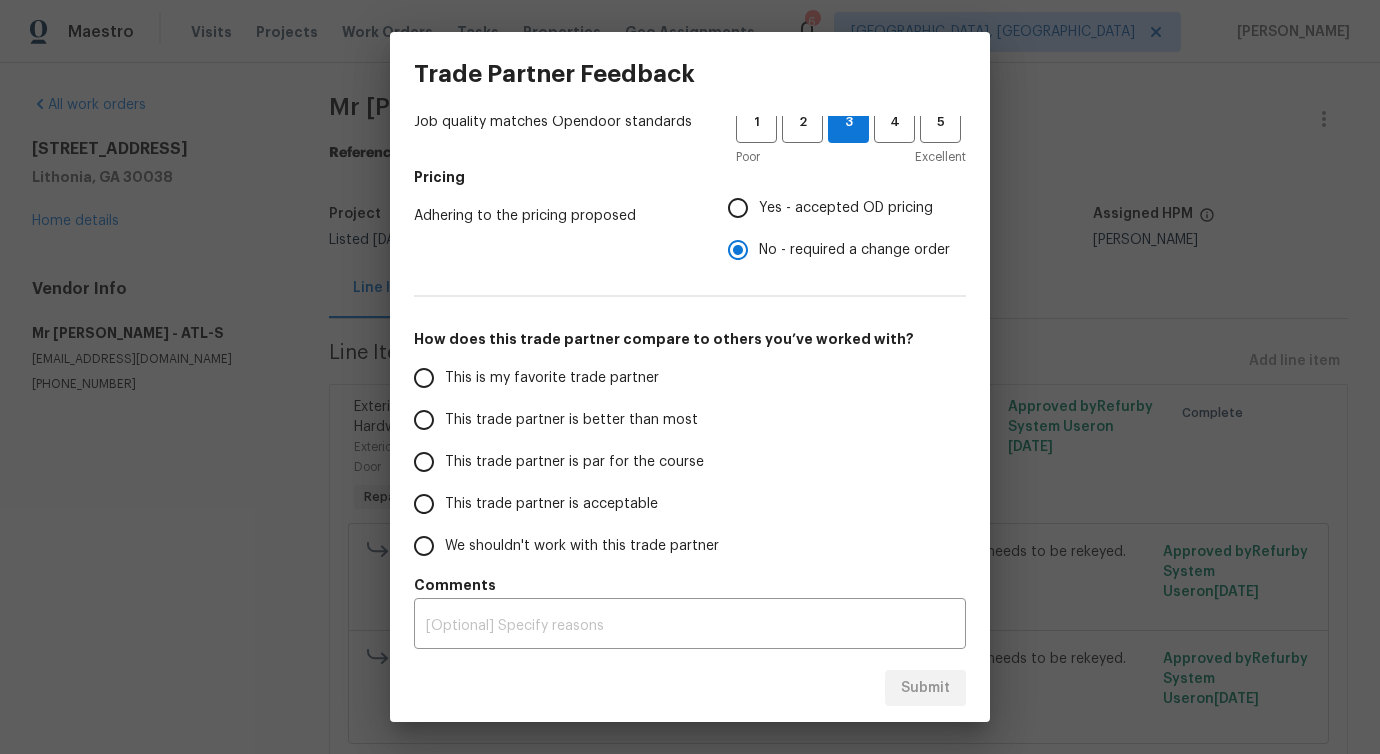 scroll, scrollTop: 261, scrollLeft: 0, axis: vertical 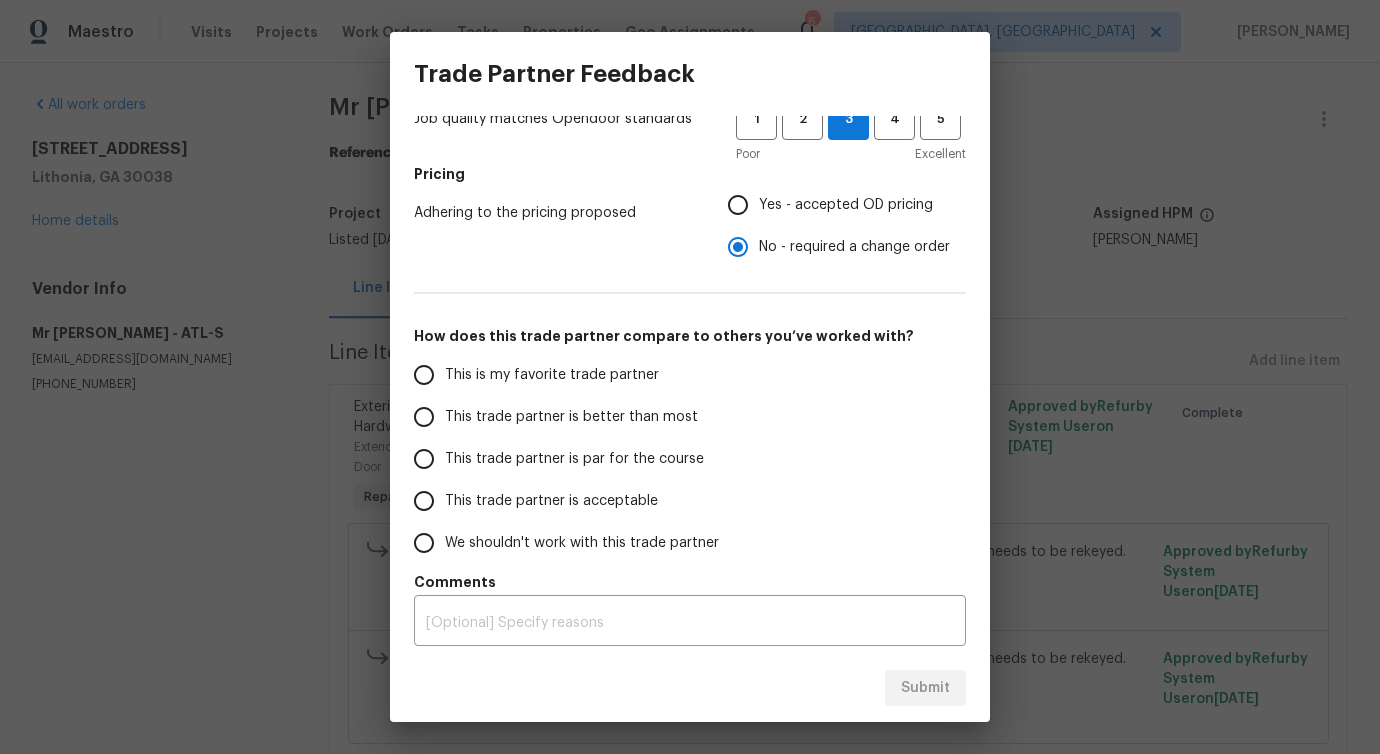 click on "This trade partner is better than most" at bounding box center (571, 417) 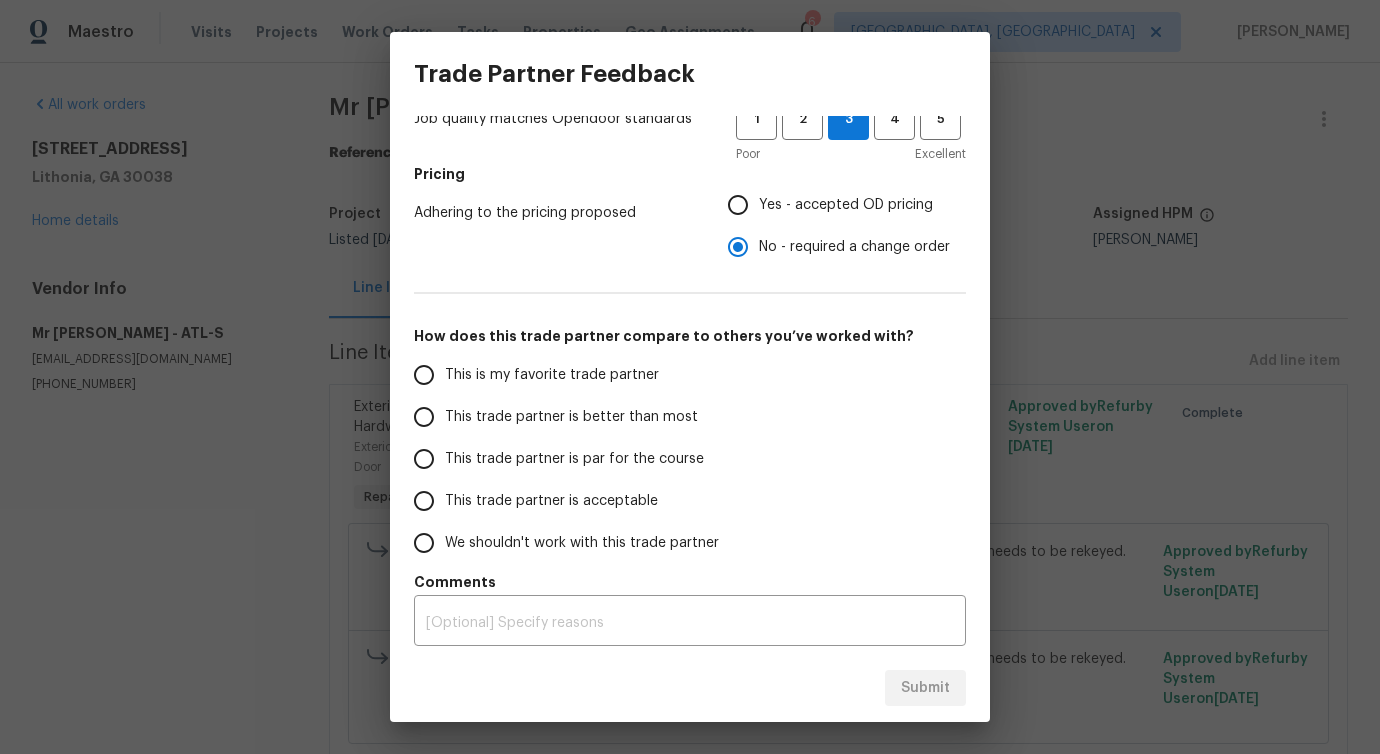 click on "This trade partner is better than most" at bounding box center [424, 417] 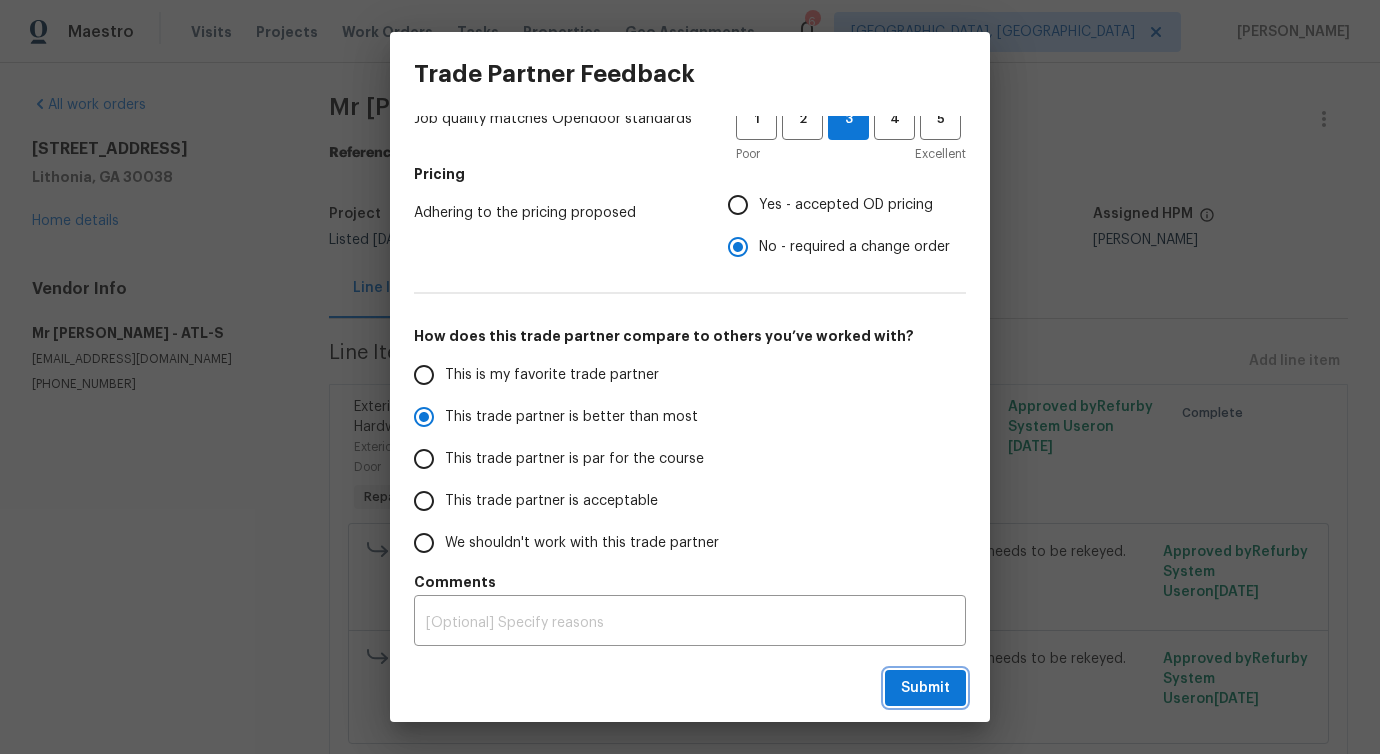 click on "Submit" at bounding box center [925, 688] 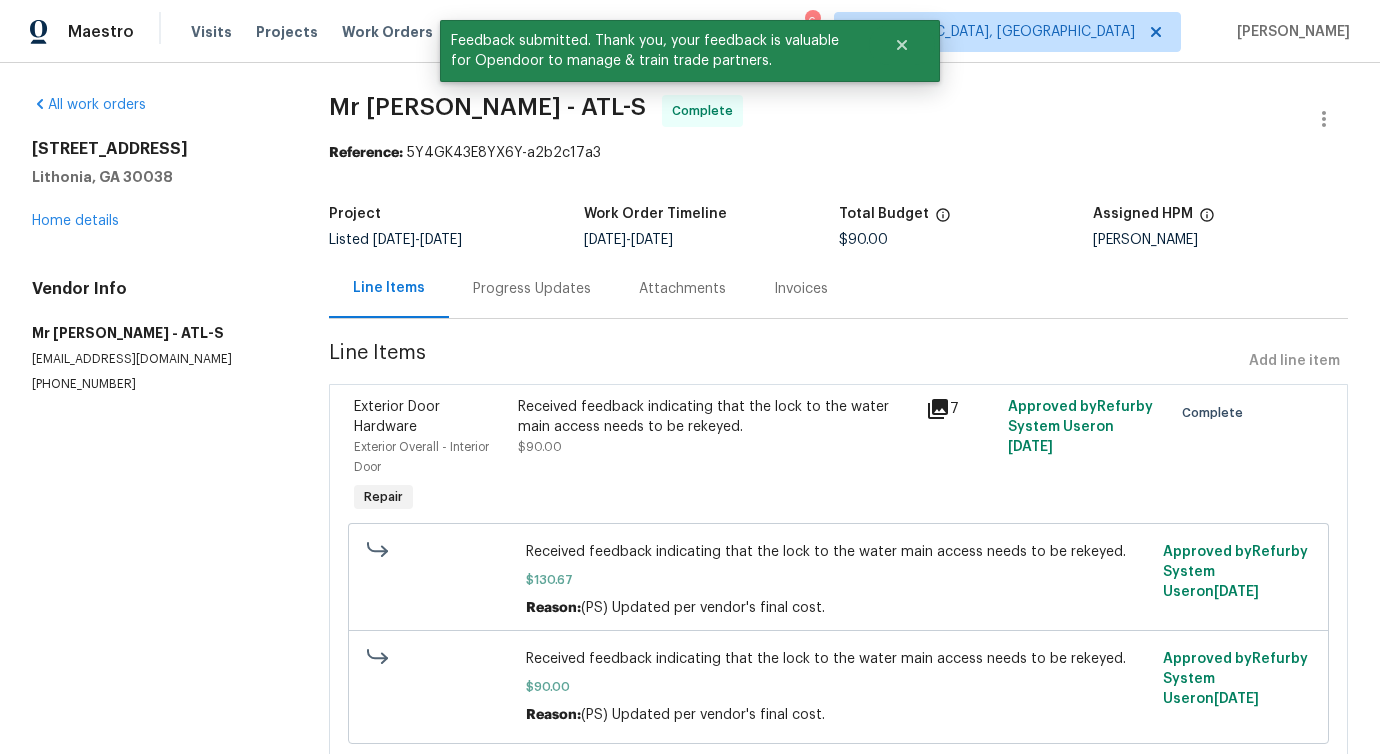 click on "Progress Updates" at bounding box center [532, 288] 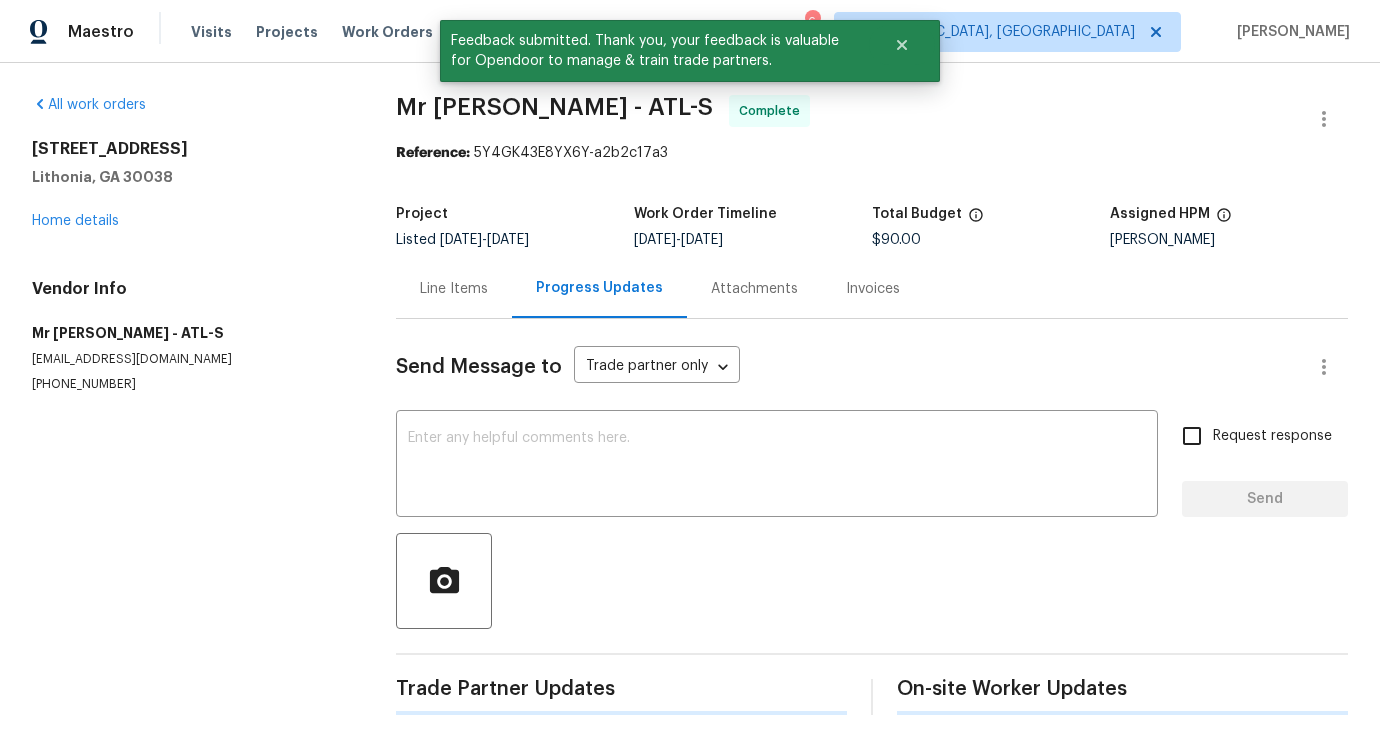 click on "Send Message to Trade partner only Trade partner only ​ x ​ Request response Send Trade Partner Updates On-site Worker Updates" at bounding box center (872, 517) 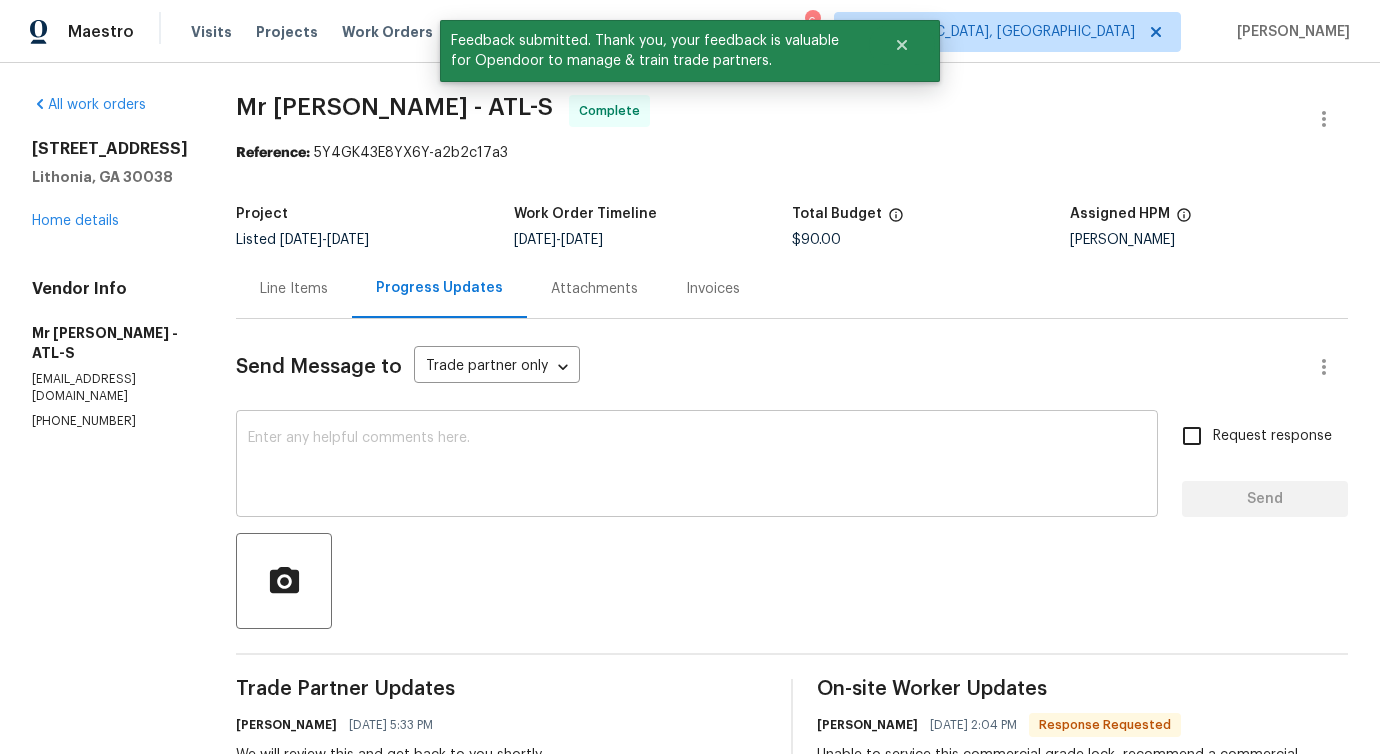 click on "x ​" at bounding box center (697, 466) 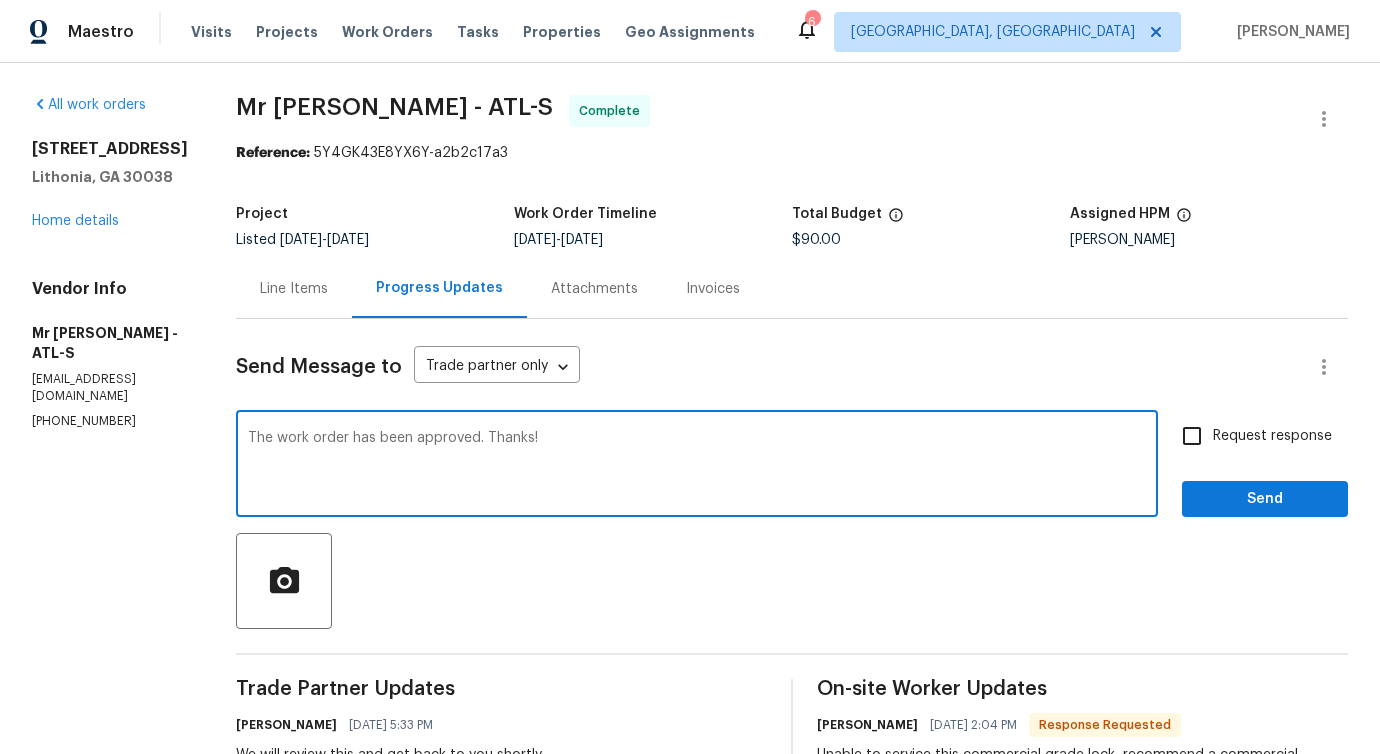 type on "The work order has been approved. Thanks!" 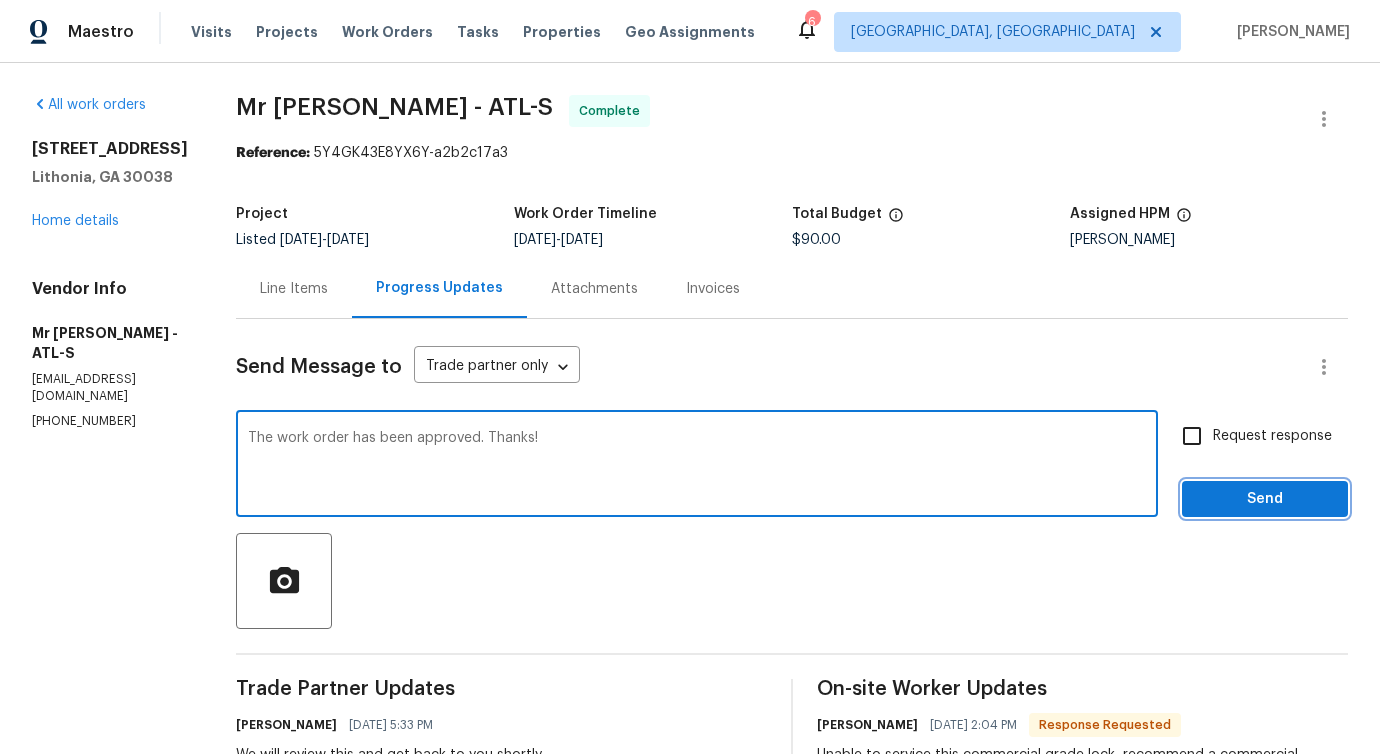 click on "Send" at bounding box center (1265, 499) 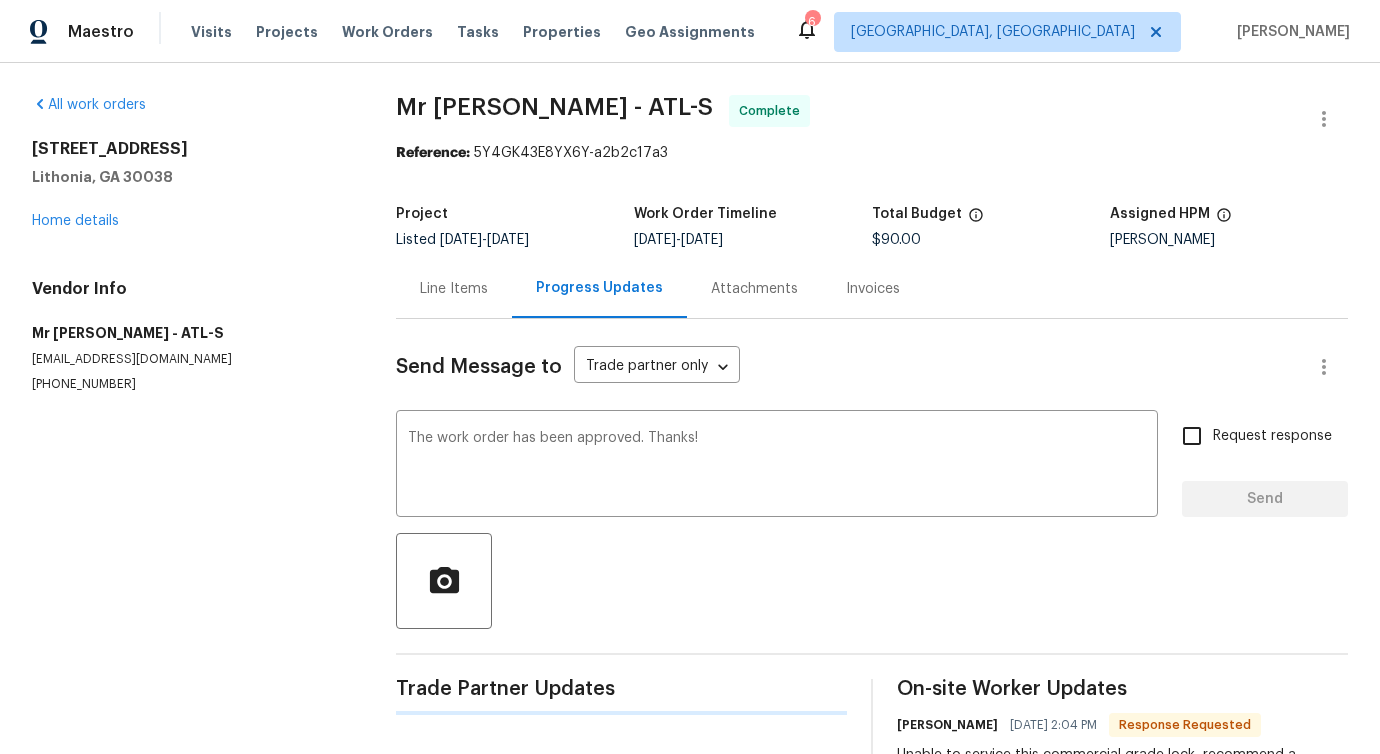 type 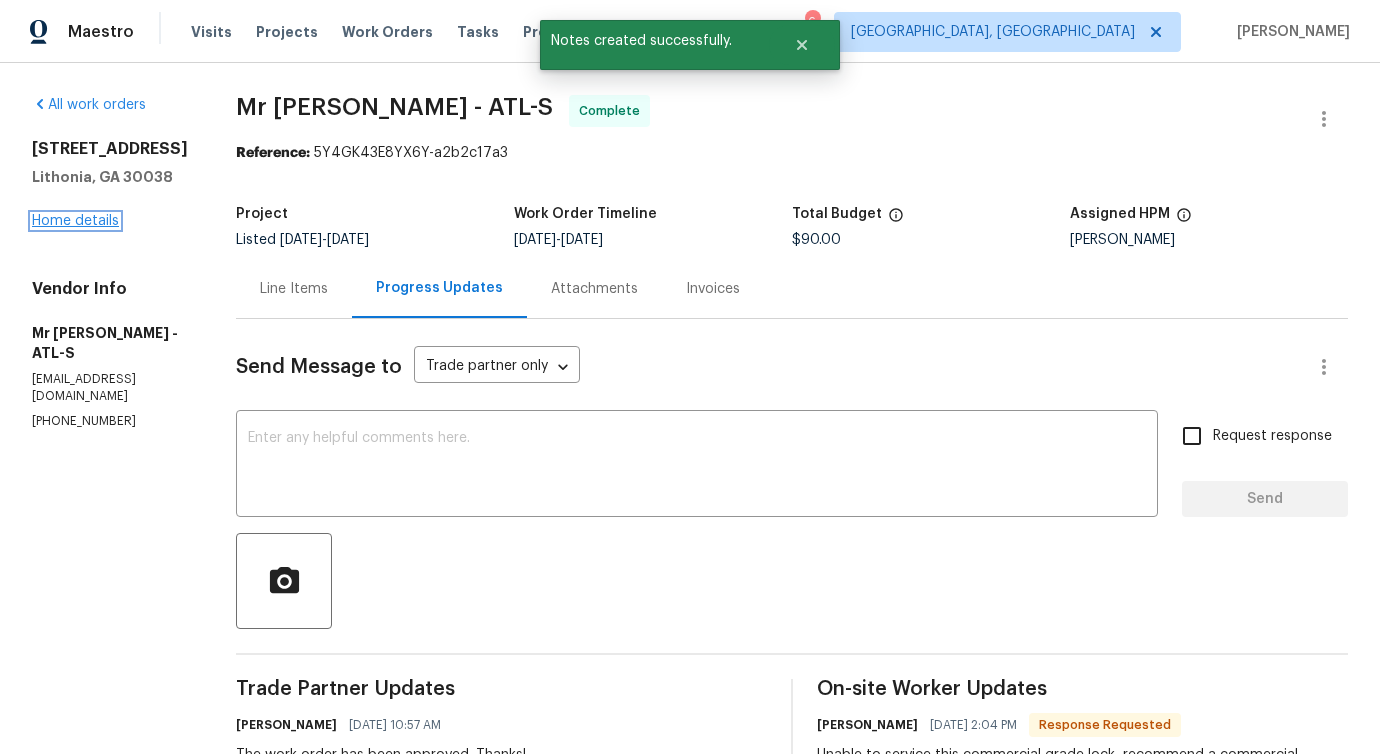 click on "Home details" at bounding box center (75, 221) 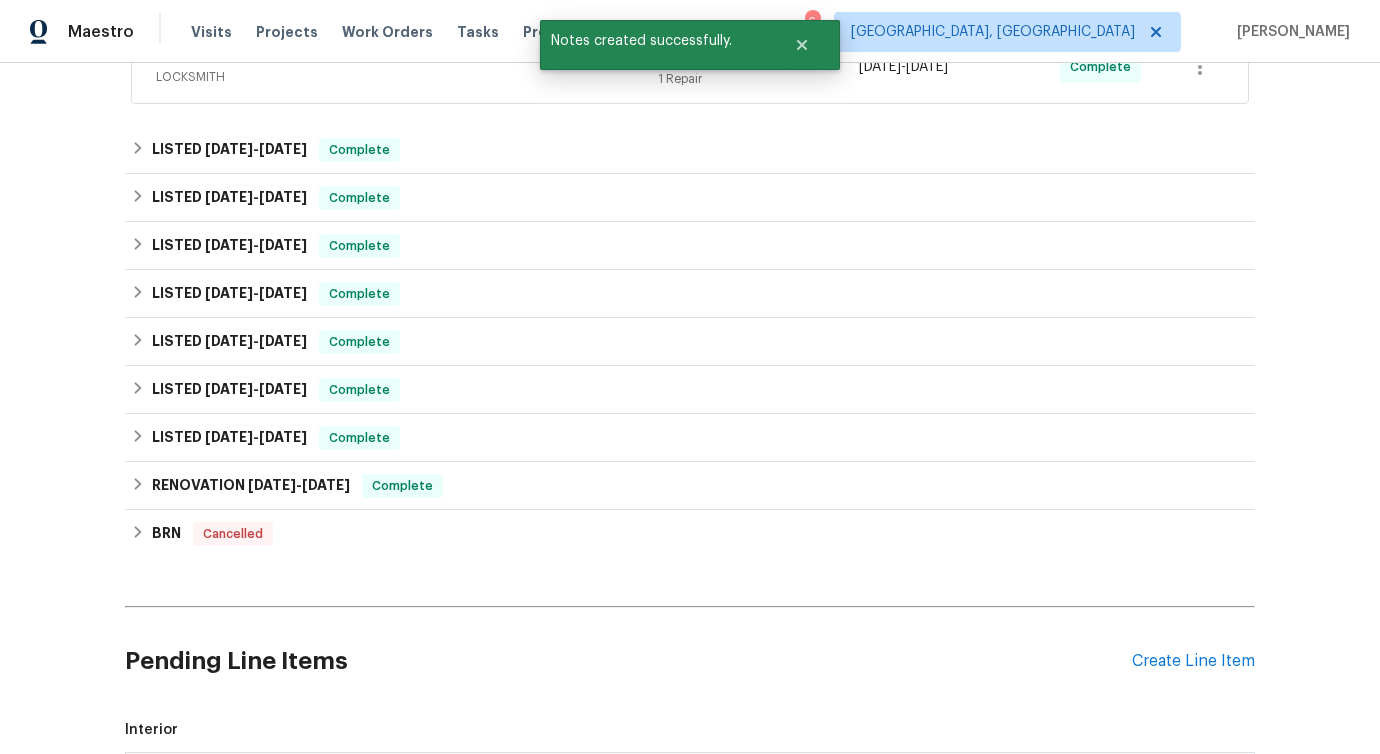 scroll, scrollTop: 768, scrollLeft: 0, axis: vertical 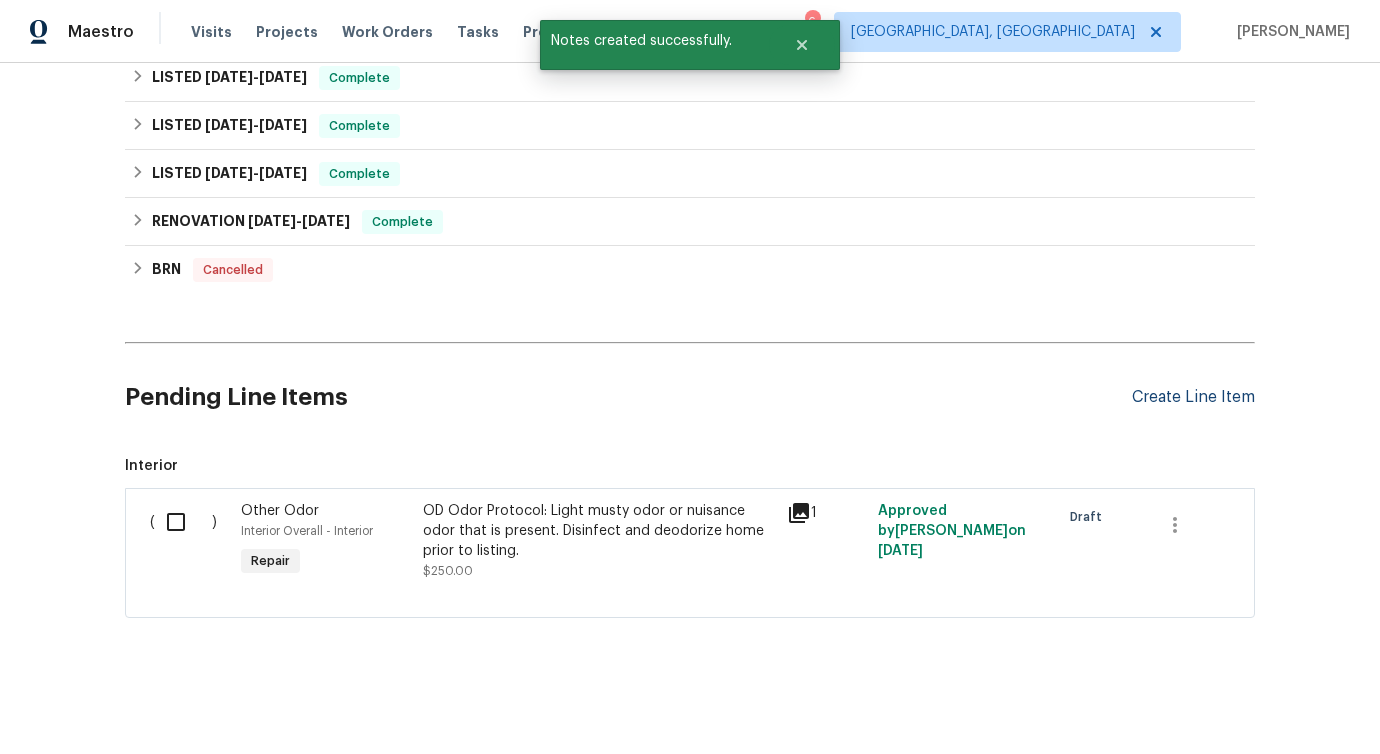 click on "Create Line Item" at bounding box center (1193, 397) 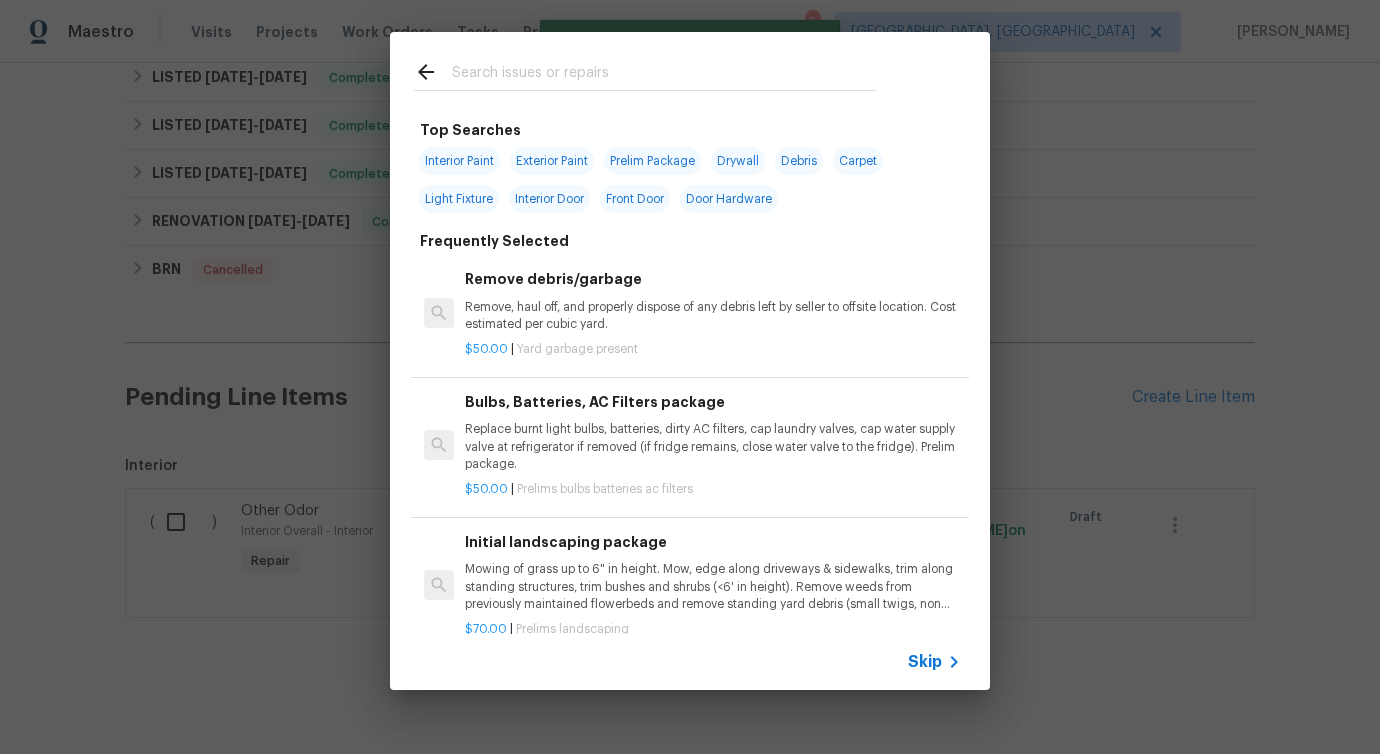 click at bounding box center (664, 75) 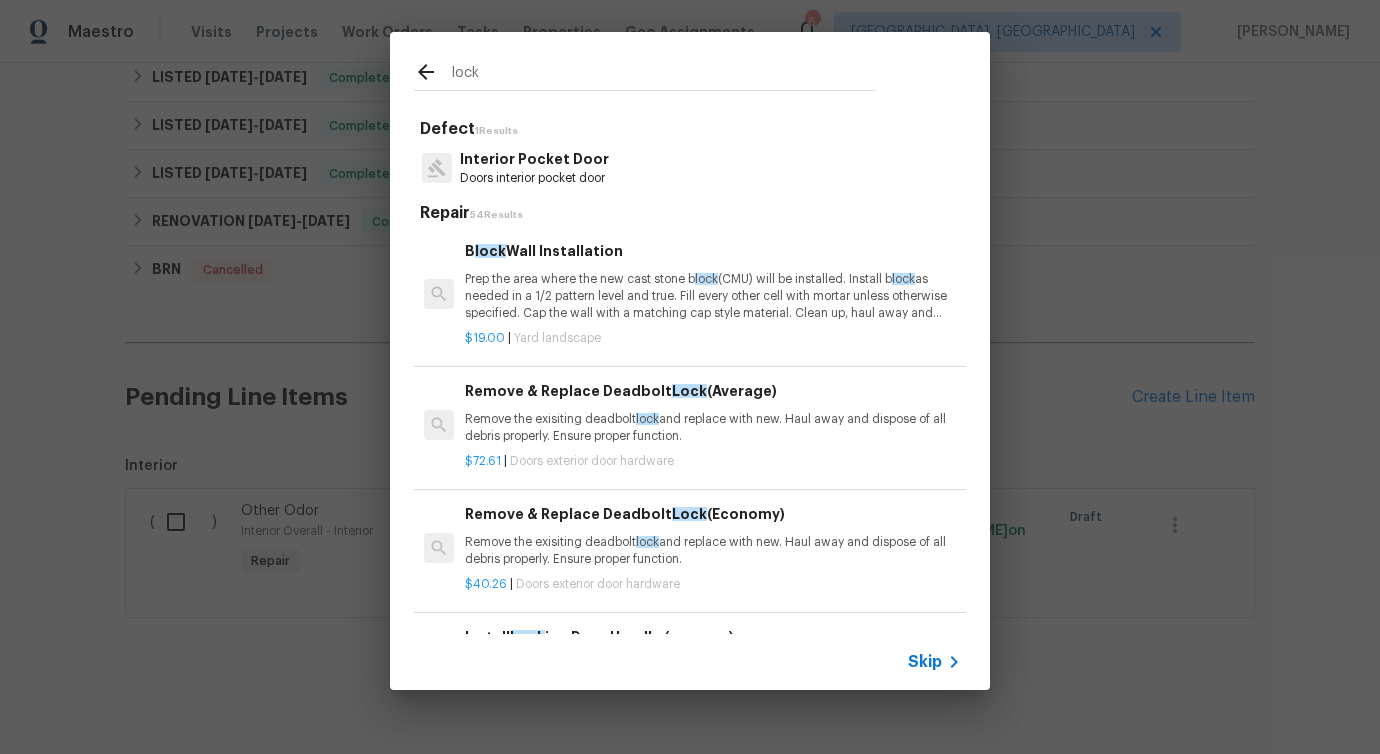 click on "lock" at bounding box center [664, 75] 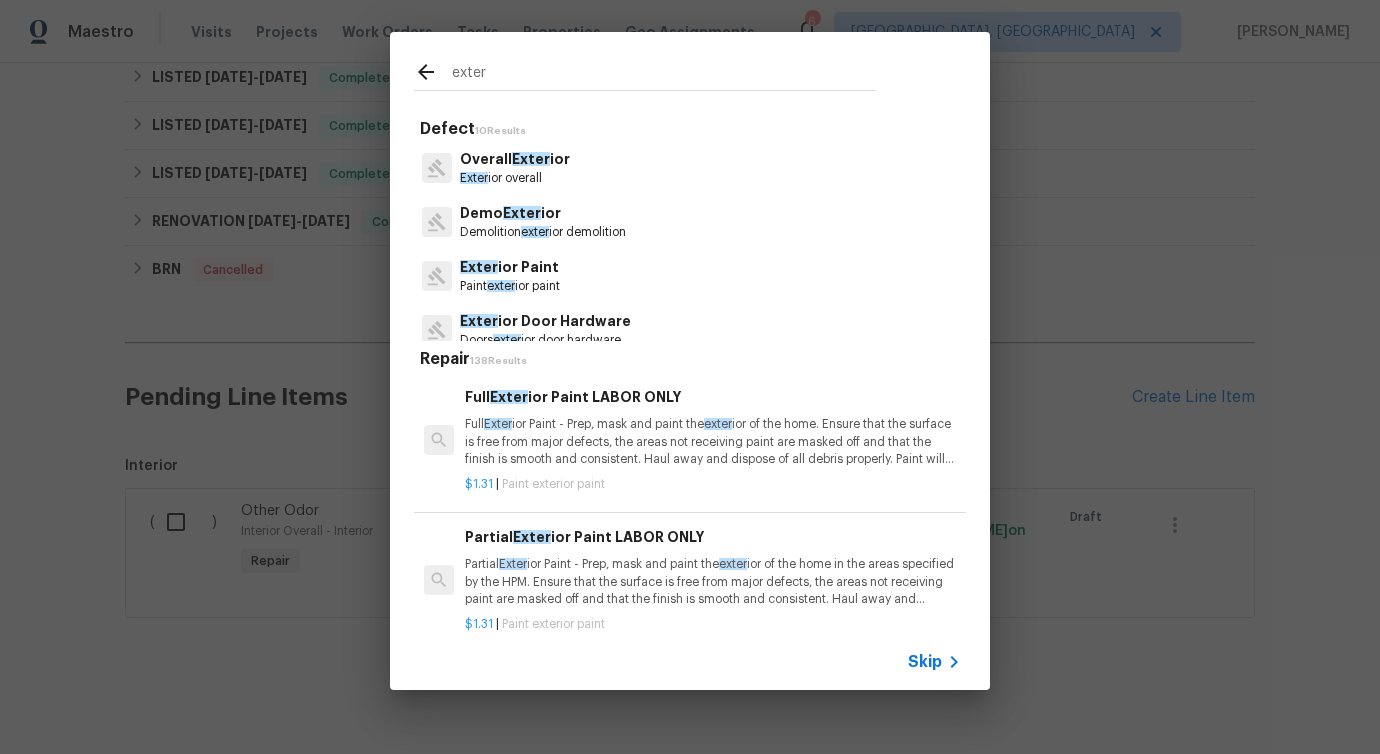 type on "exter" 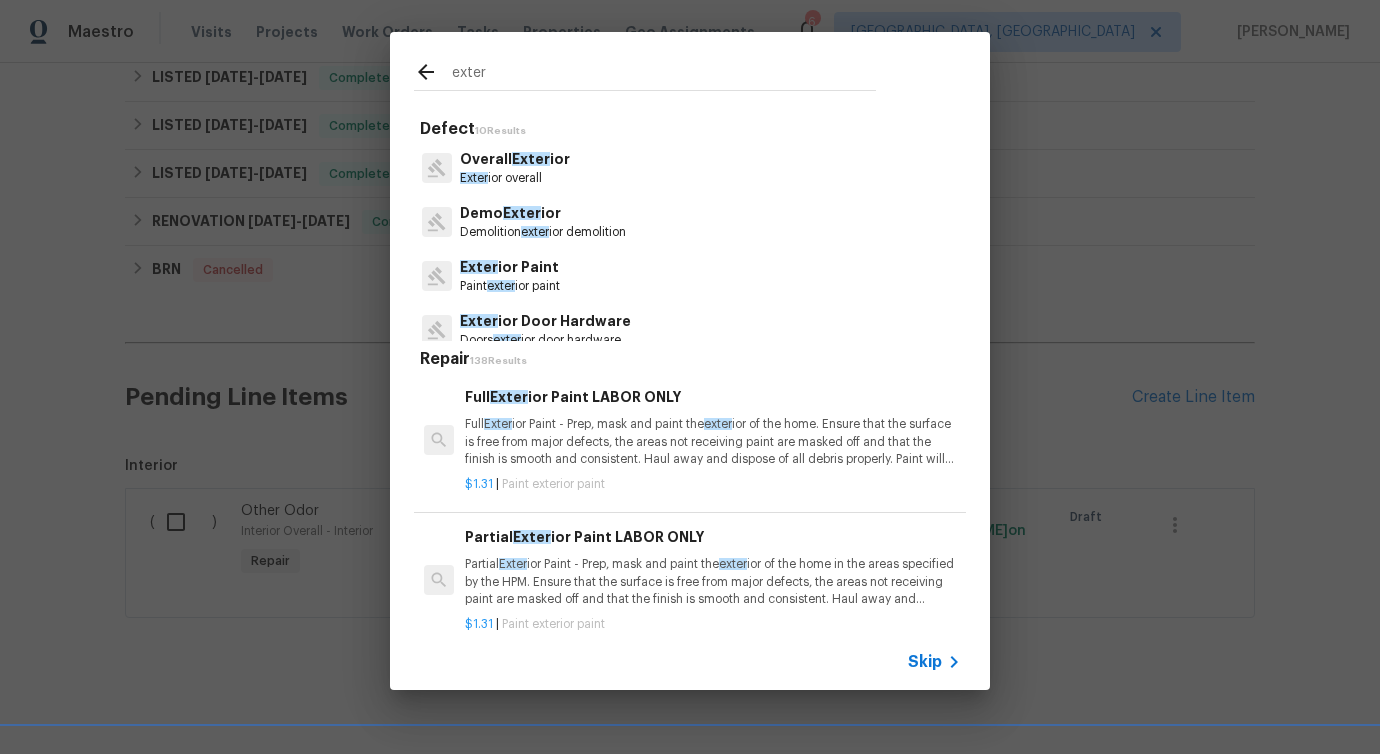 click on "Exter ior overall" at bounding box center (515, 178) 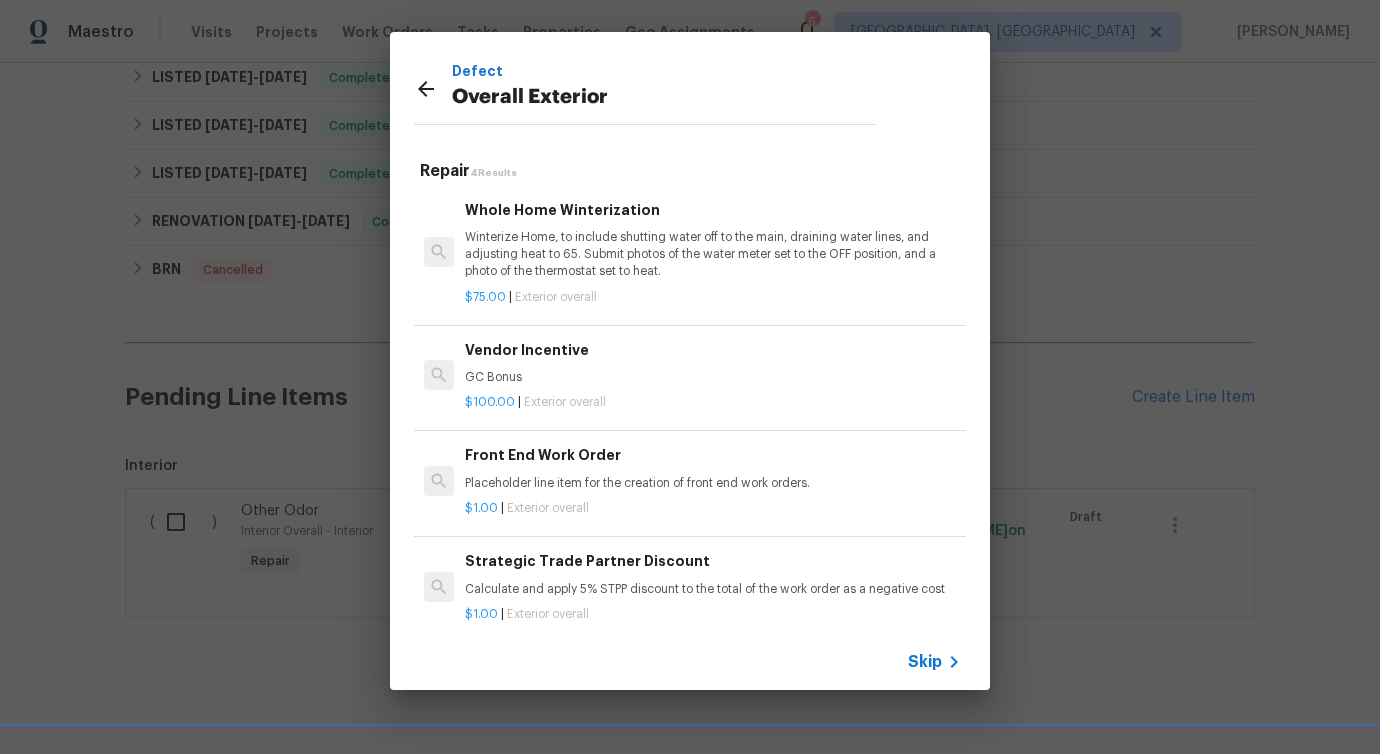 click on "Winterize Home, to include shutting water off to the main, draining water lines, and adjusting heat to 65. Submit photos of the water meter set to the OFF position, and a photo of the thermostat set to heat." at bounding box center [713, 254] 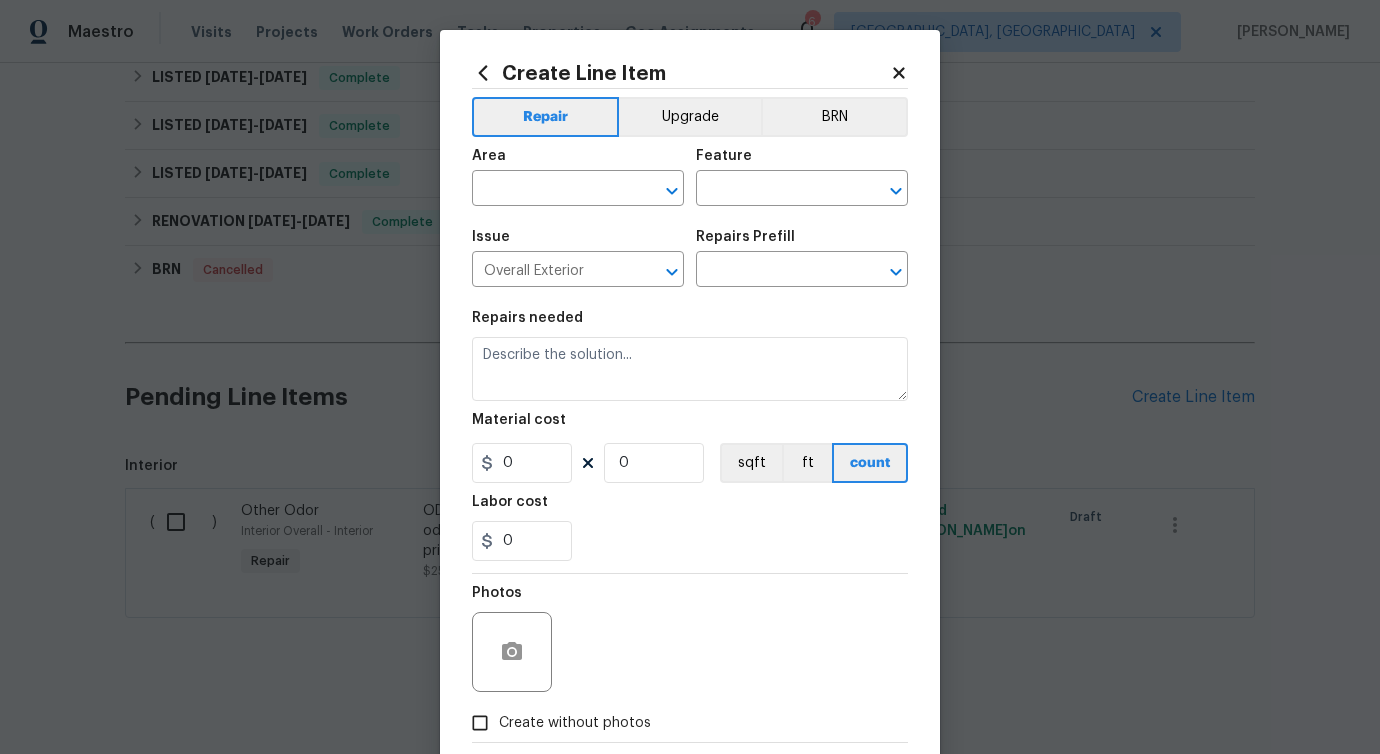 type on "Whole Home Winterization $75.00" 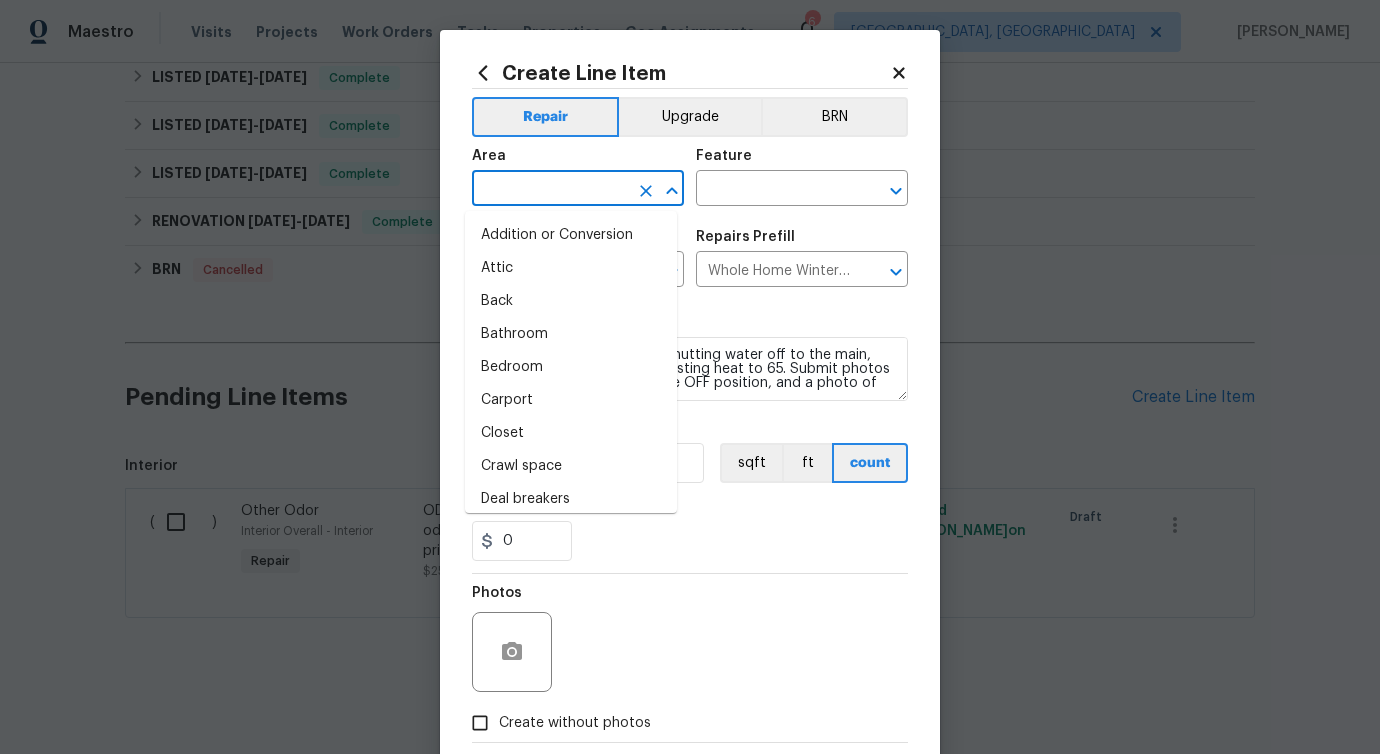 click at bounding box center (550, 190) 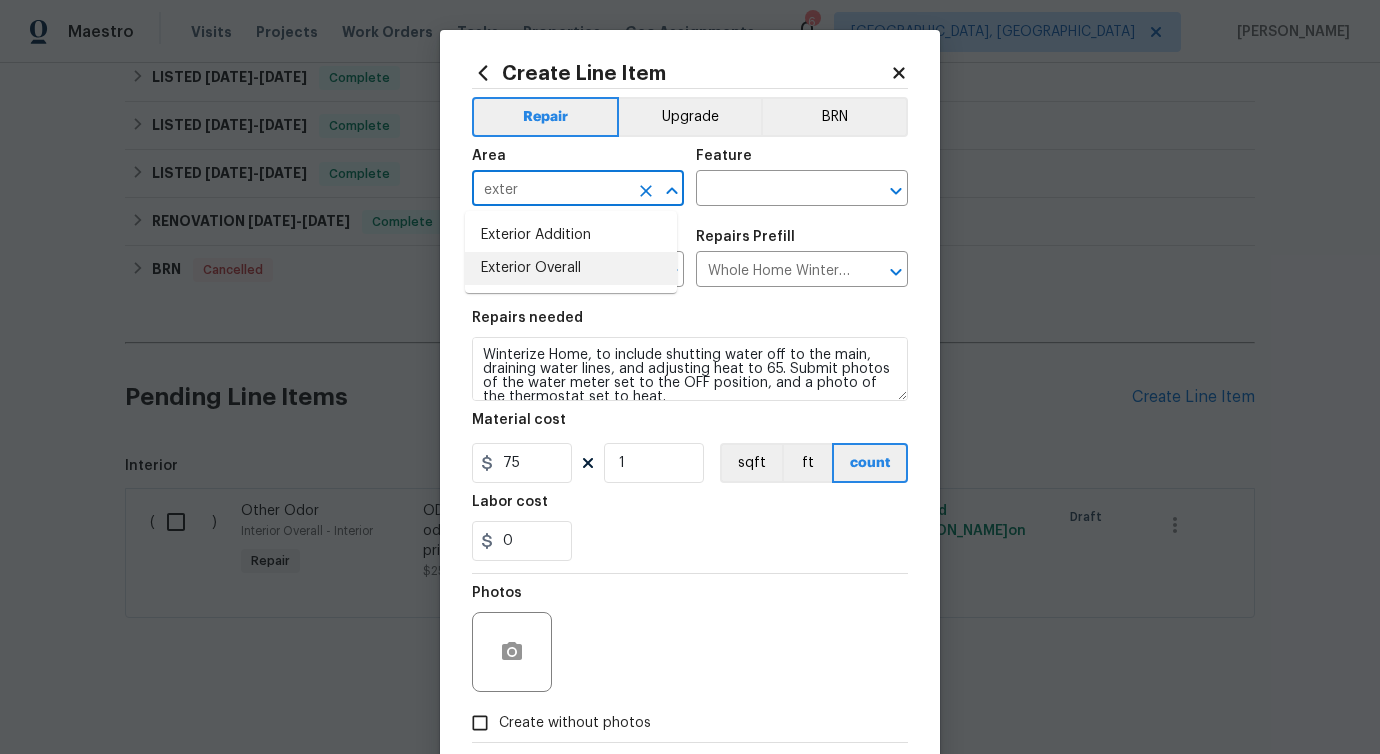 click on "Exterior Overall" at bounding box center [571, 268] 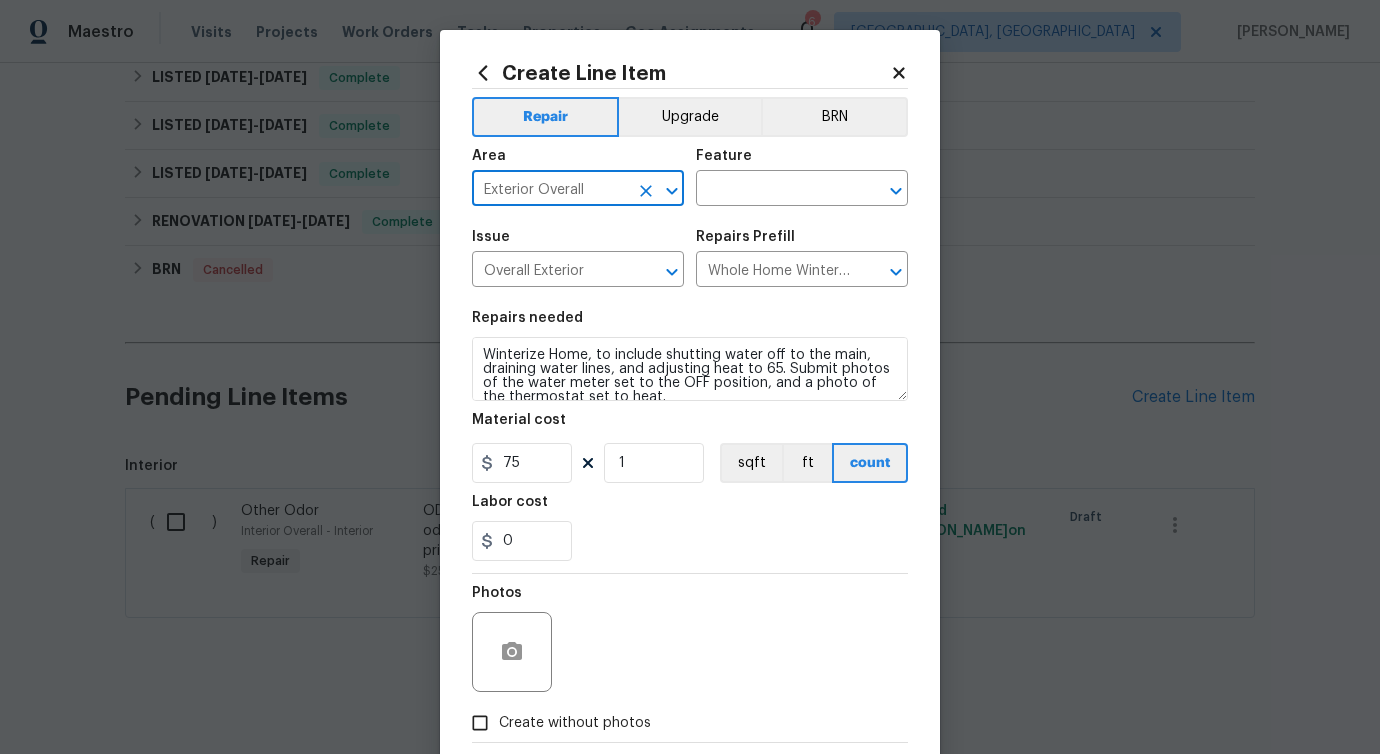 type on "Exterior Overall" 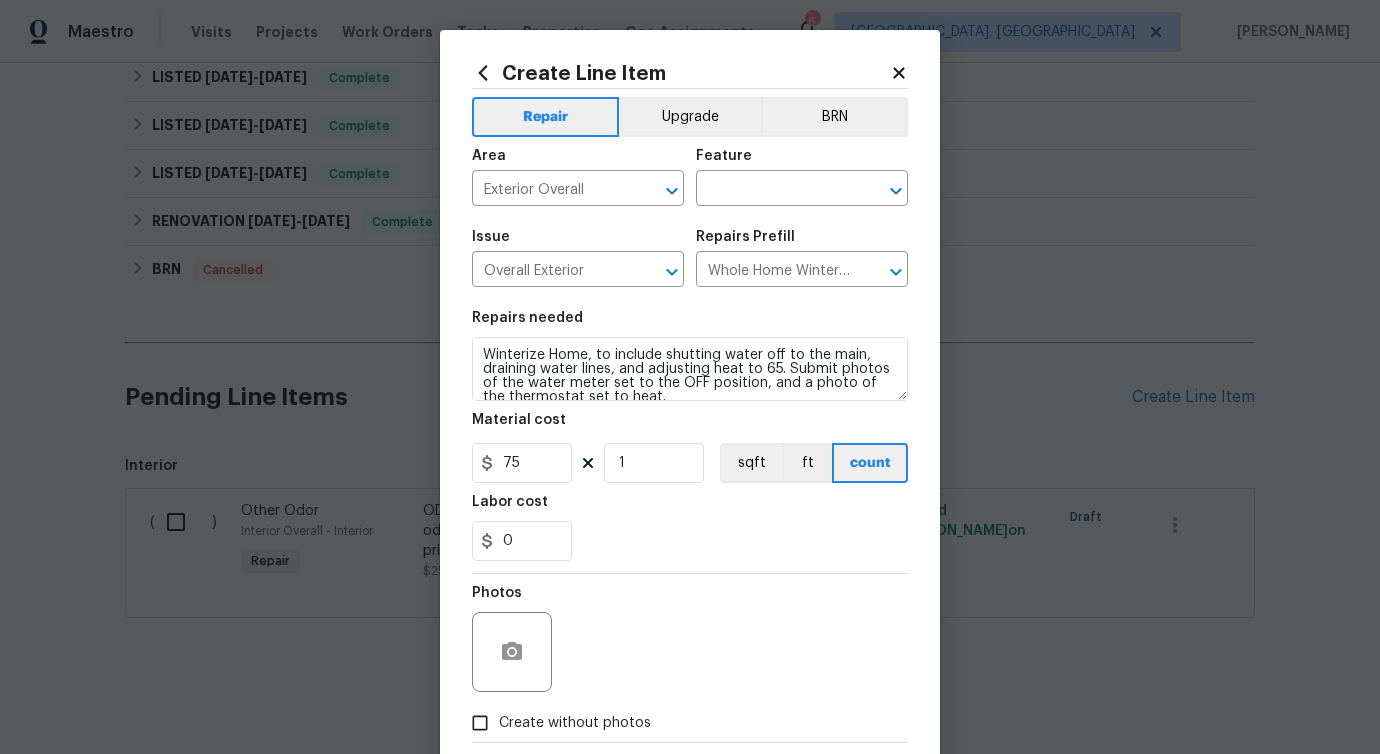 click on "Feature" at bounding box center (802, 162) 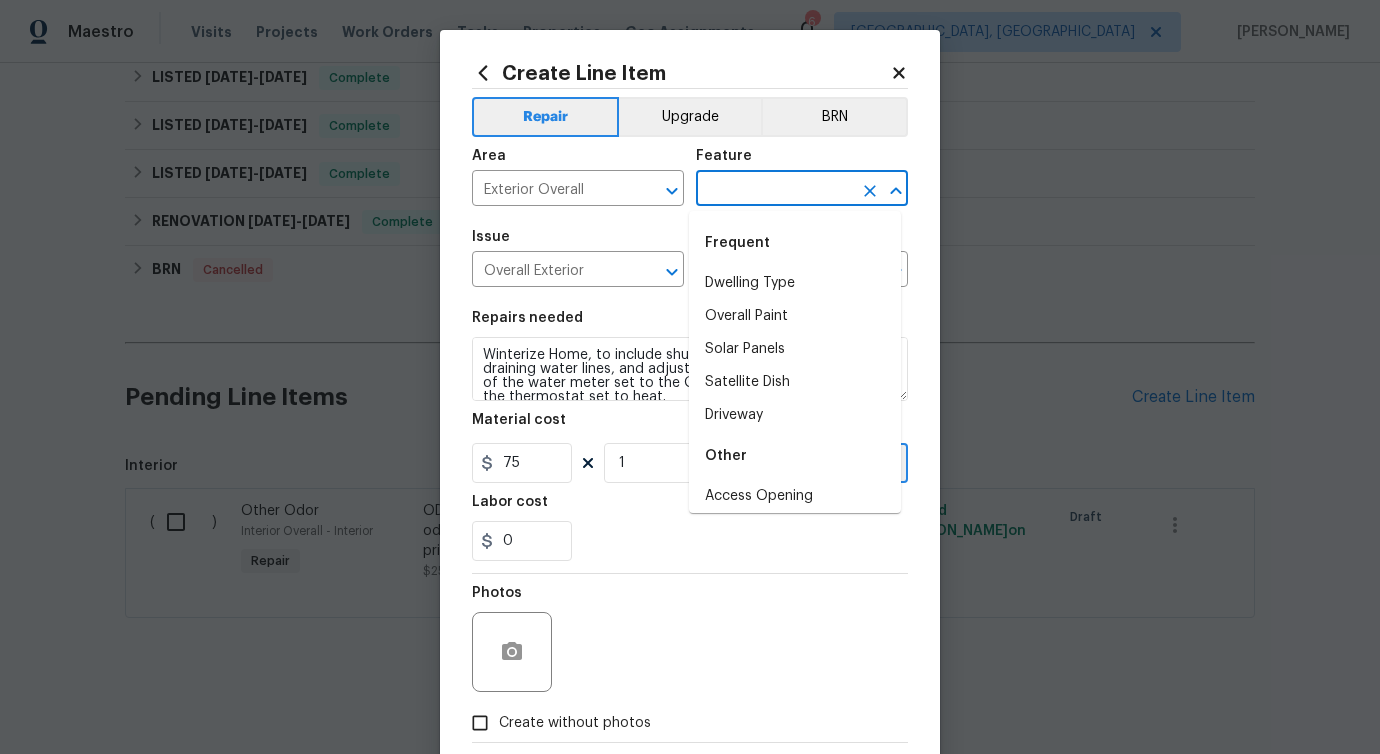 click at bounding box center [774, 190] 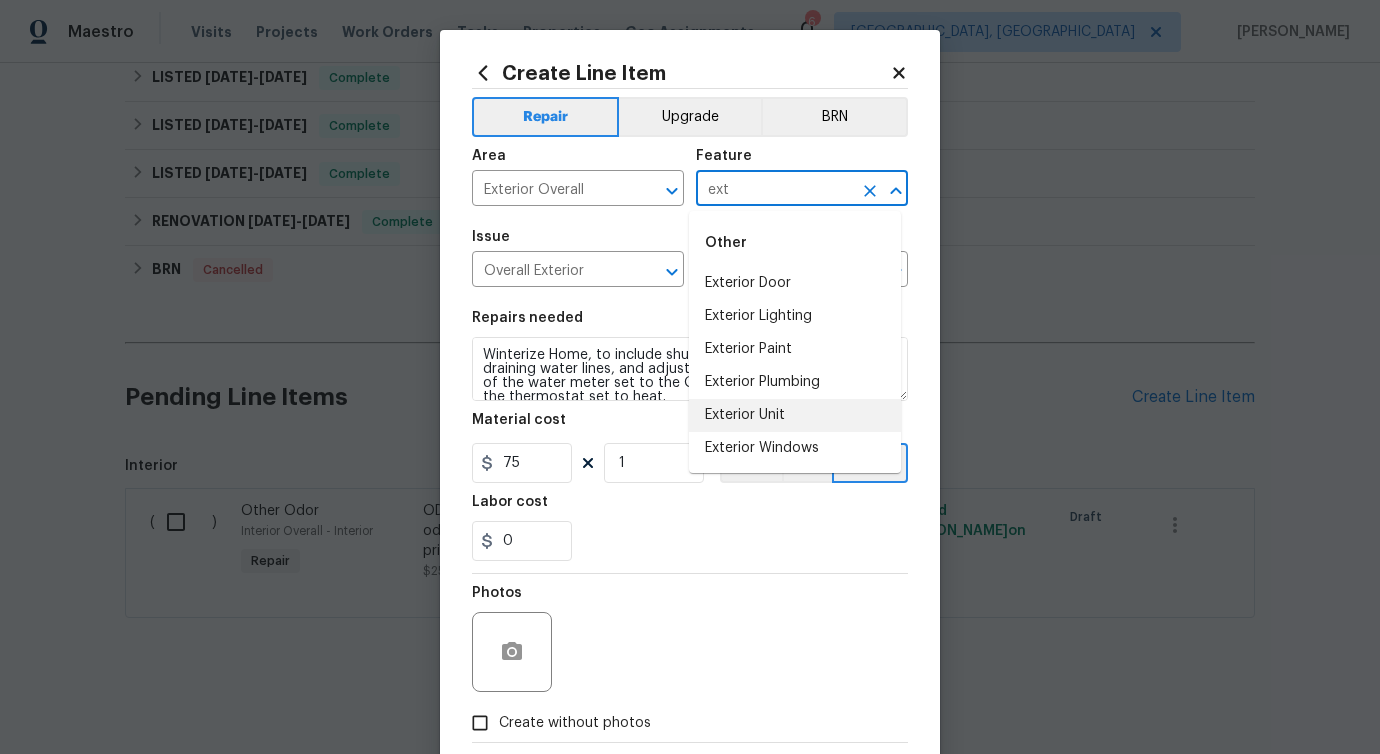click on "Exterior Unit" at bounding box center (795, 415) 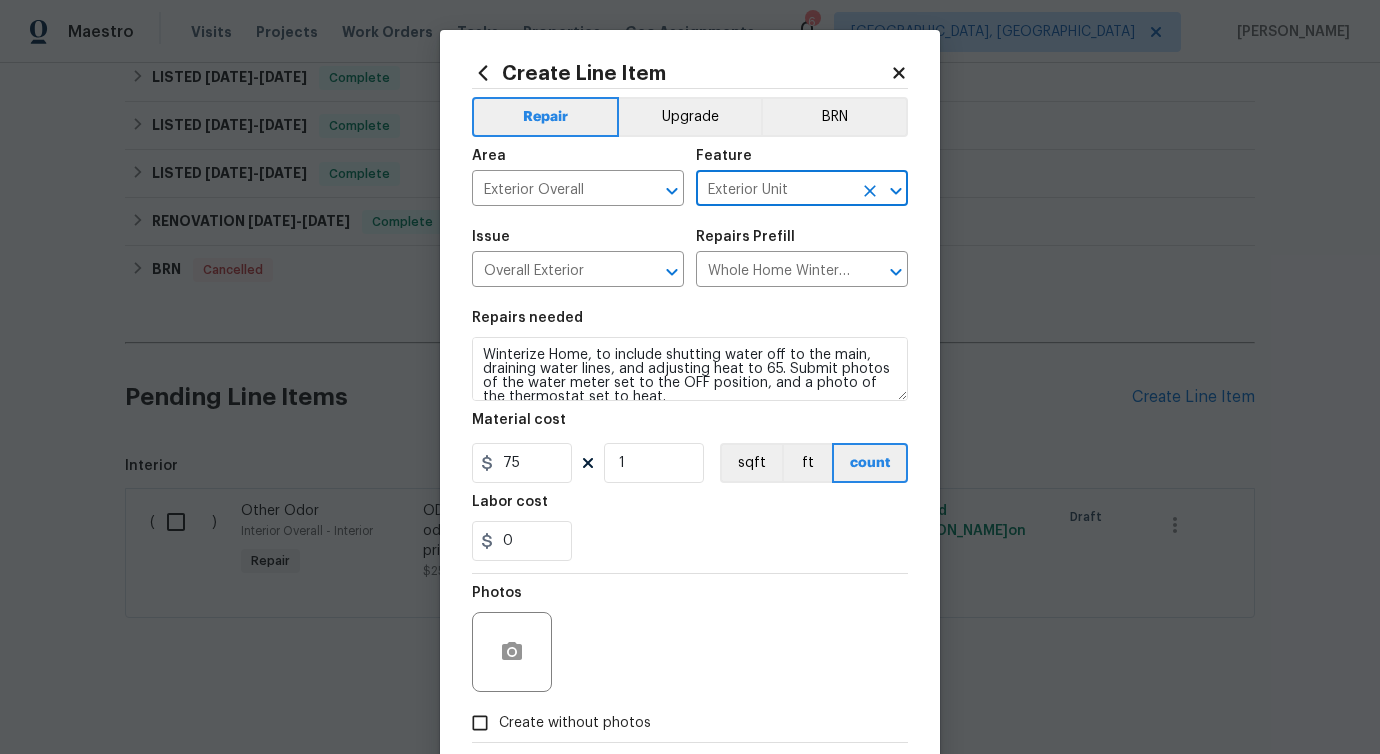 type on "Exterior Unit" 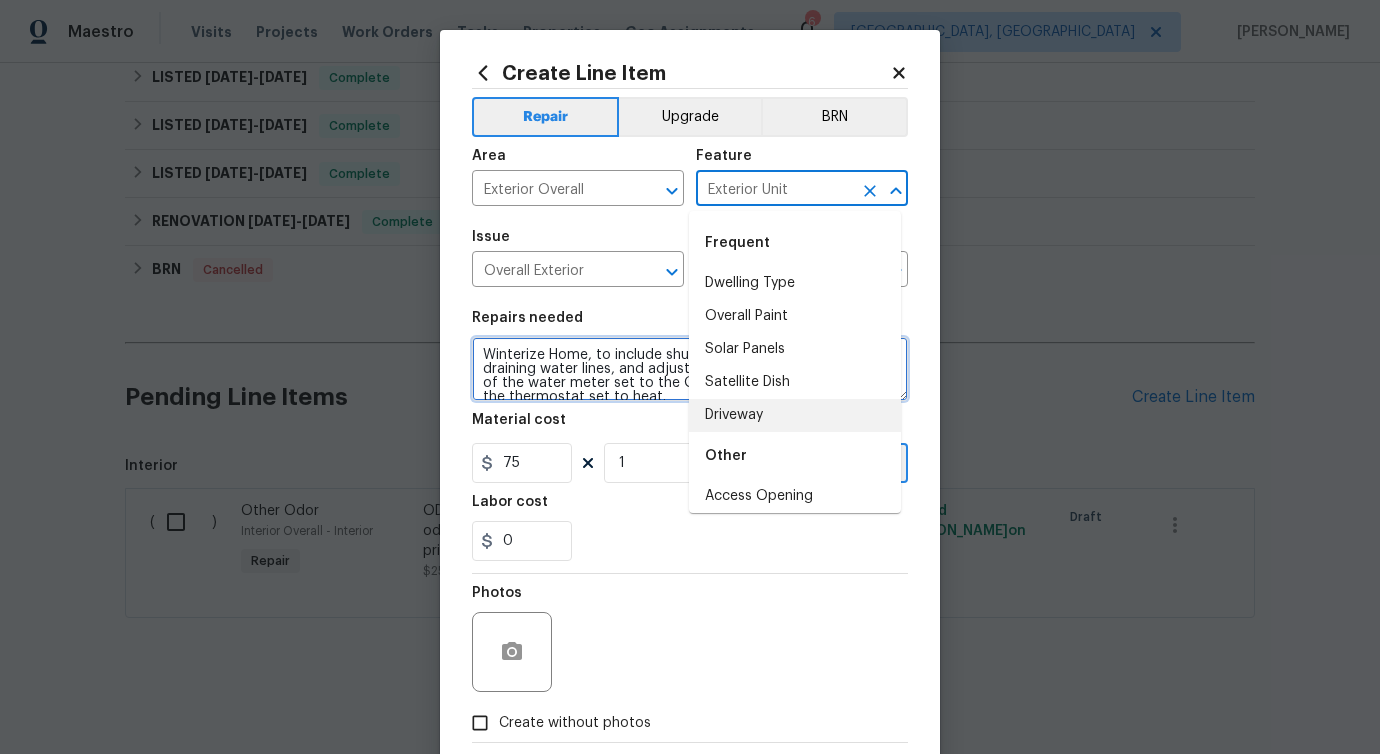click on "Winterize Home, to include shutting water off to the main, draining water lines, and adjusting heat to 65. Submit photos of the water meter set to the OFF position, and a photo of the thermostat set to heat." at bounding box center (690, 369) 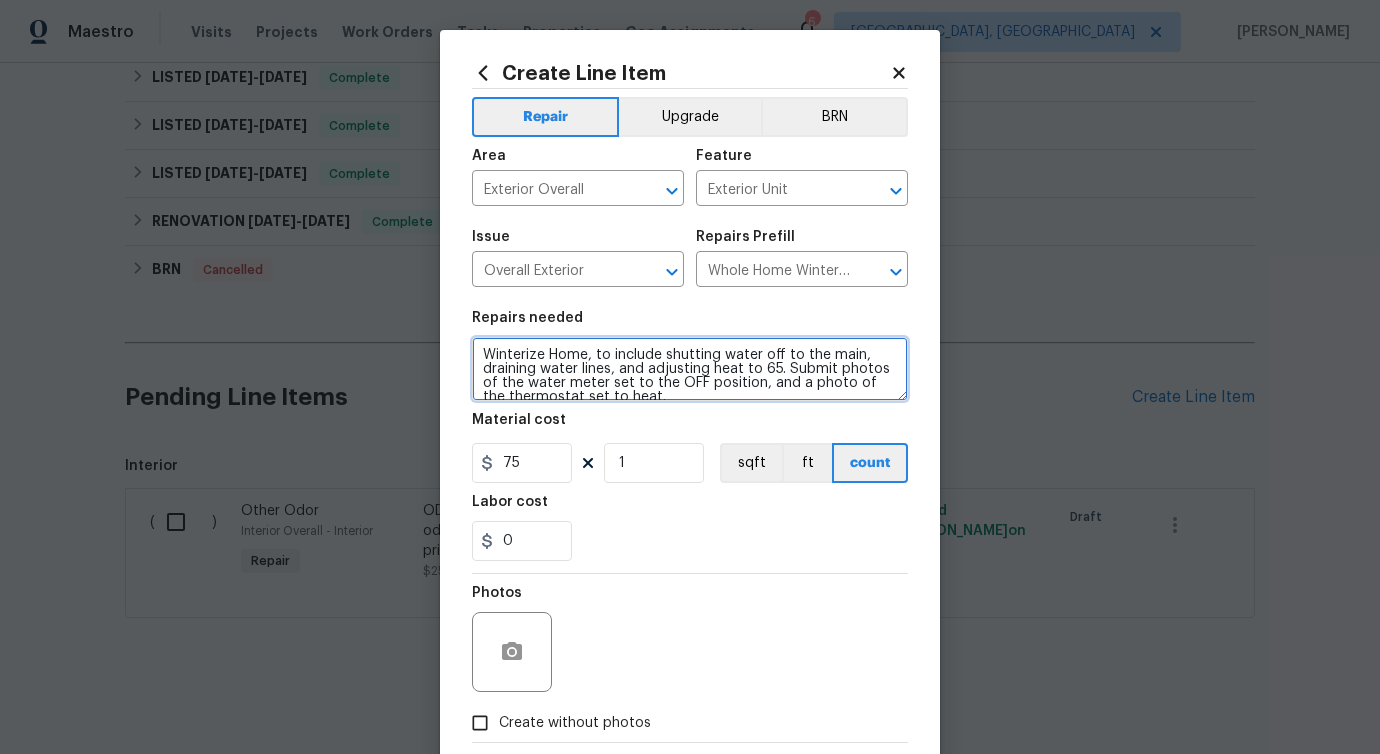 click on "Winterize Home, to include shutting water off to the main, draining water lines, and adjusting heat to 65. Submit photos of the water meter set to the OFF position, and a photo of the thermostat set to heat." at bounding box center (690, 369) 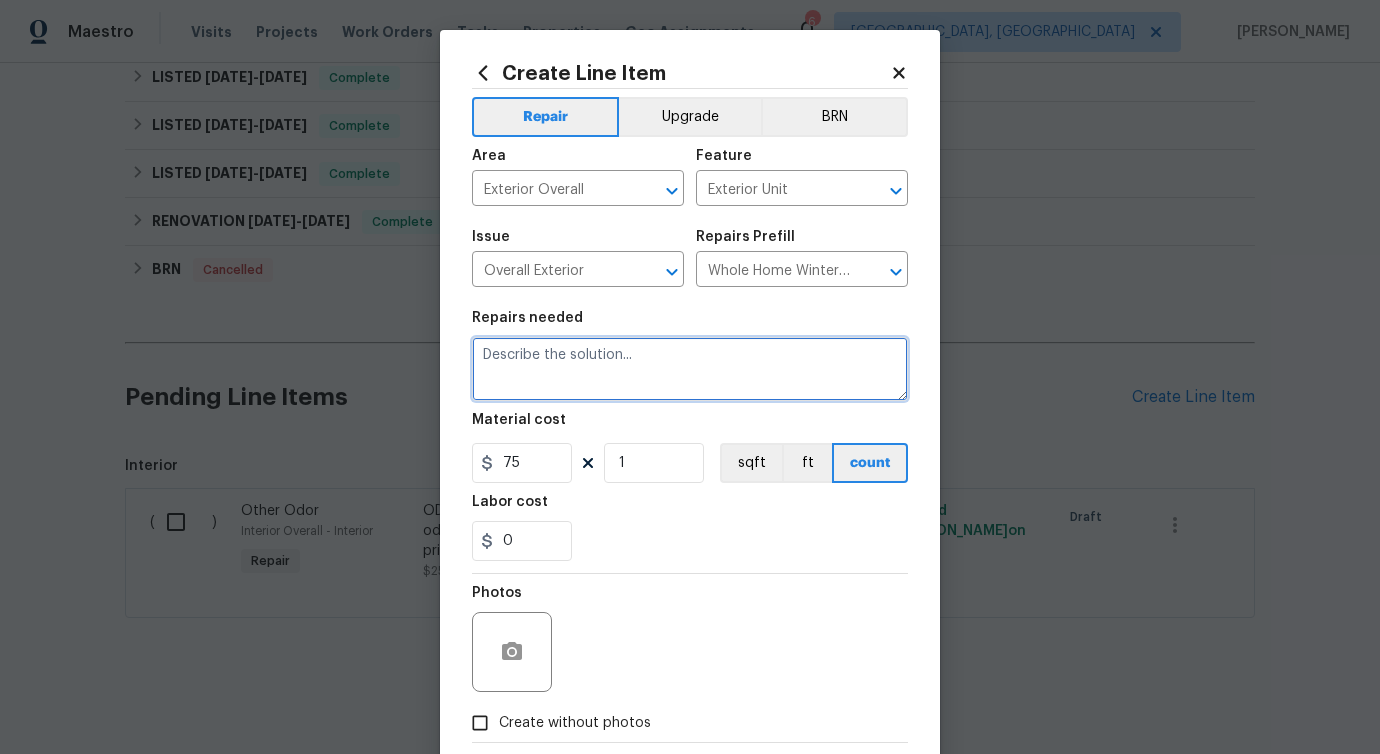 paste on "Please go onsite and replace lock with standard lock" 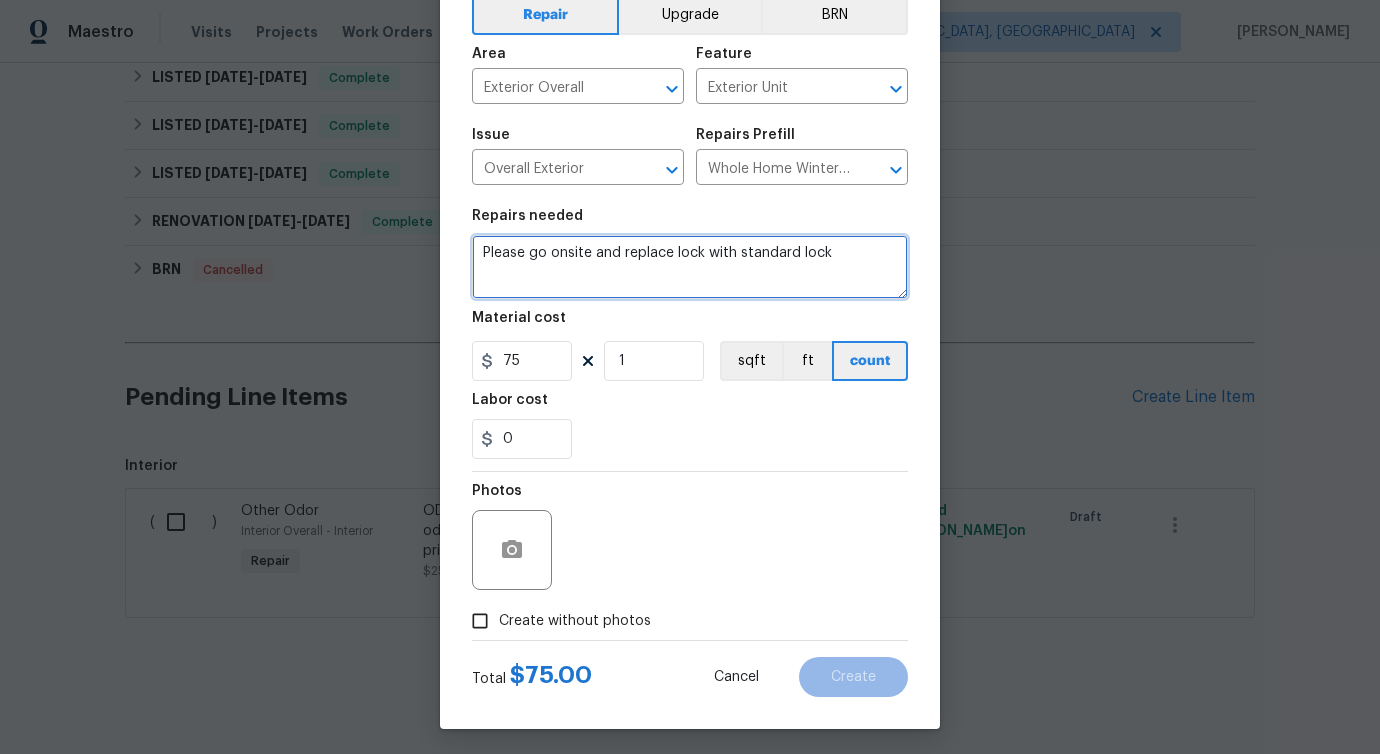 scroll, scrollTop: 108, scrollLeft: 0, axis: vertical 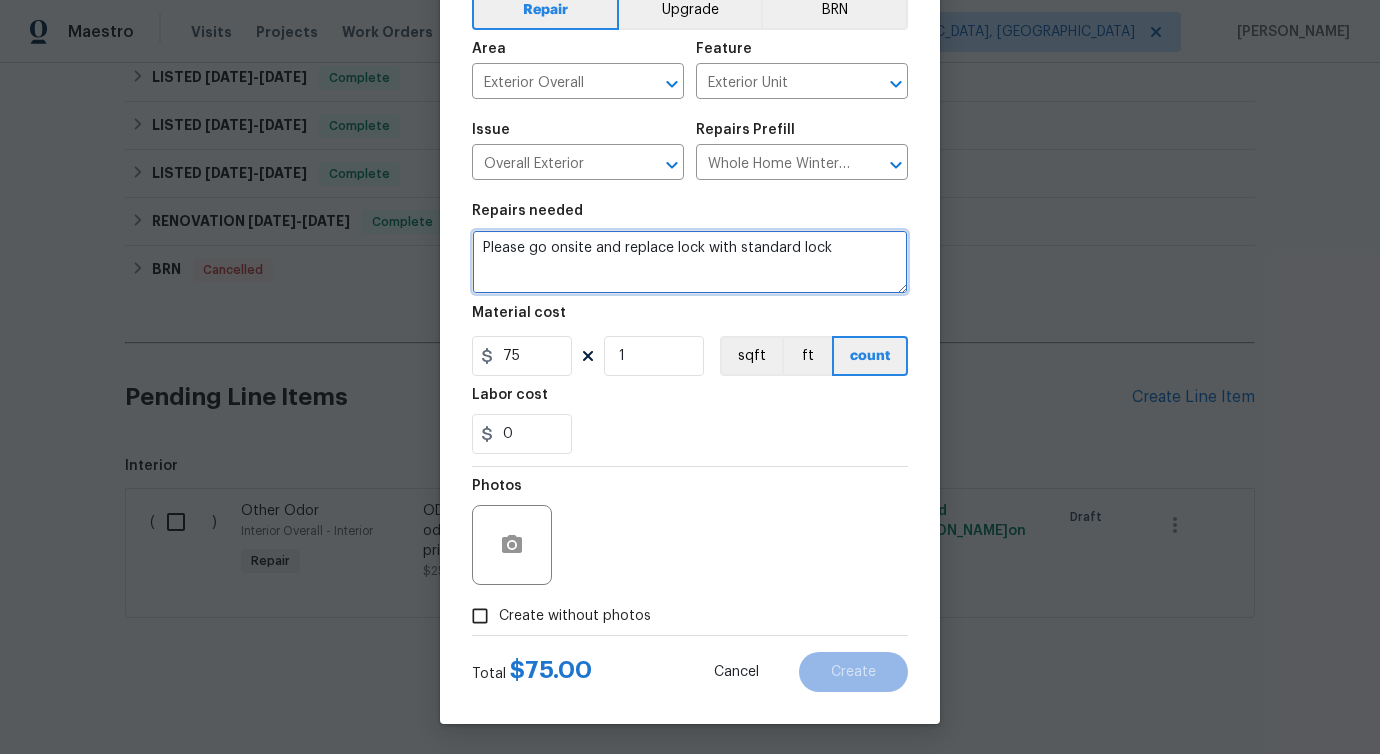 type on "Please go onsite and replace lock with standard lock" 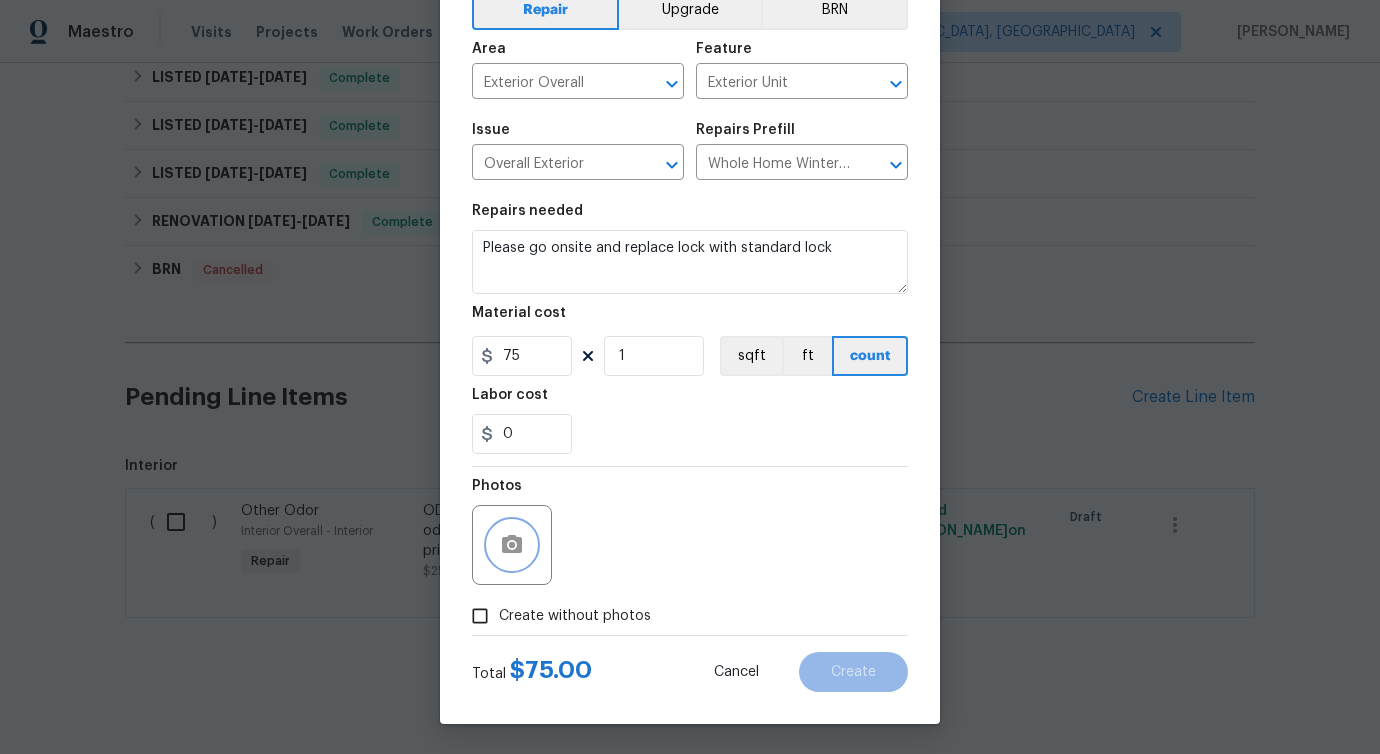 click 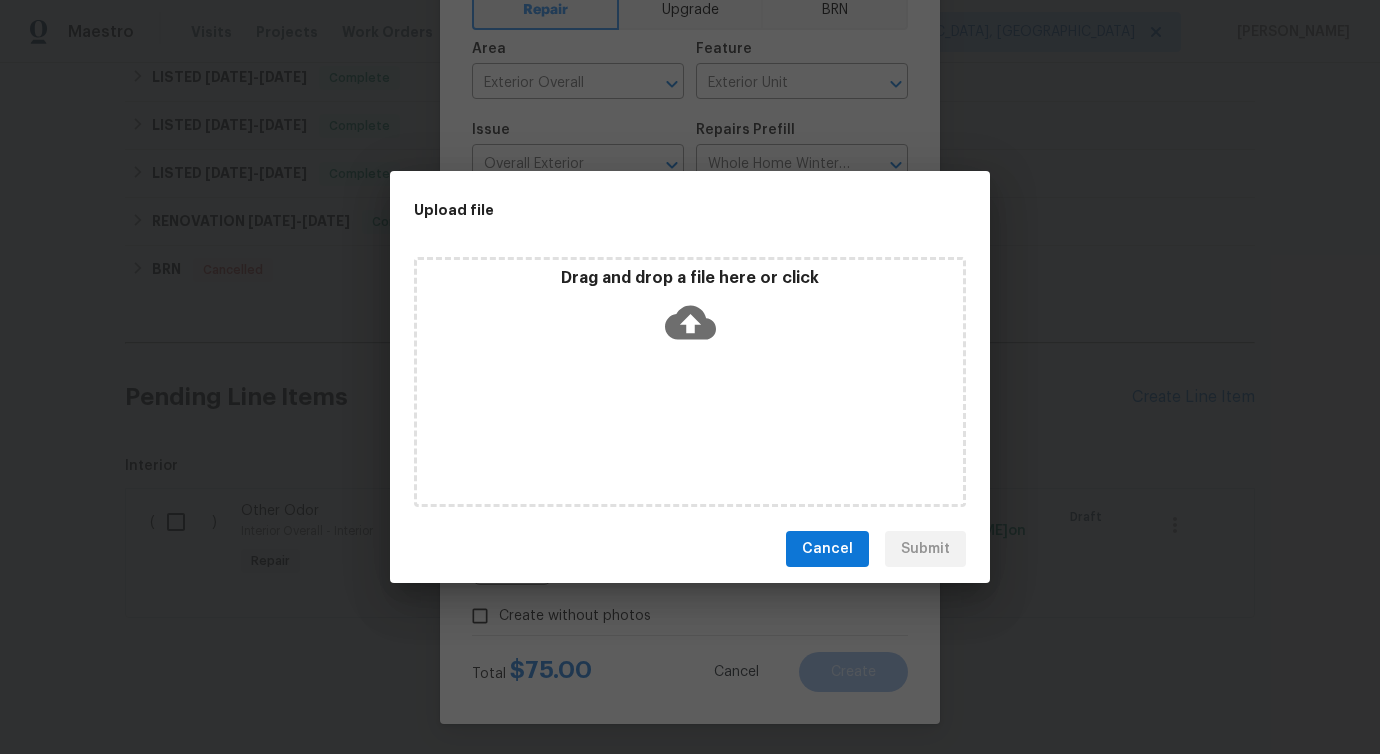 click 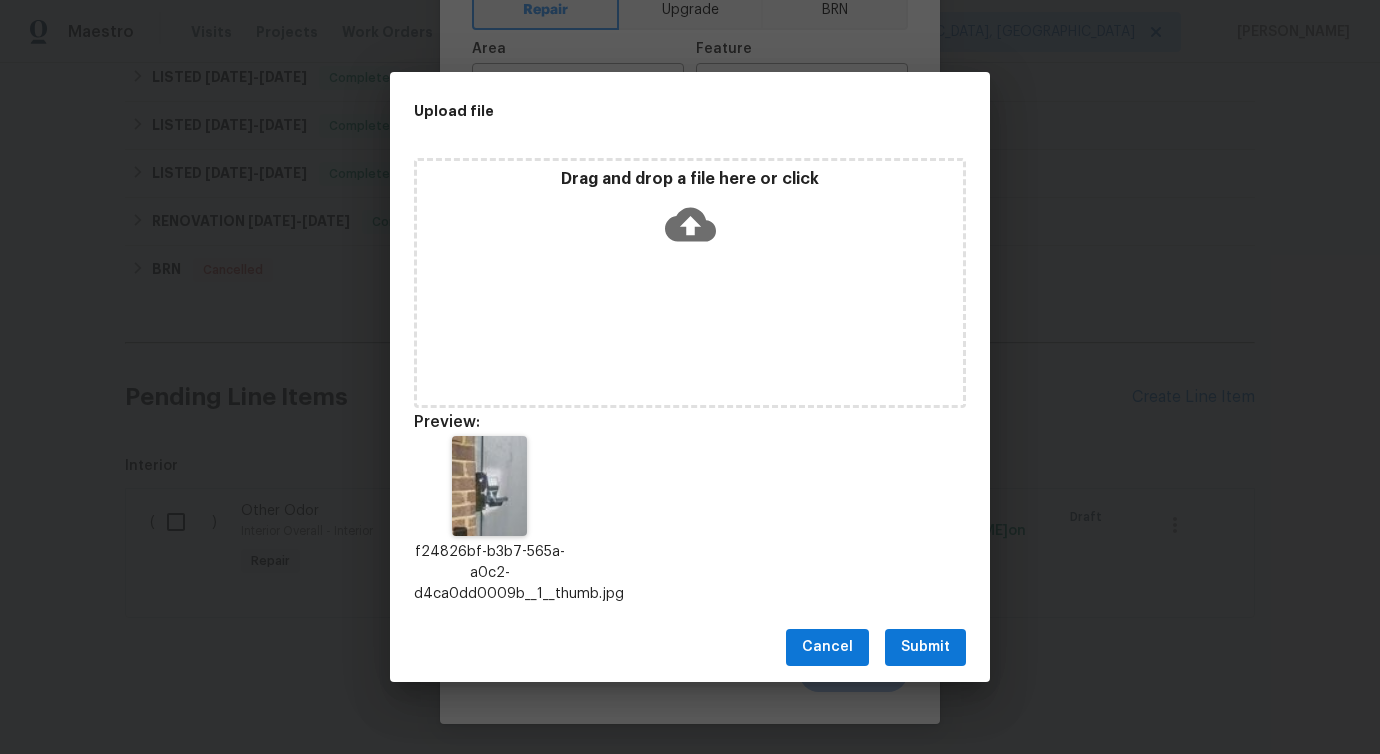 click on "Submit" at bounding box center [925, 647] 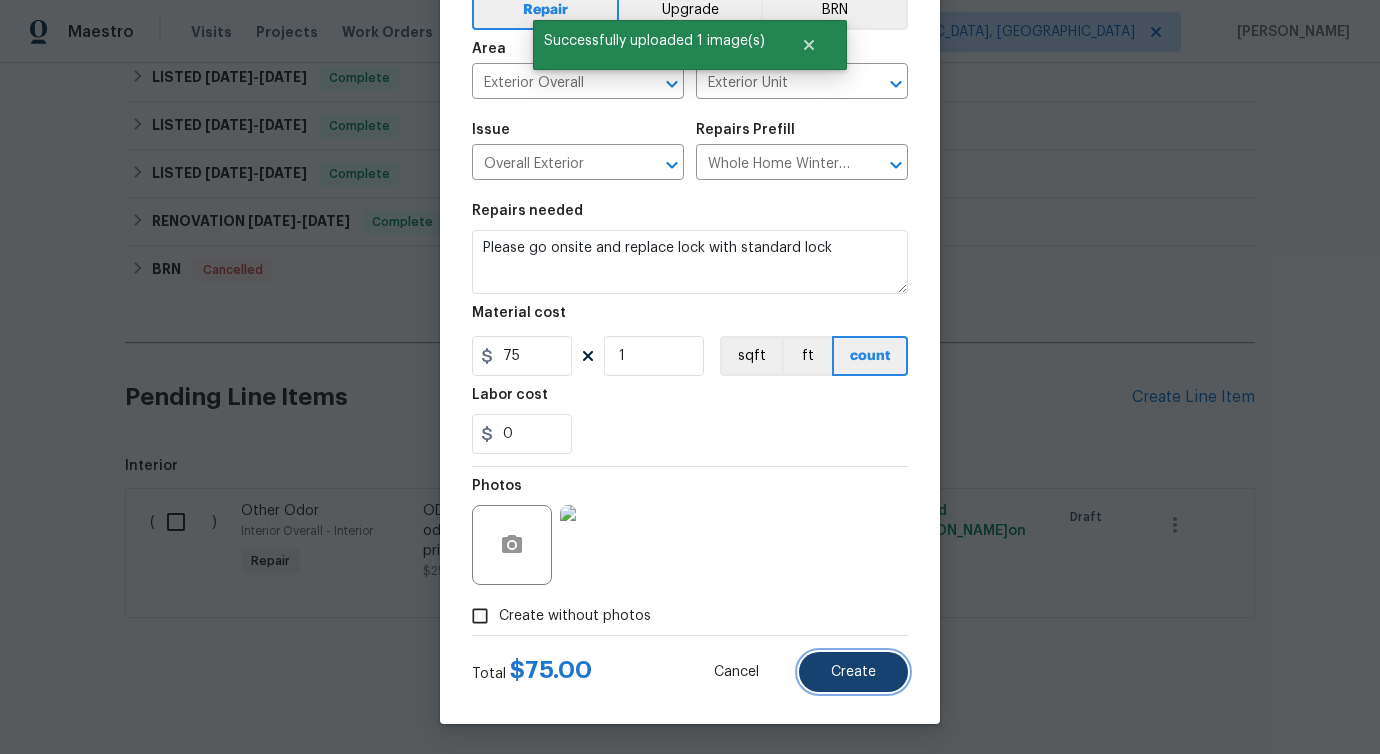 click on "Create" at bounding box center [853, 672] 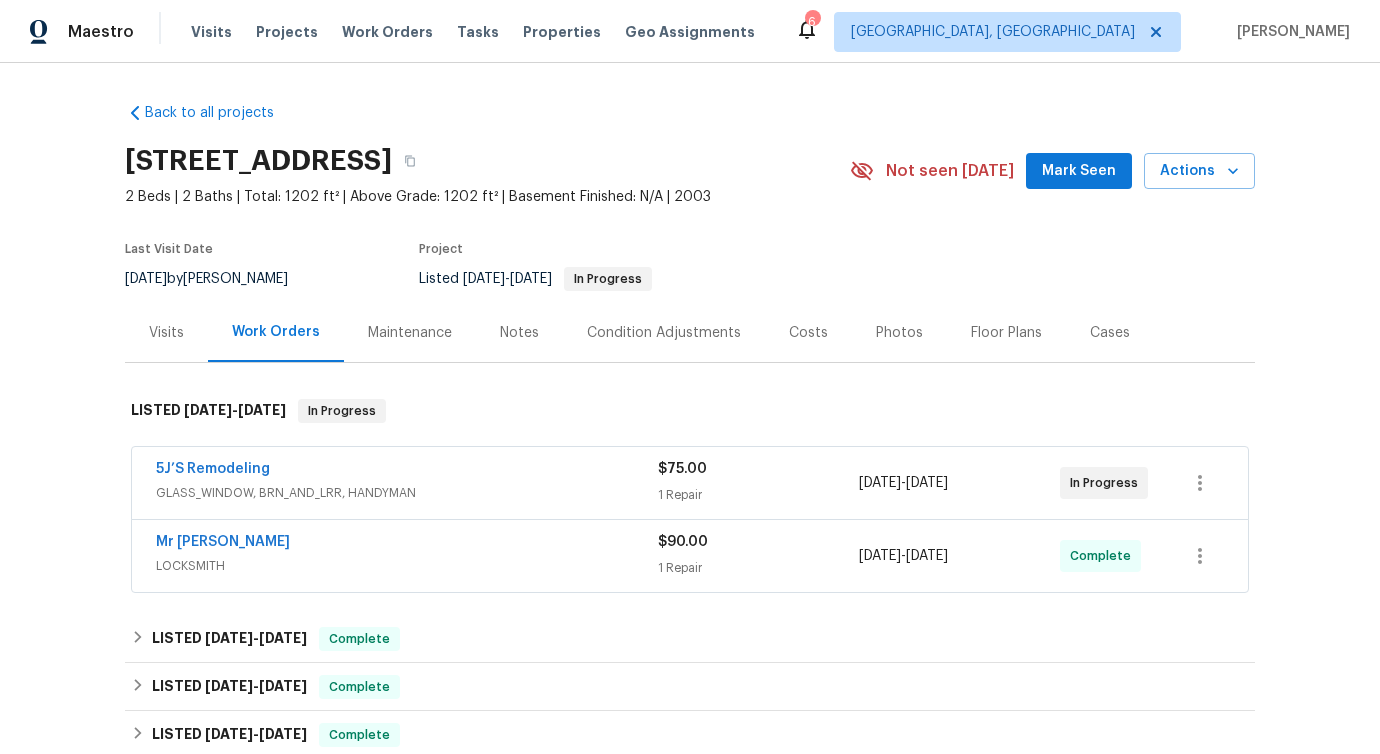 scroll, scrollTop: 1017, scrollLeft: 0, axis: vertical 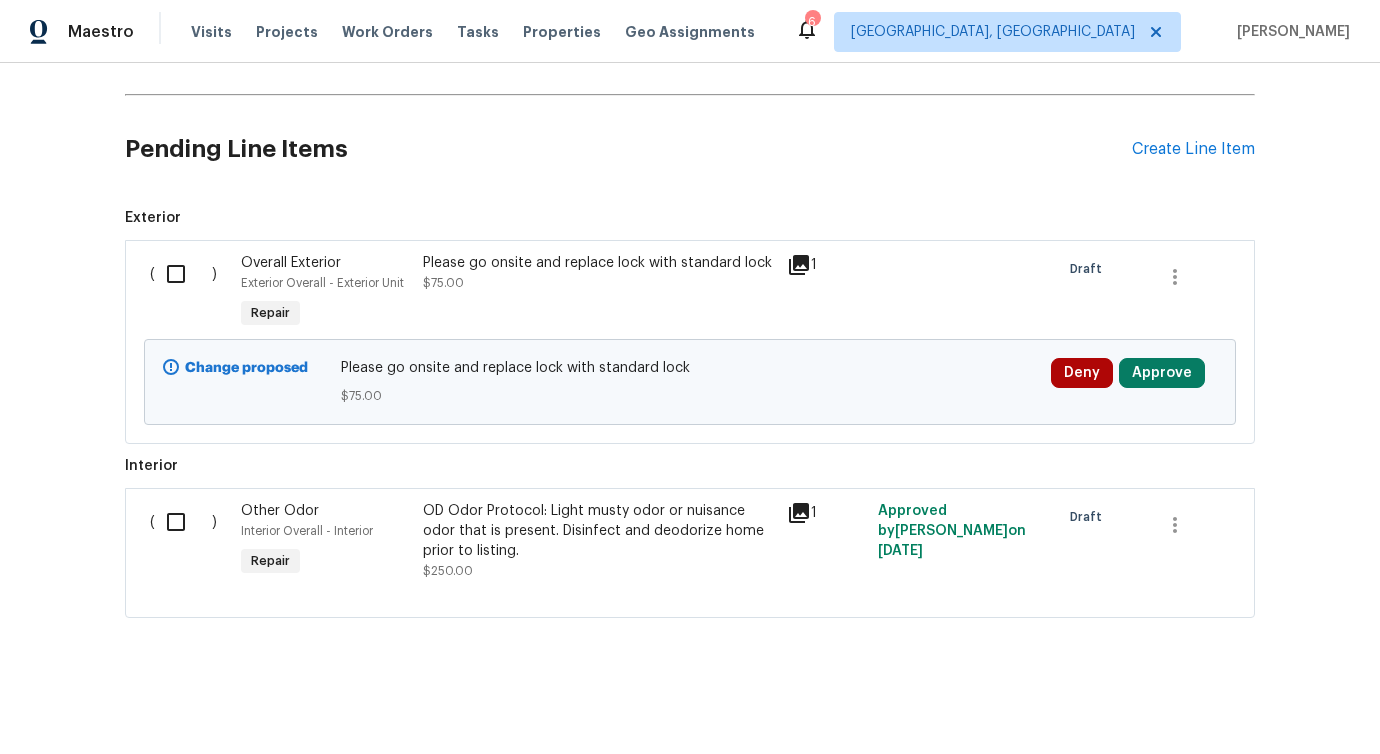 click at bounding box center (183, 274) 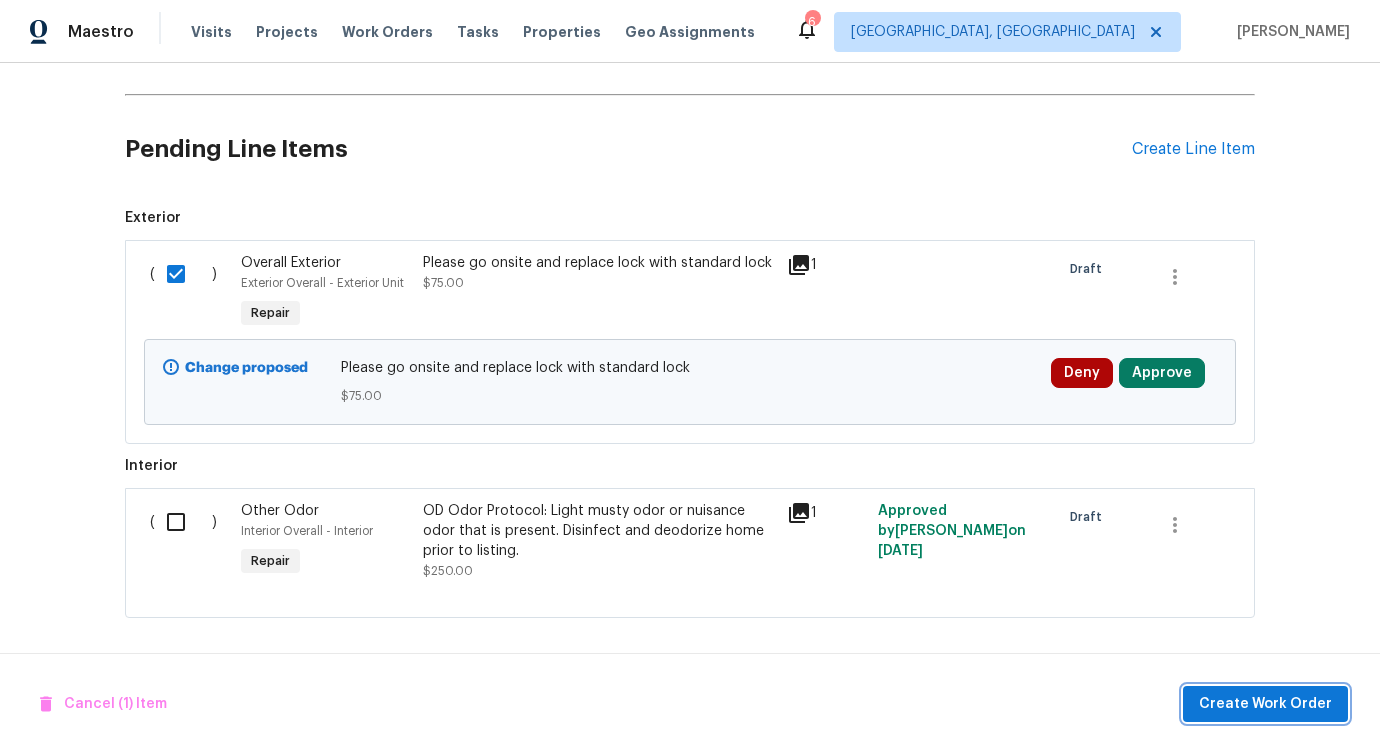 click on "Create Work Order" at bounding box center [1265, 704] 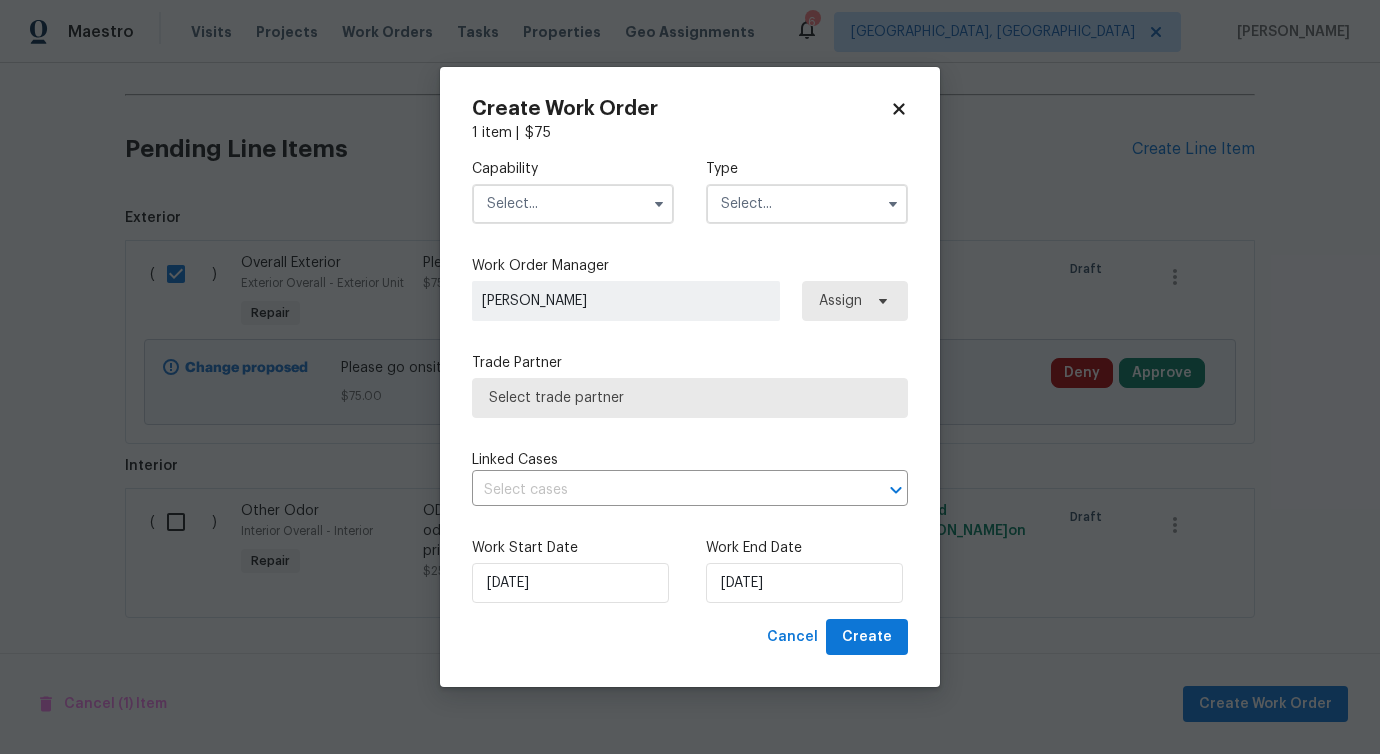 click at bounding box center (573, 204) 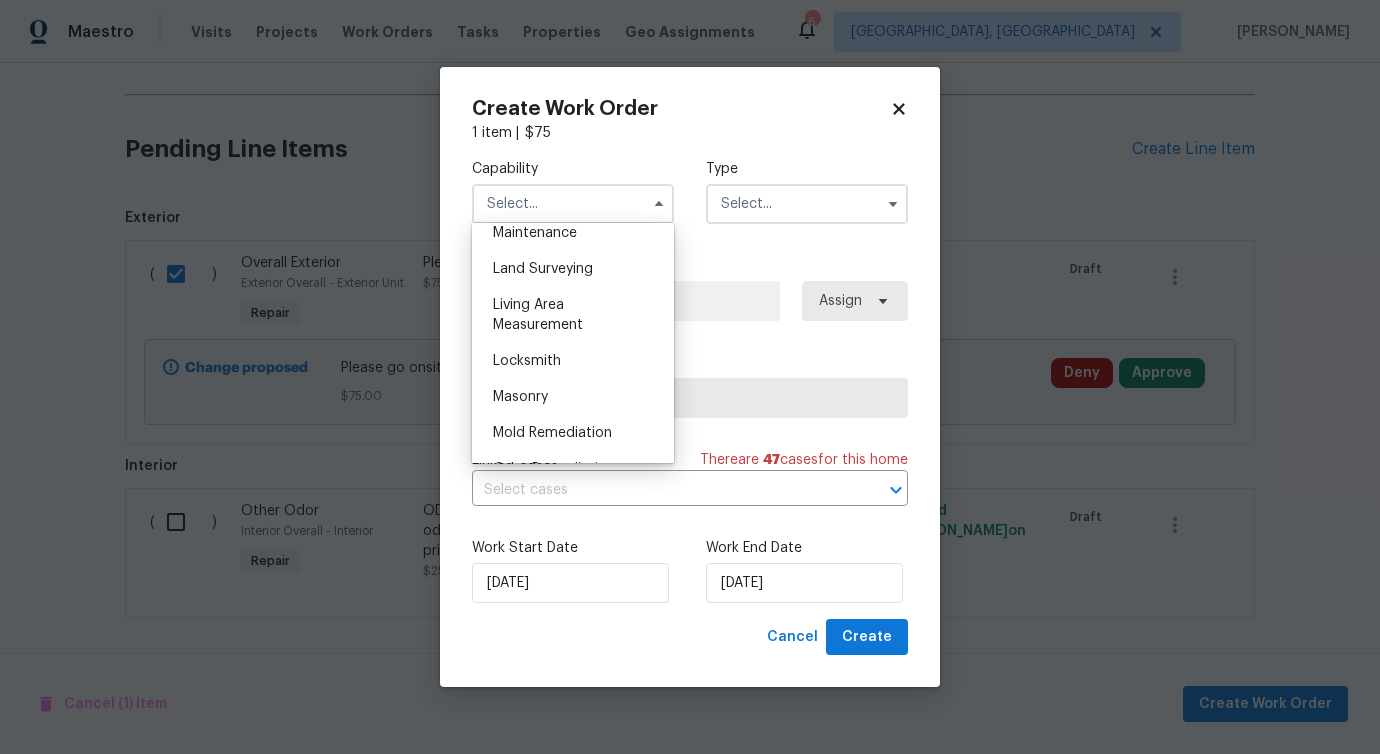 scroll, scrollTop: 1383, scrollLeft: 0, axis: vertical 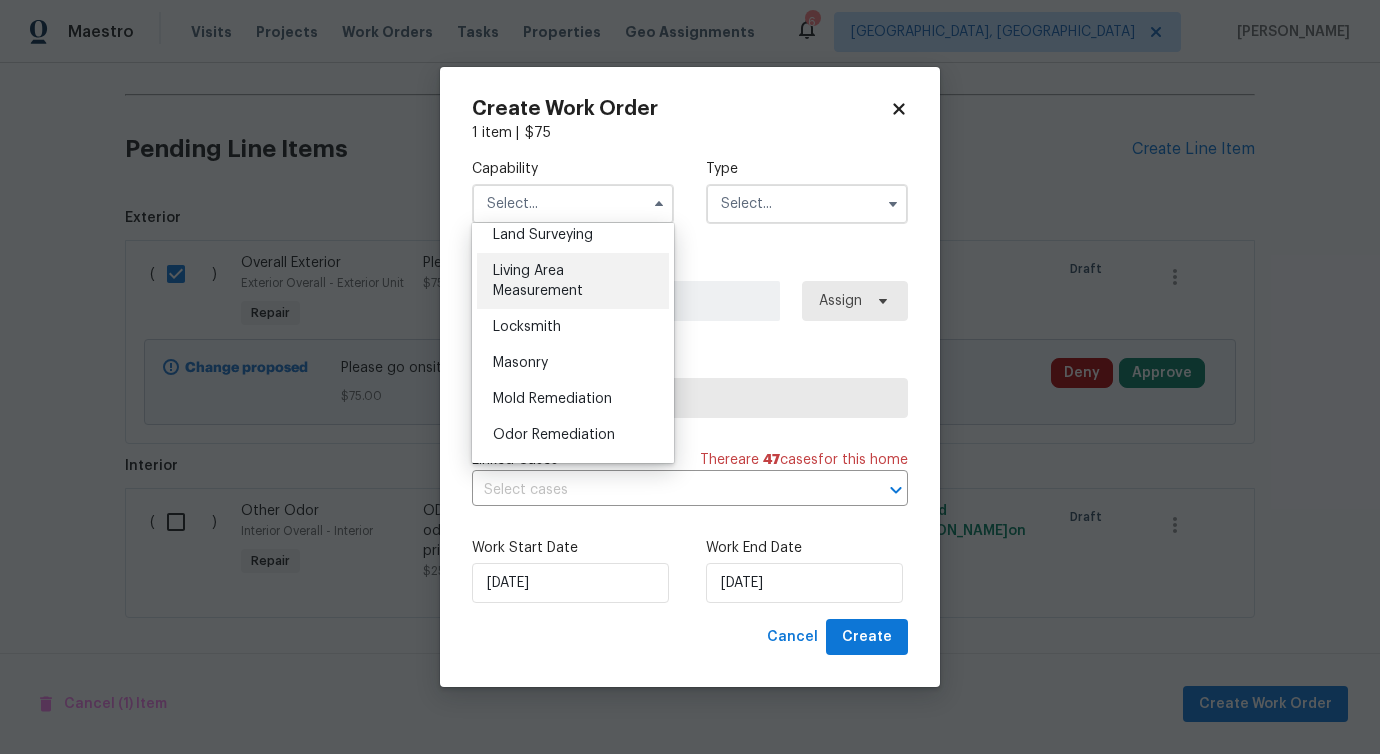 click on "Living Area Measurement" at bounding box center (573, 281) 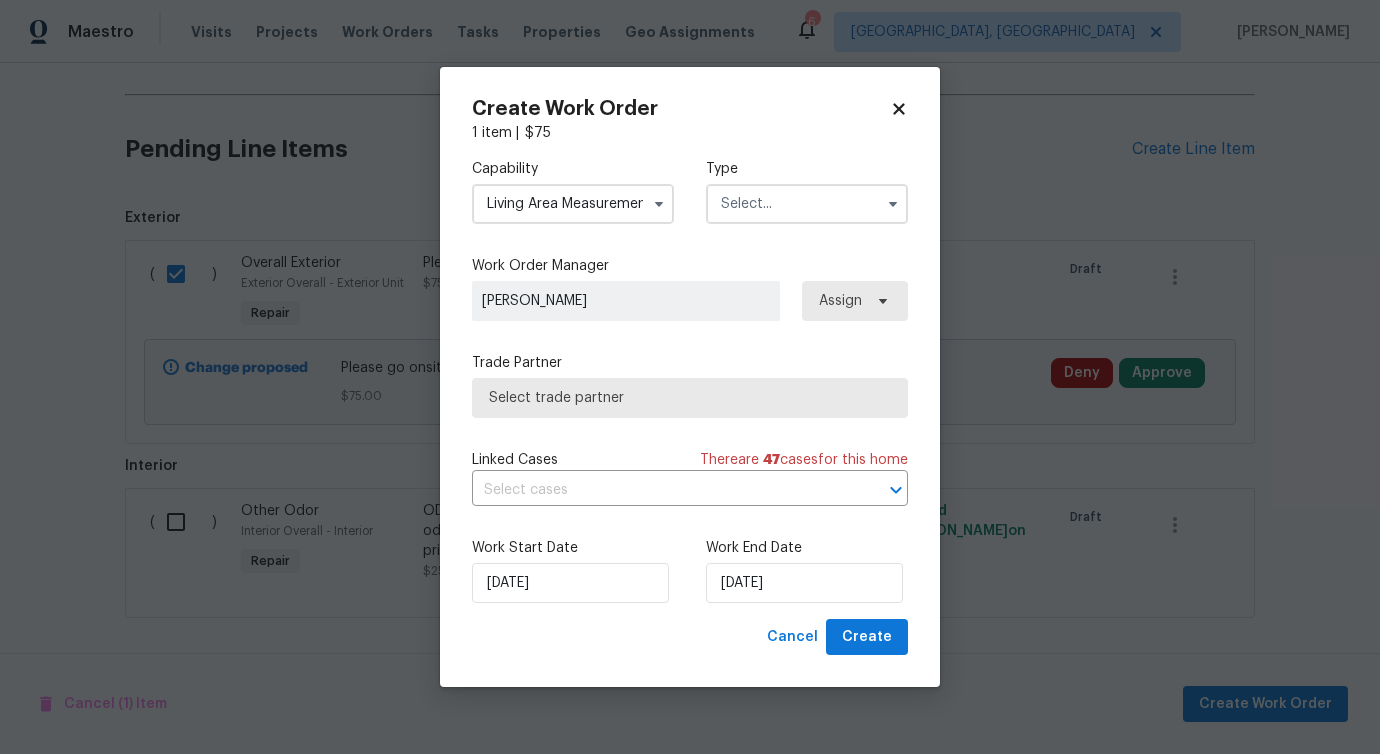 click on "Living Area Measurement" at bounding box center (573, 204) 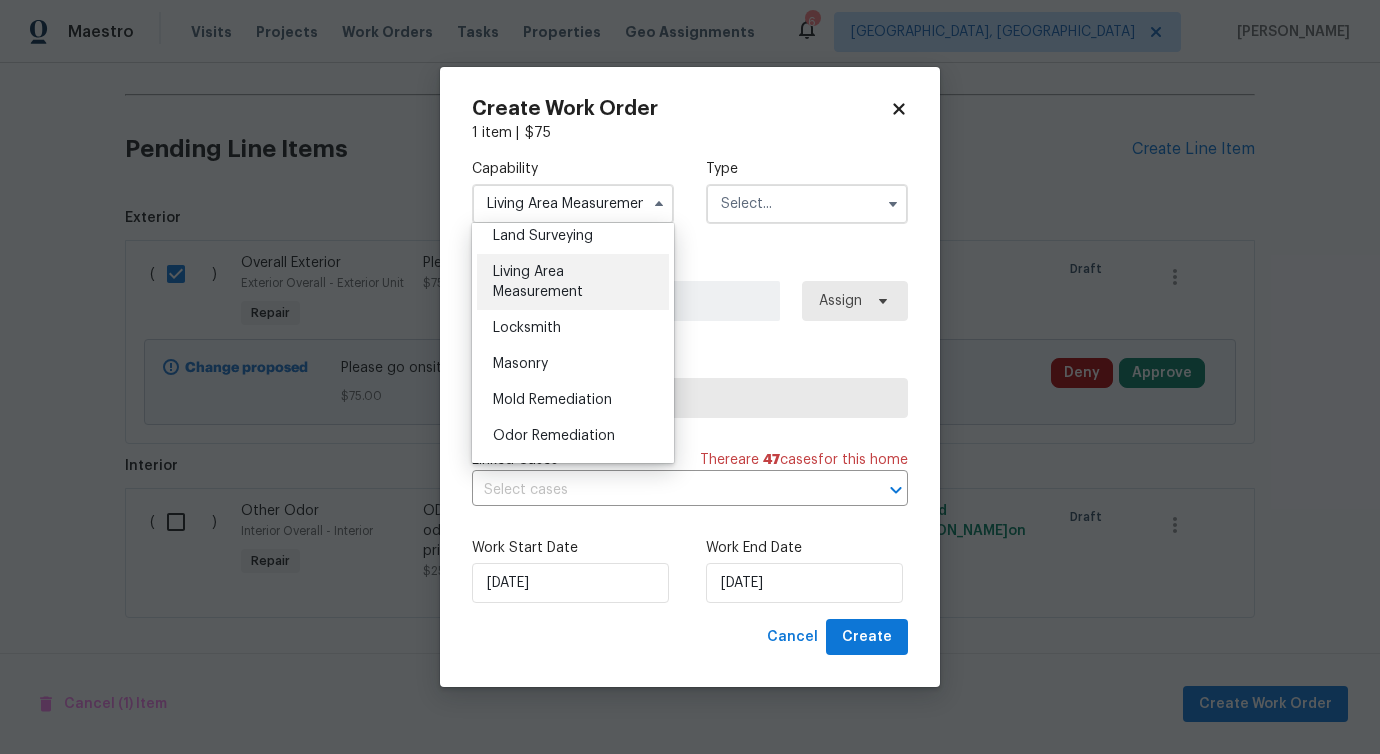 scroll, scrollTop: 1402, scrollLeft: 0, axis: vertical 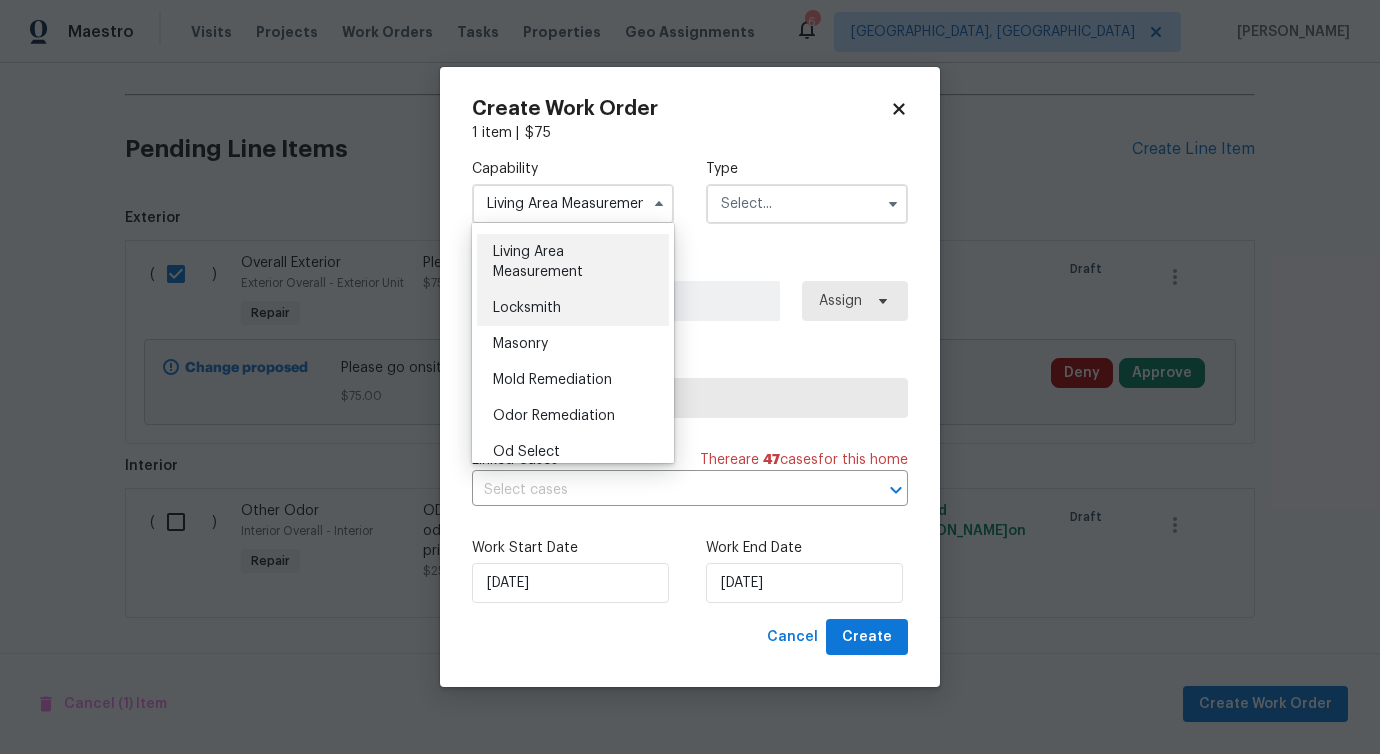 click on "Locksmith" at bounding box center [573, 308] 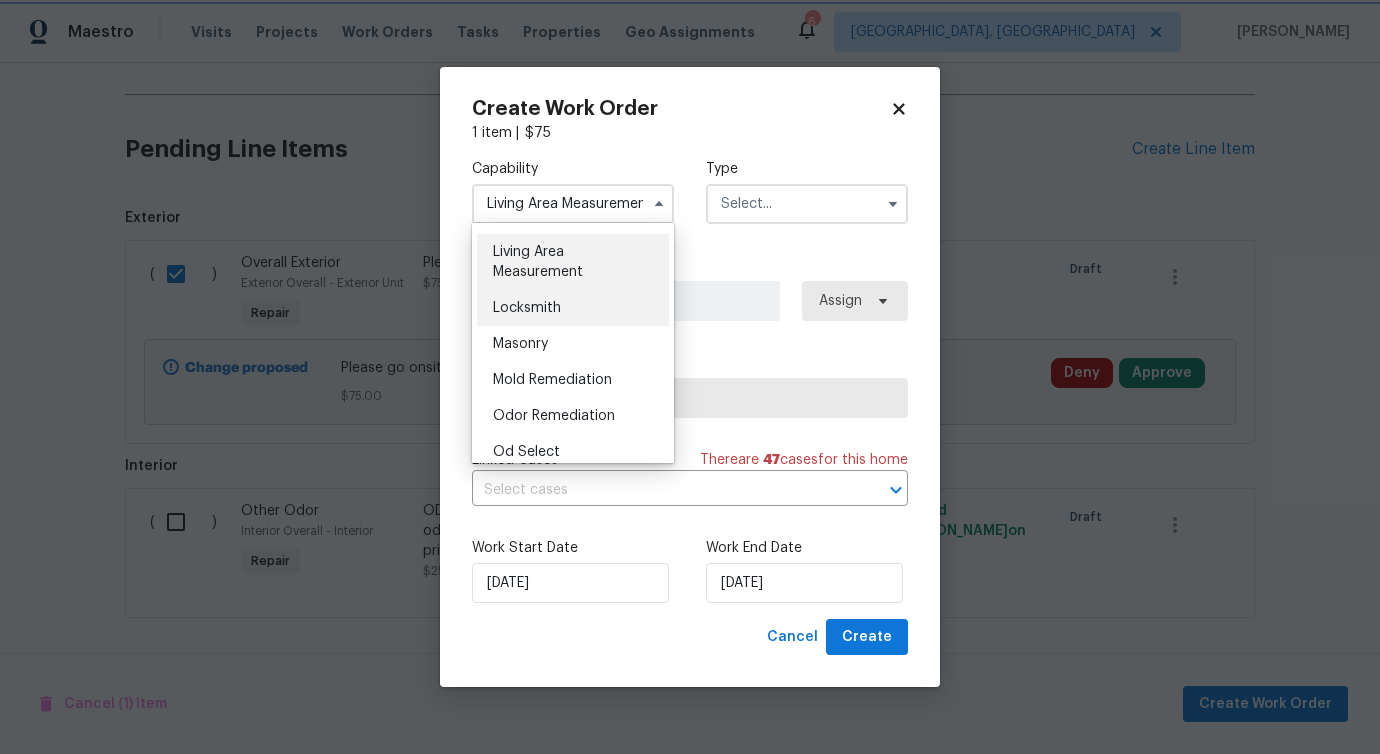 type on "Locksmith" 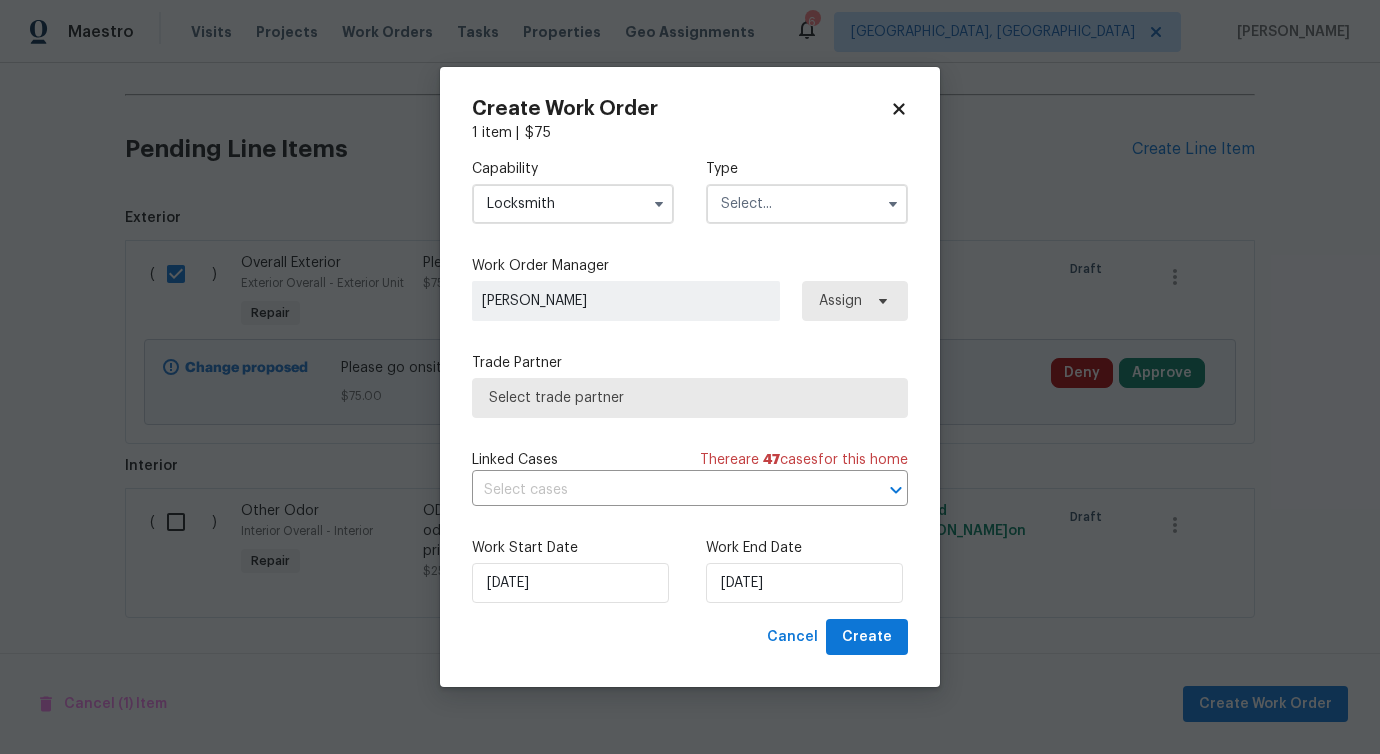click at bounding box center [807, 204] 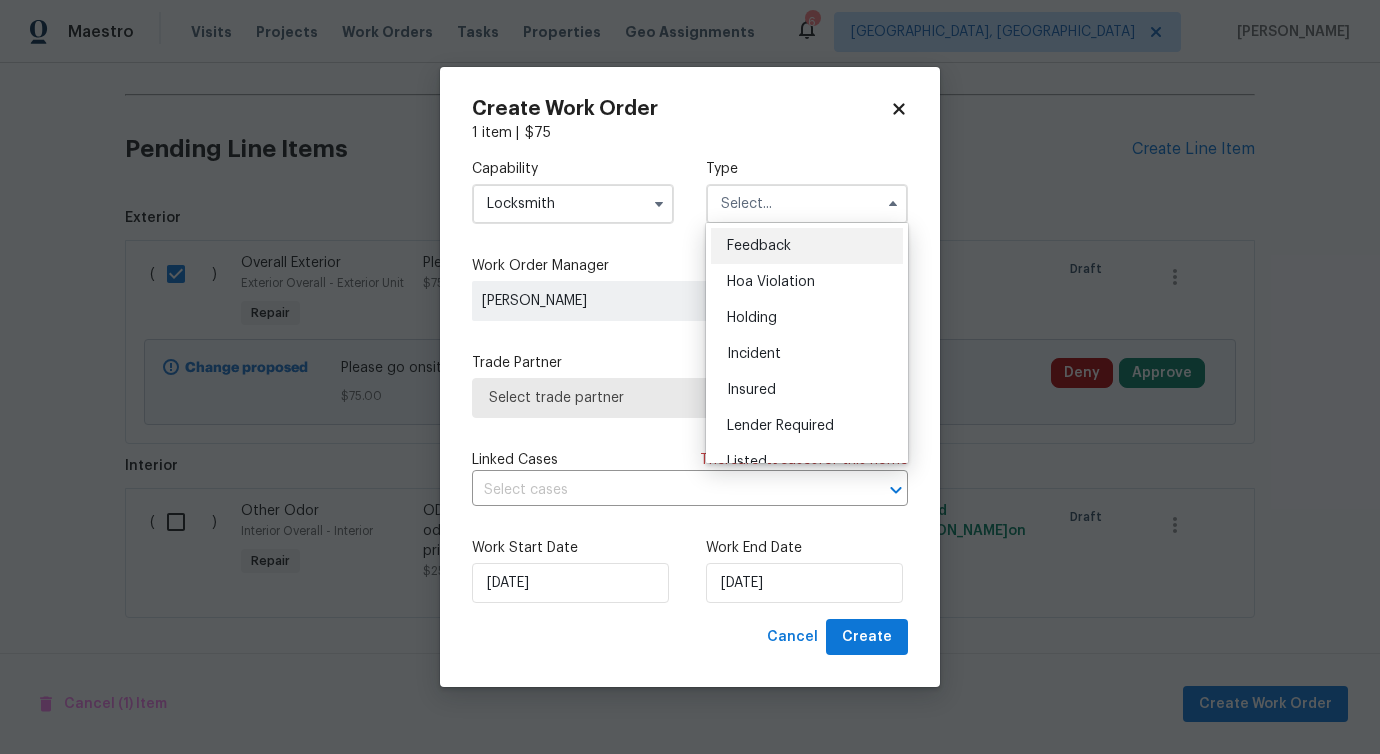 click on "Feedback" at bounding box center [807, 246] 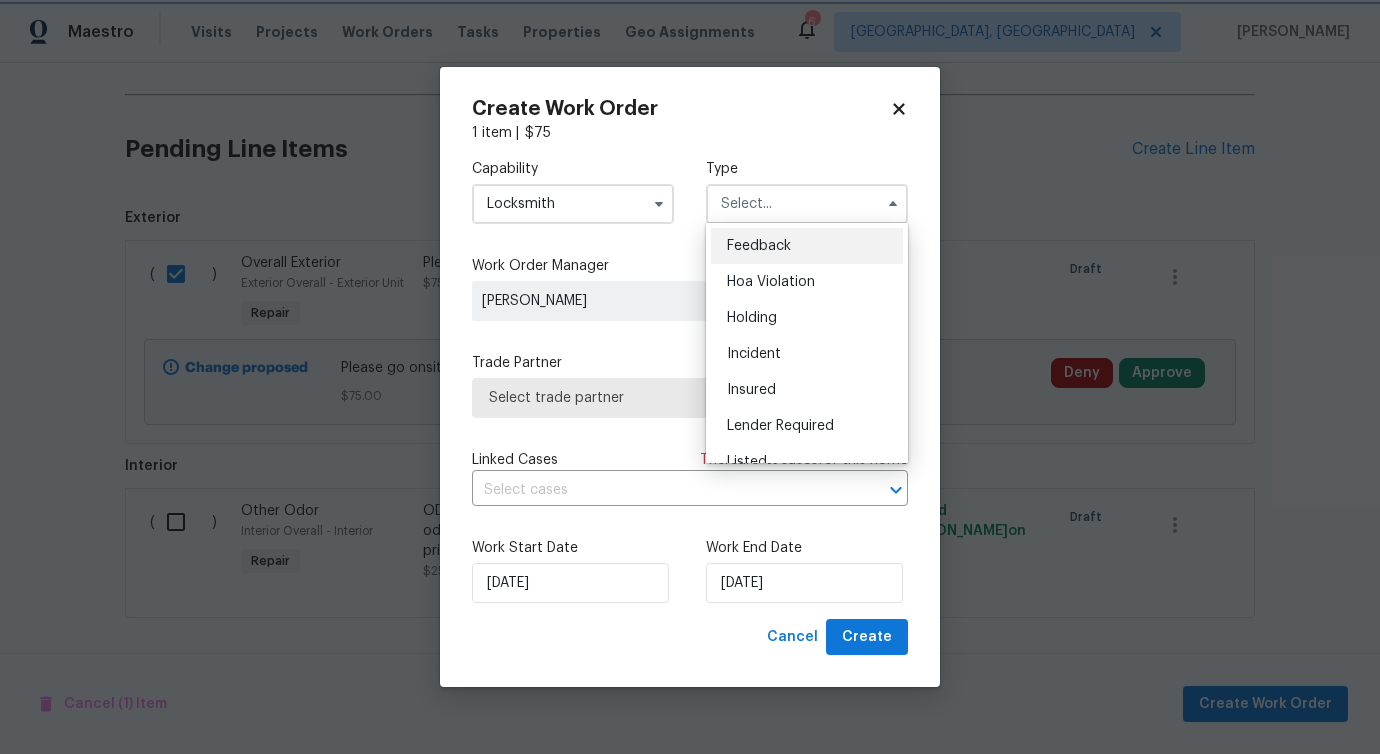 type on "Feedback" 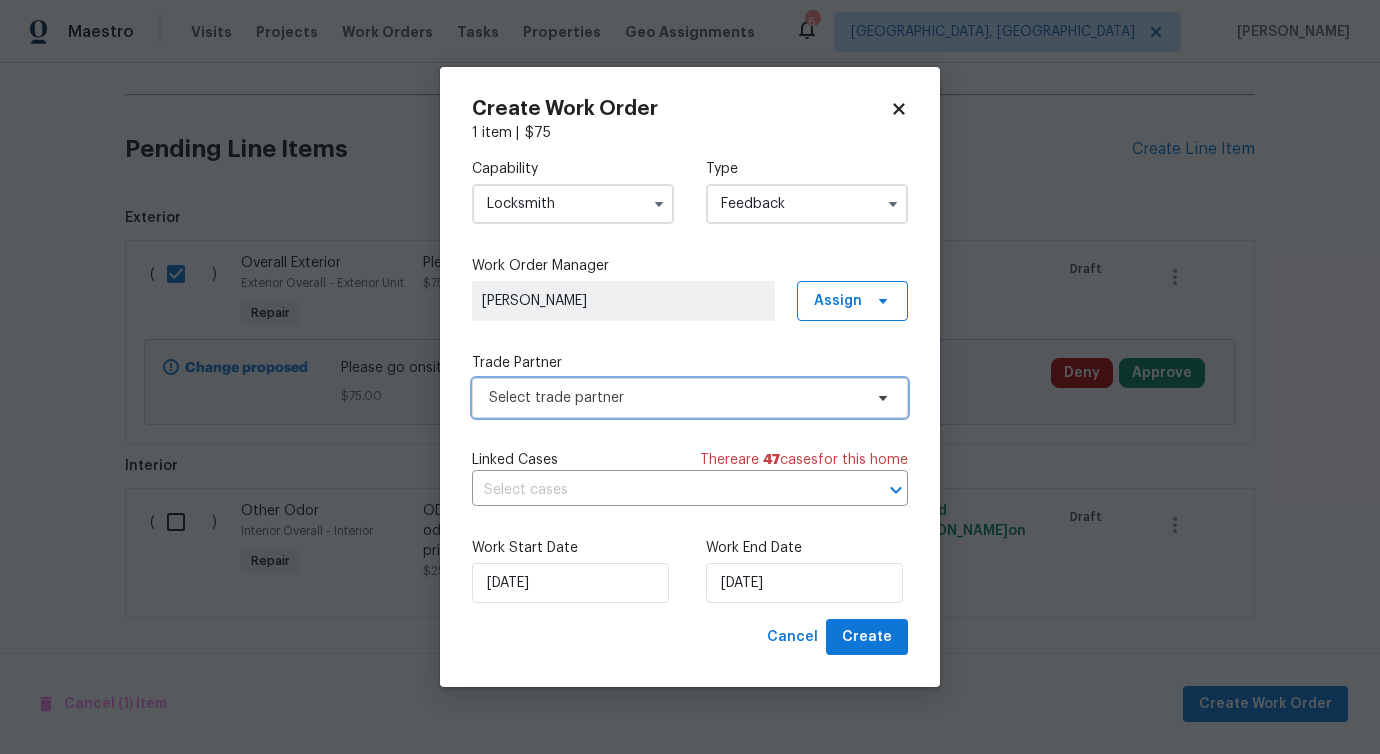 click on "Select trade partner" at bounding box center [690, 398] 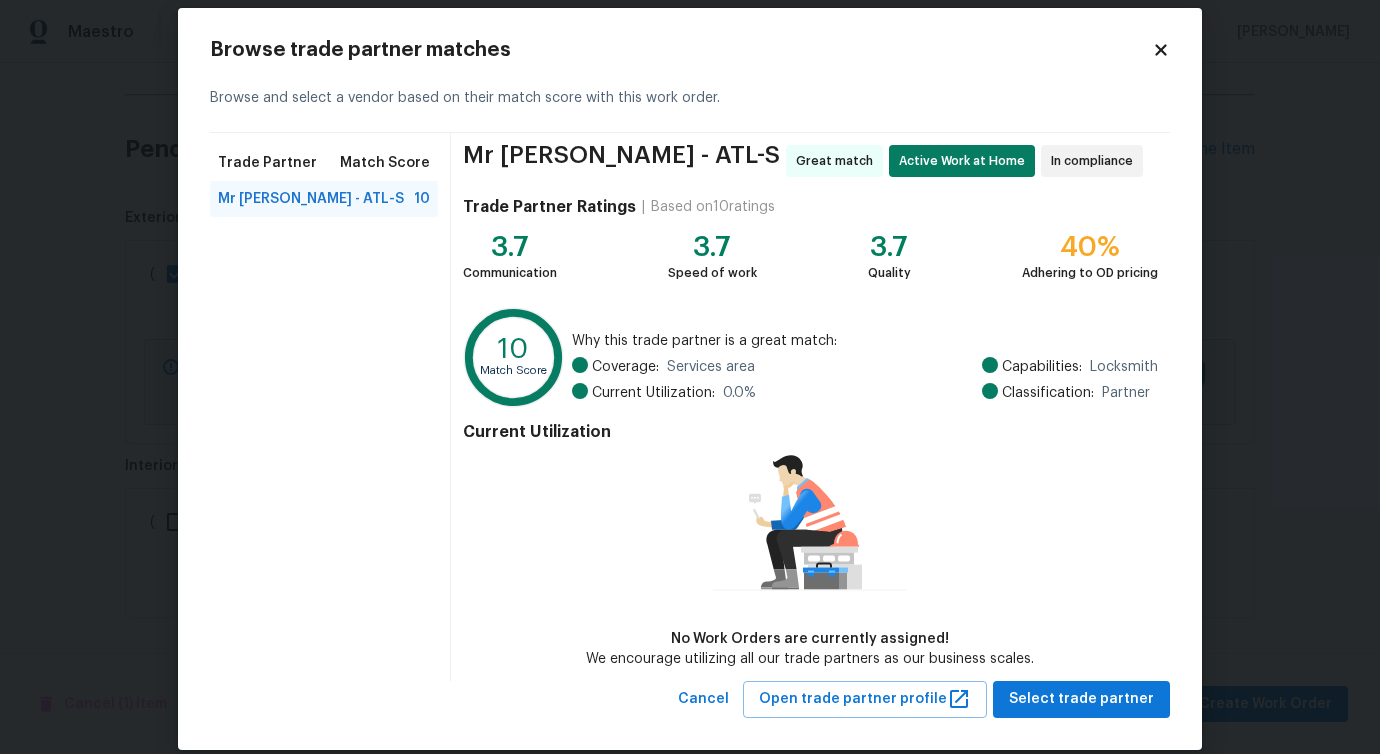 scroll, scrollTop: 46, scrollLeft: 0, axis: vertical 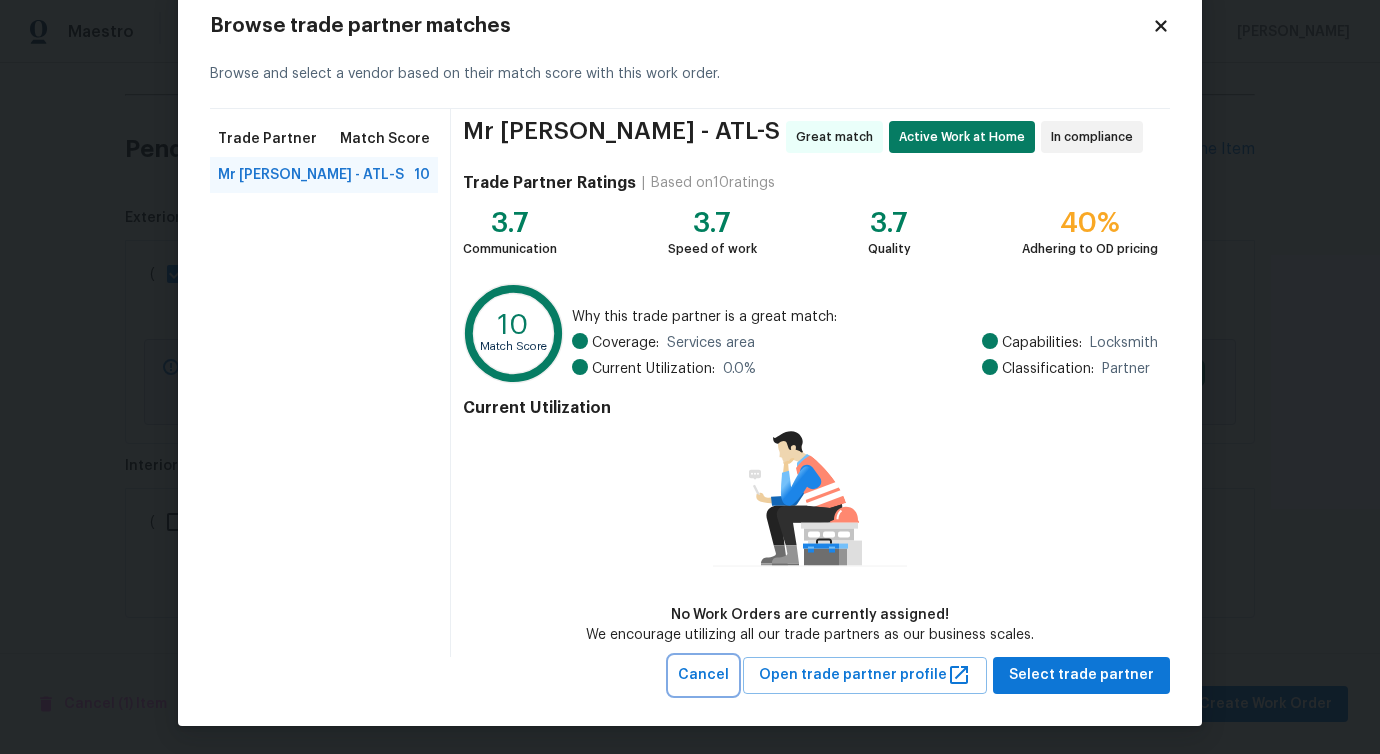 click on "Cancel" at bounding box center [703, 675] 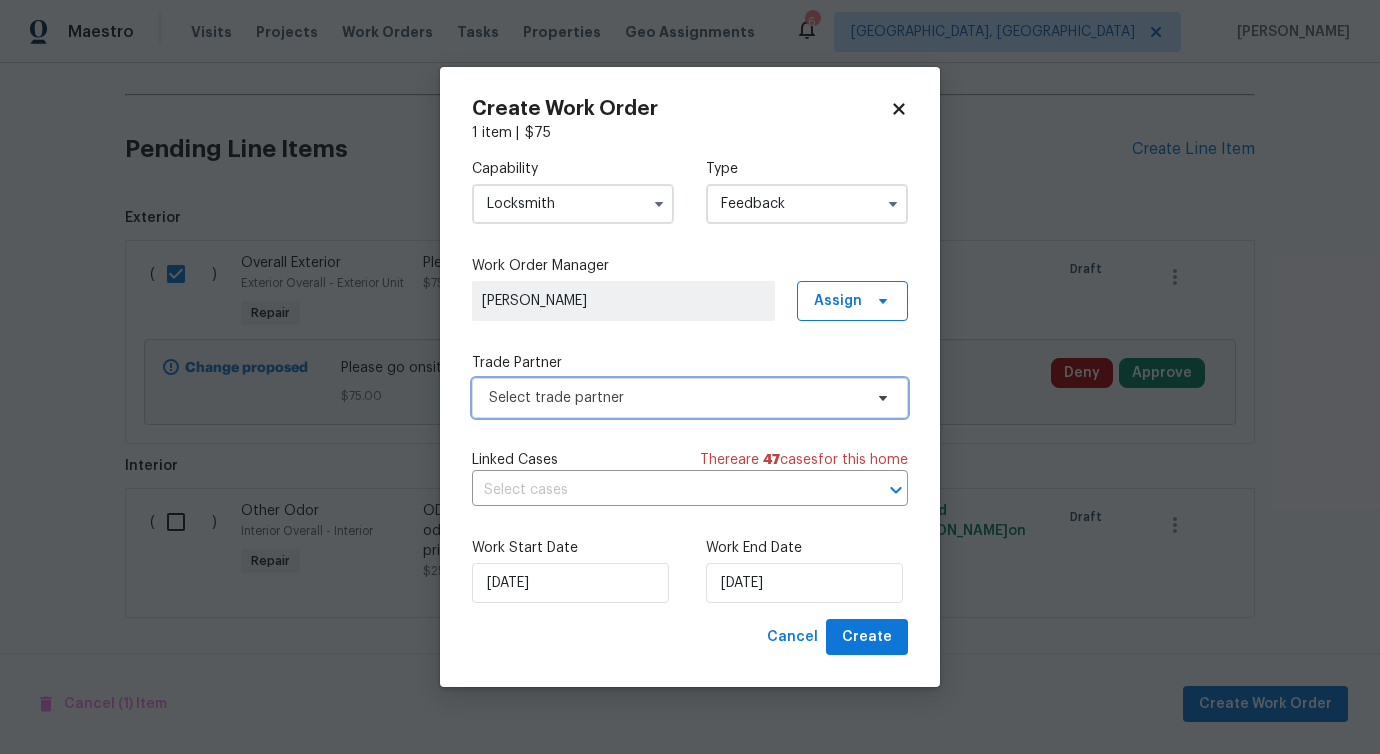 scroll, scrollTop: 0, scrollLeft: 0, axis: both 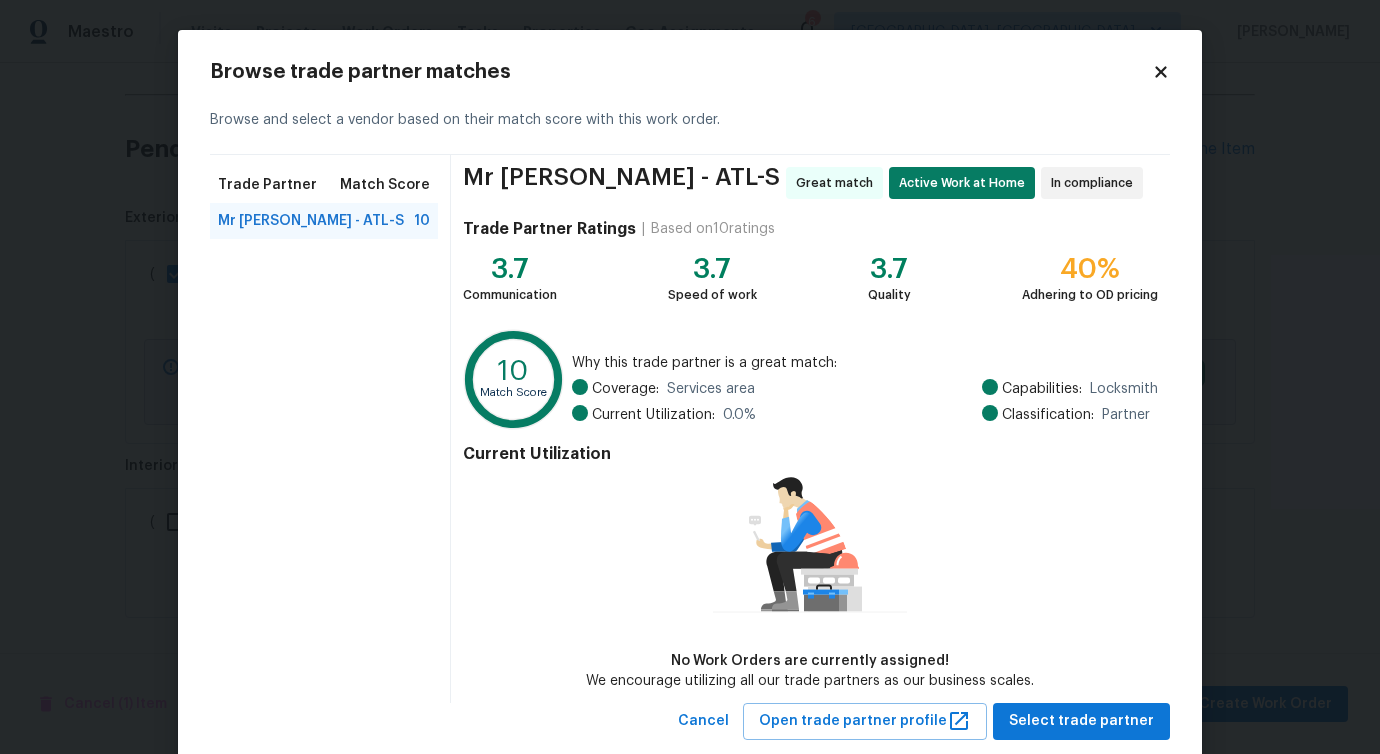 click 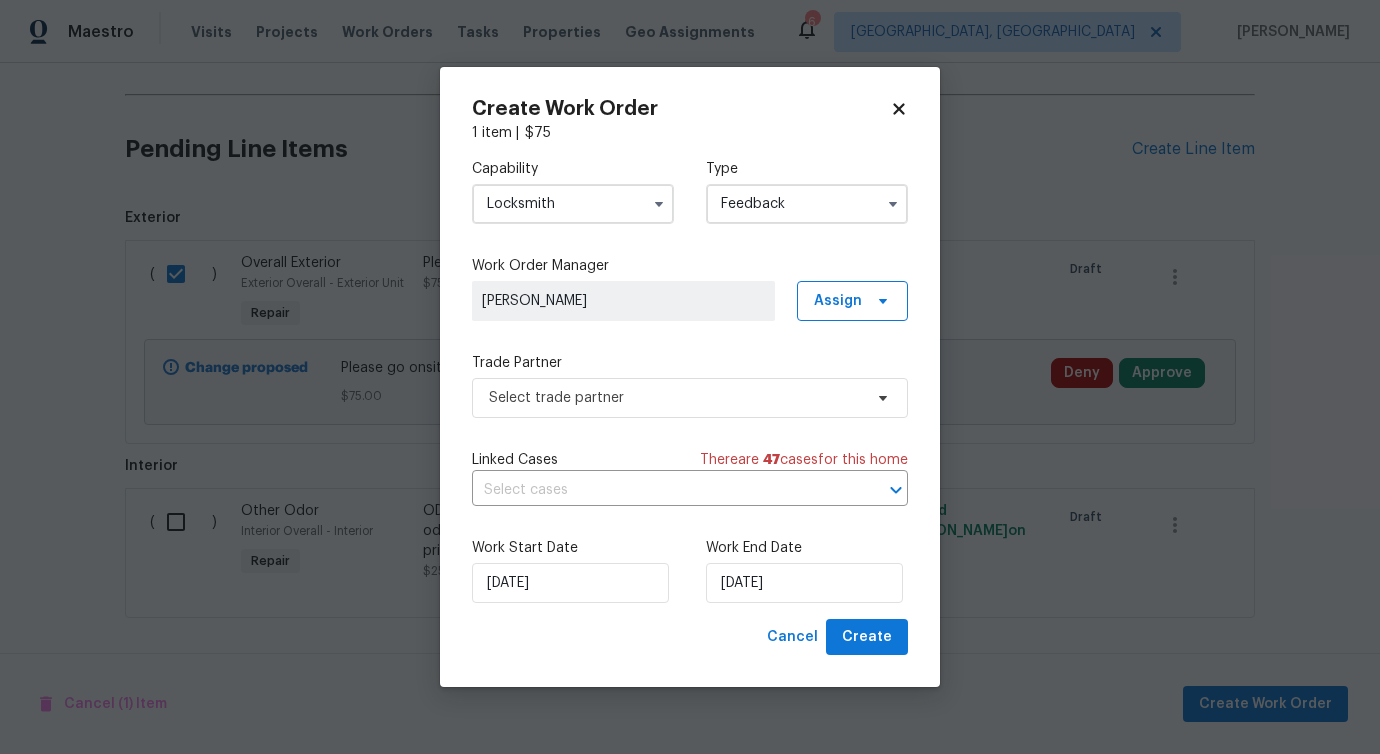 click 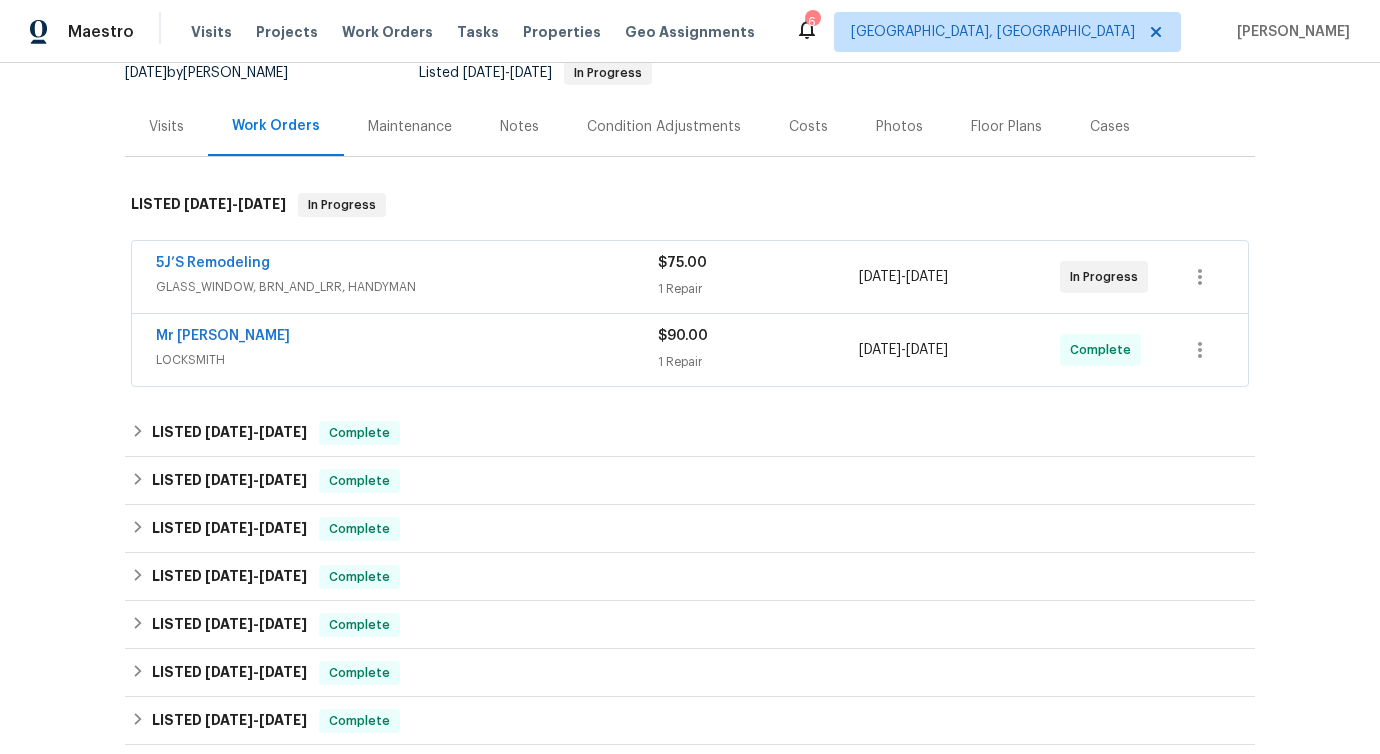 scroll, scrollTop: 204, scrollLeft: 0, axis: vertical 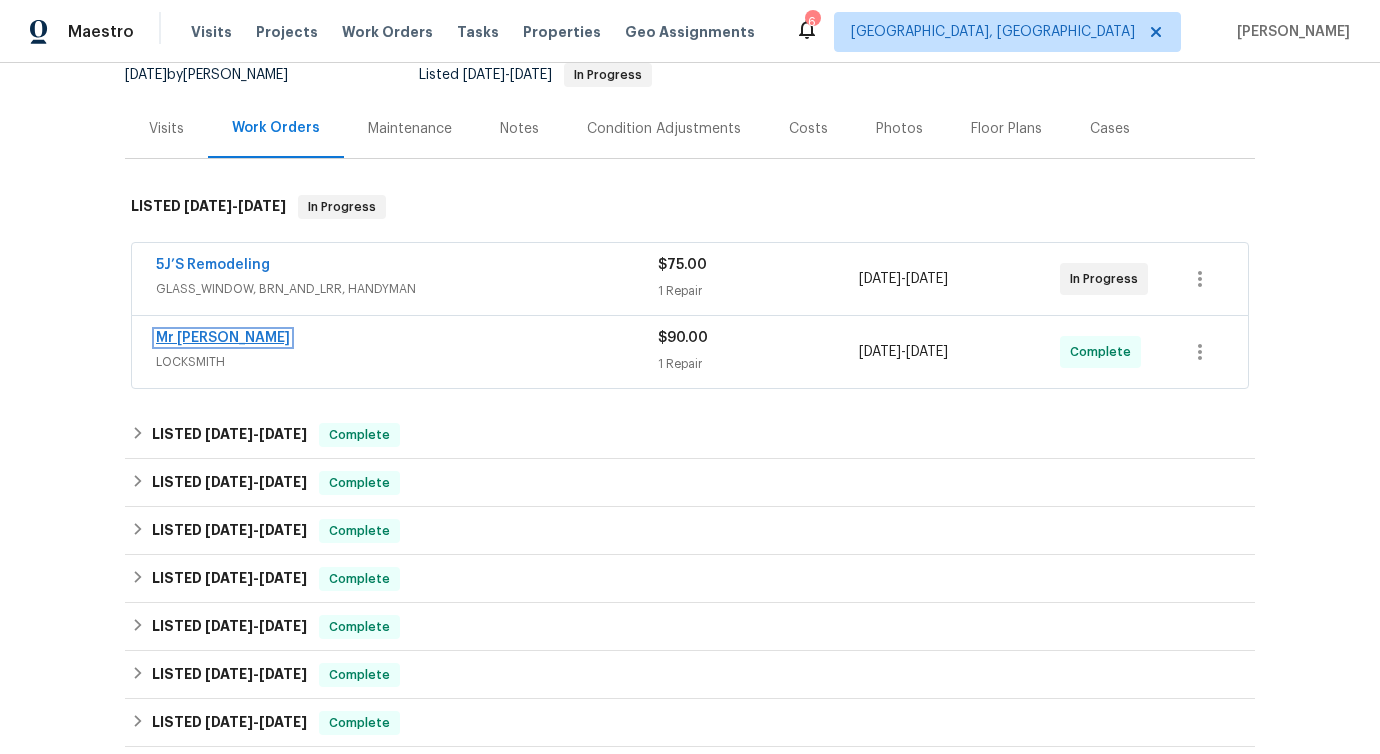 click on "Mr [PERSON_NAME]" at bounding box center (223, 338) 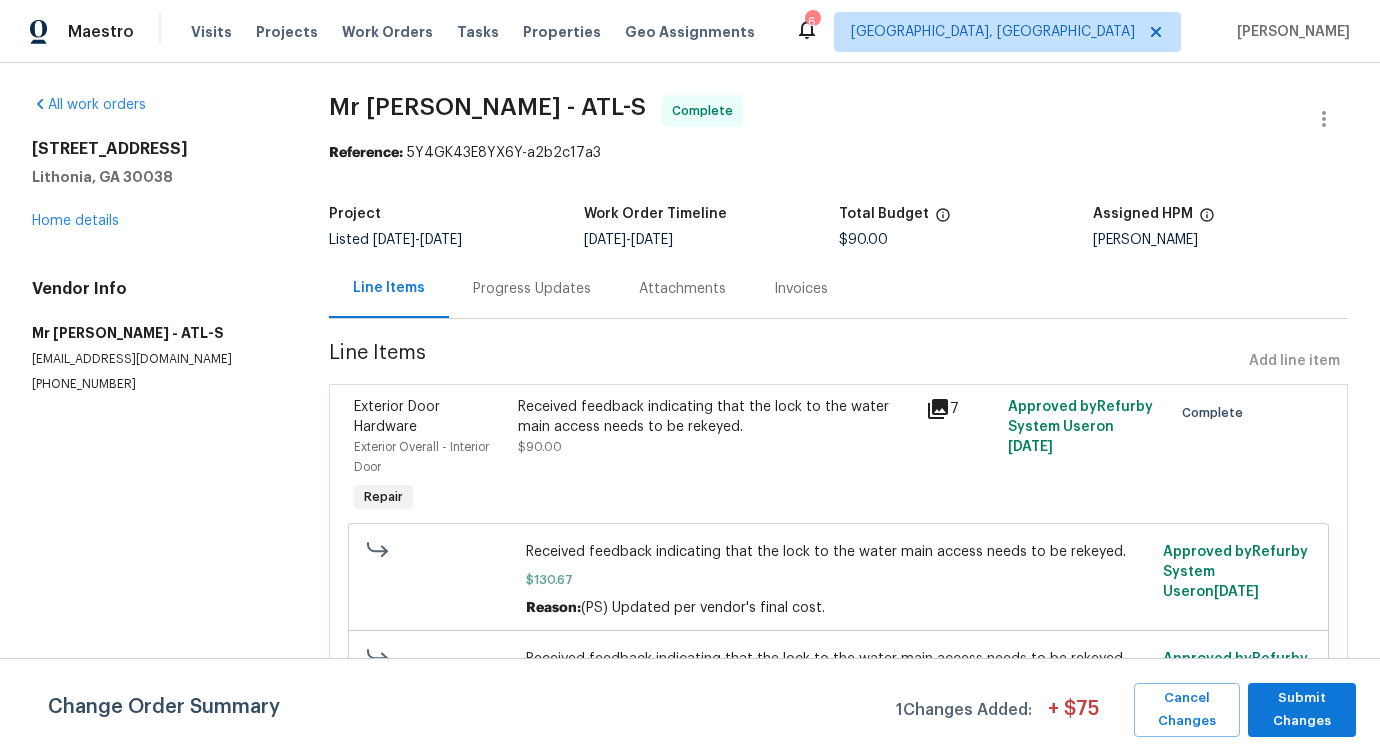 click on "Progress Updates" at bounding box center [532, 289] 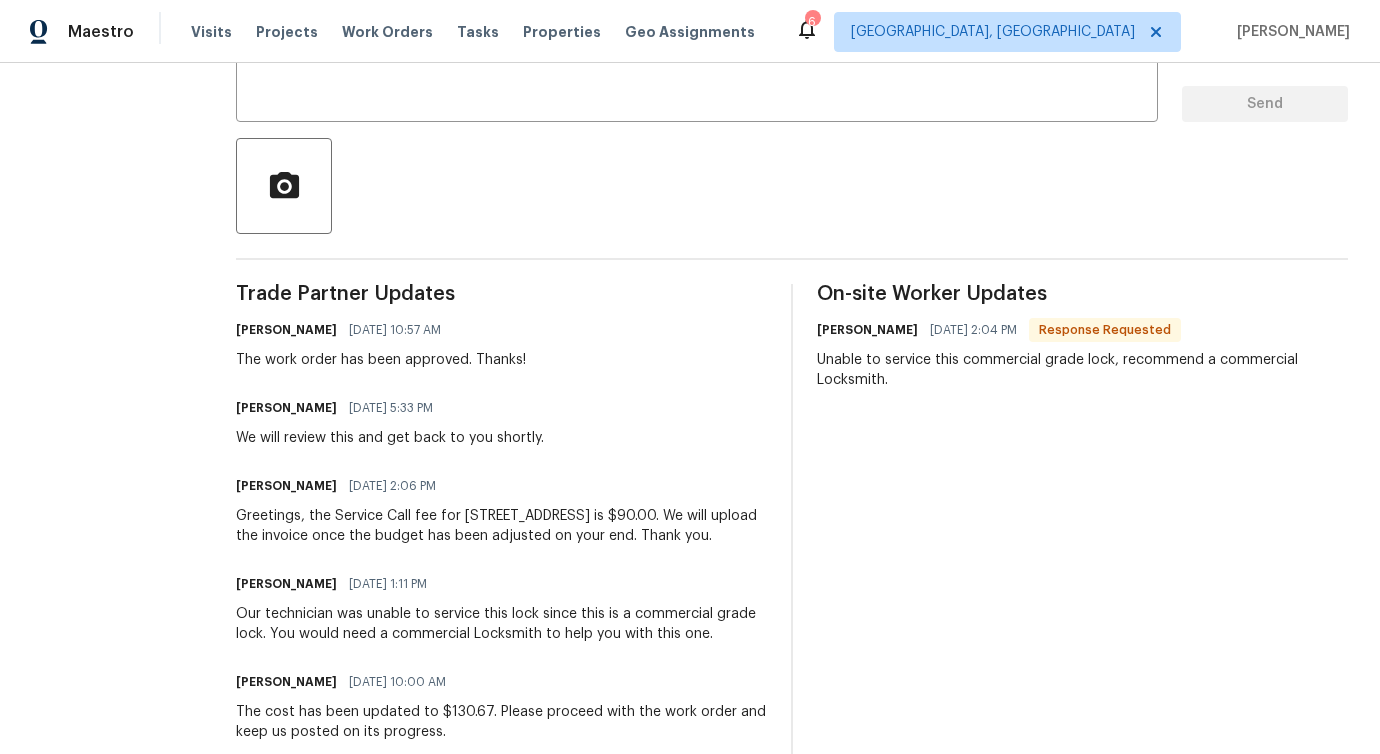 scroll, scrollTop: 422, scrollLeft: 0, axis: vertical 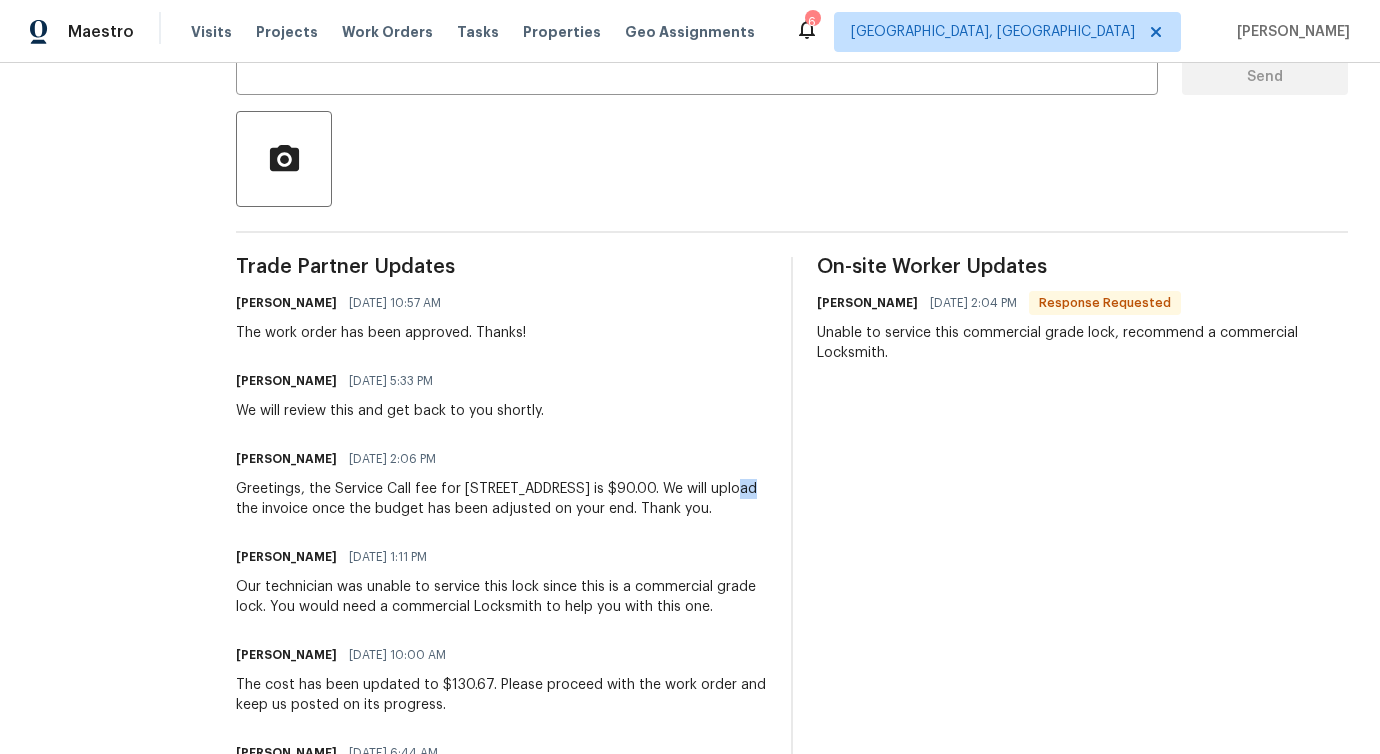 drag, startPoint x: 205, startPoint y: 513, endPoint x: 222, endPoint y: 513, distance: 17 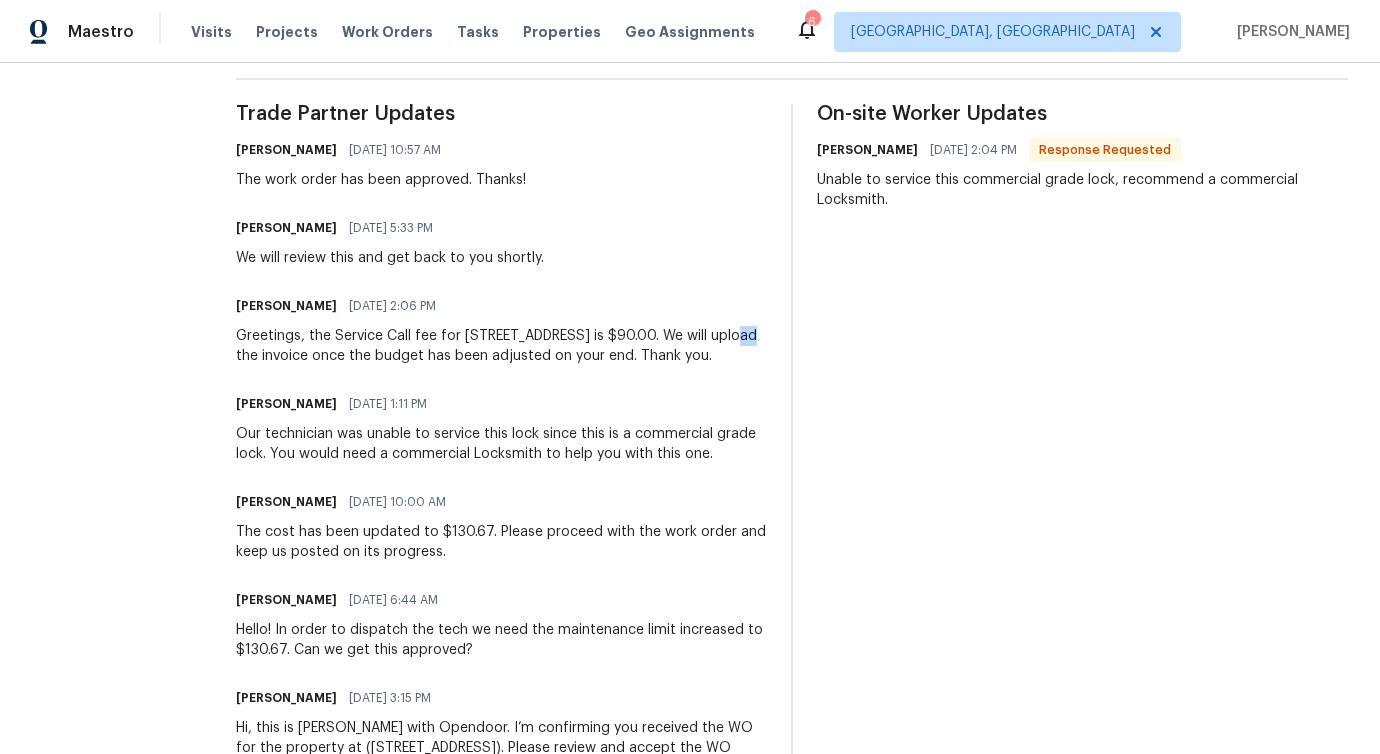 scroll, scrollTop: 597, scrollLeft: 0, axis: vertical 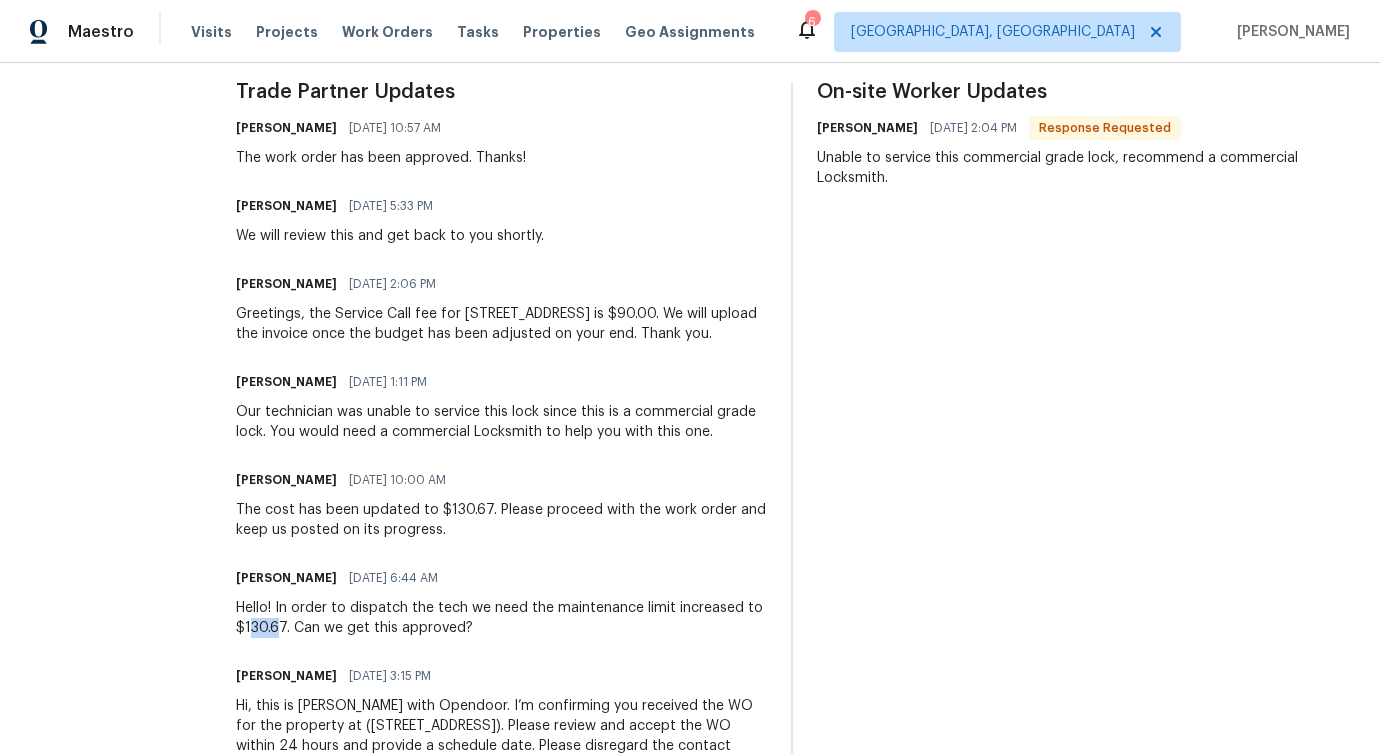 drag, startPoint x: 218, startPoint y: 641, endPoint x: 248, endPoint y: 641, distance: 30 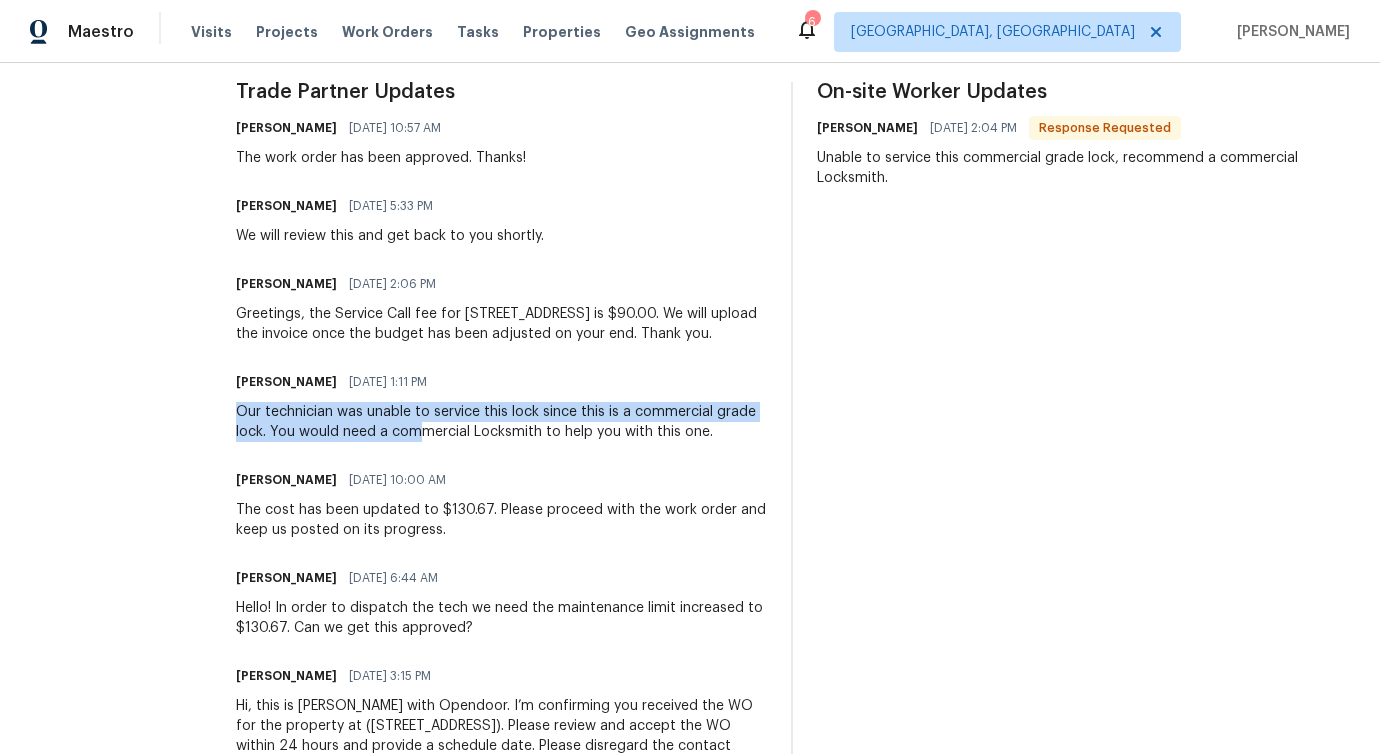 drag, startPoint x: 194, startPoint y: 430, endPoint x: 395, endPoint y: 449, distance: 201.89601 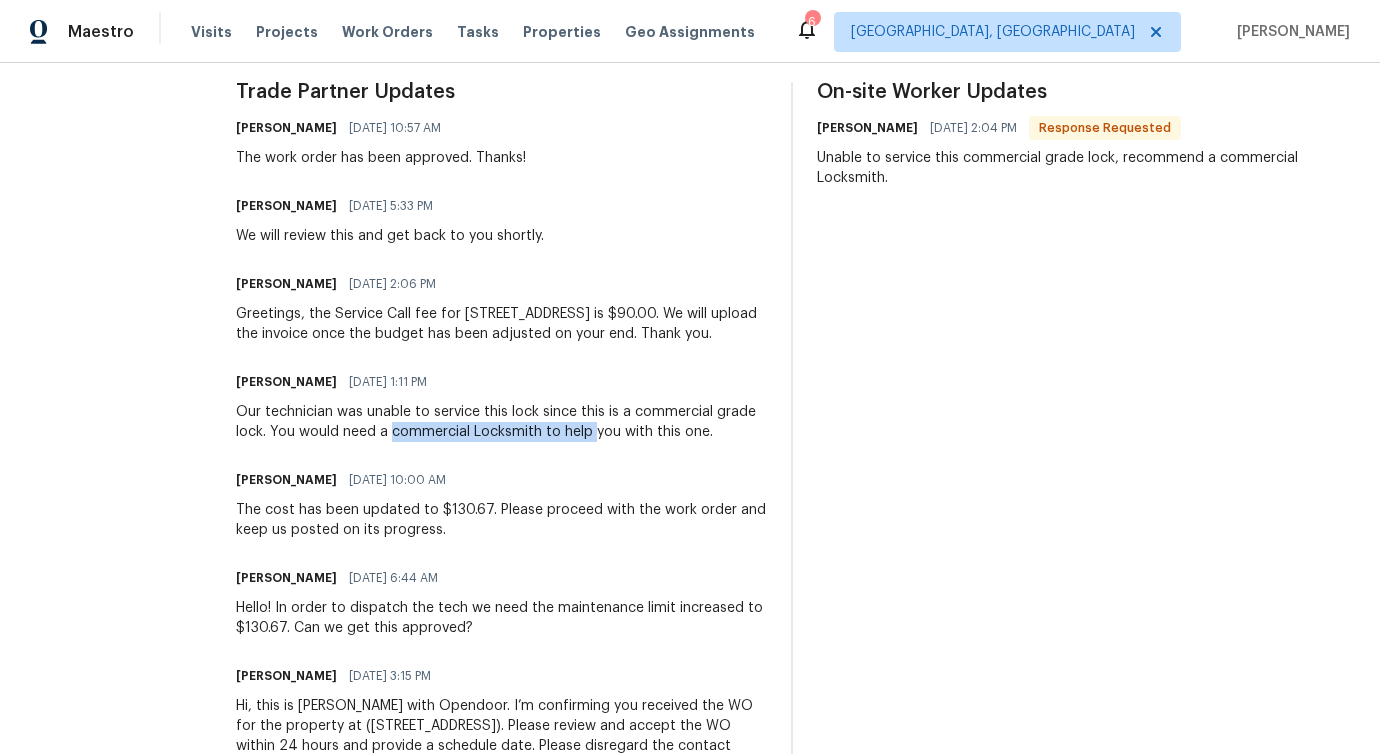 drag, startPoint x: 407, startPoint y: 455, endPoint x: 559, endPoint y: 453, distance: 152.01315 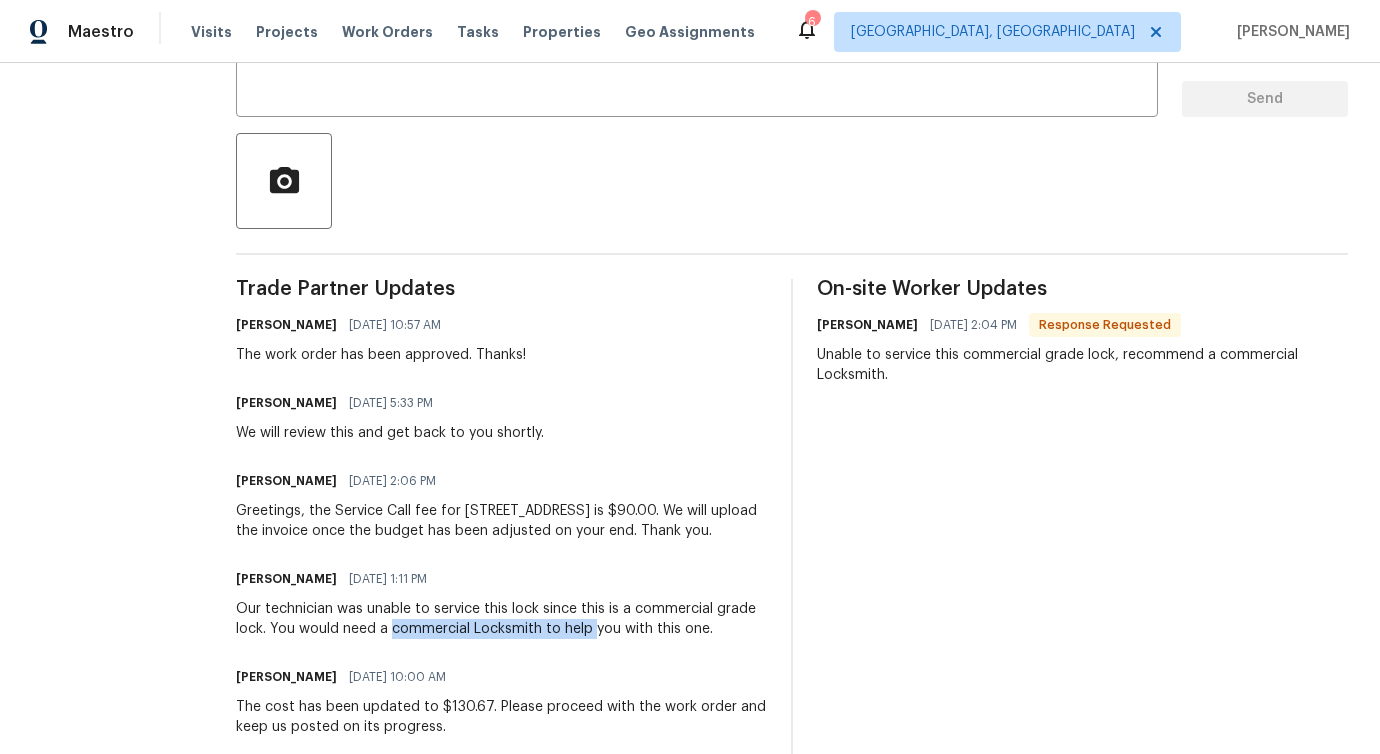 scroll, scrollTop: 373, scrollLeft: 0, axis: vertical 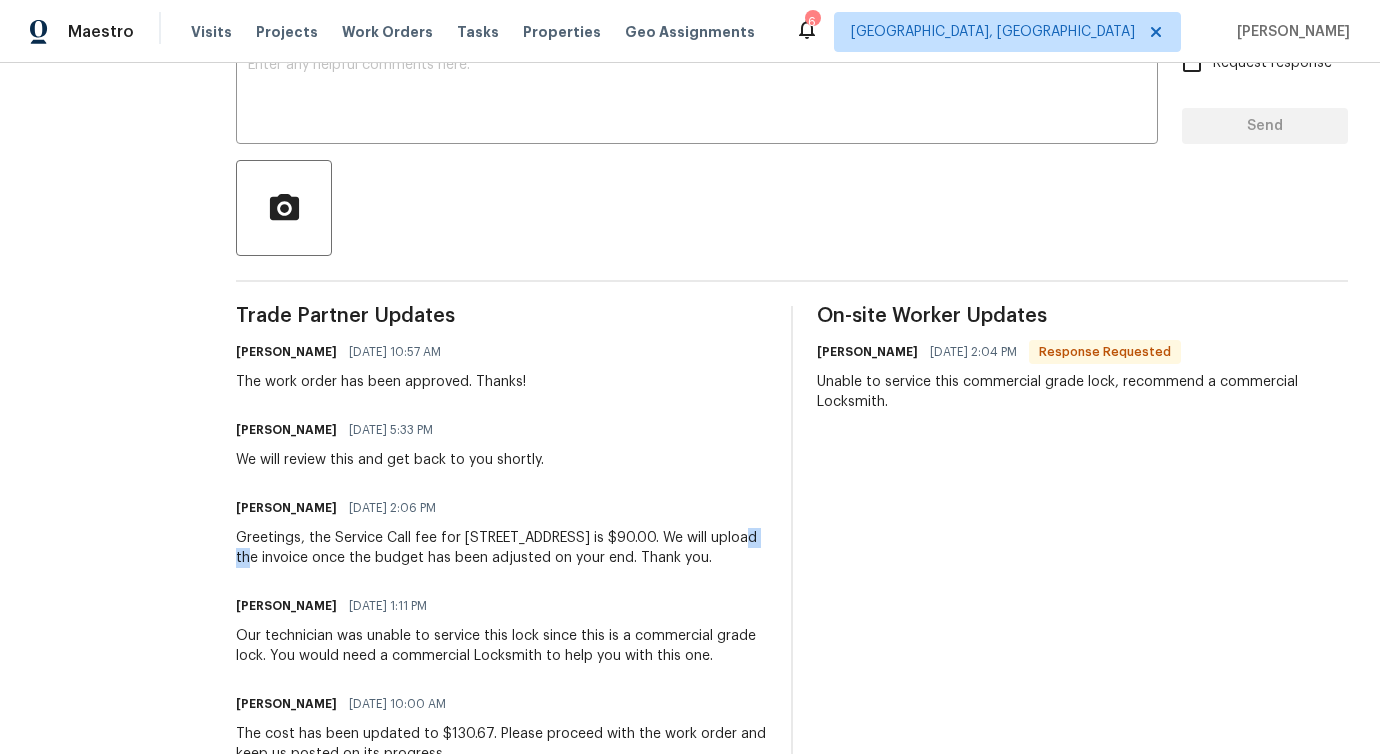 drag, startPoint x: 210, startPoint y: 568, endPoint x: 247, endPoint y: 568, distance: 37 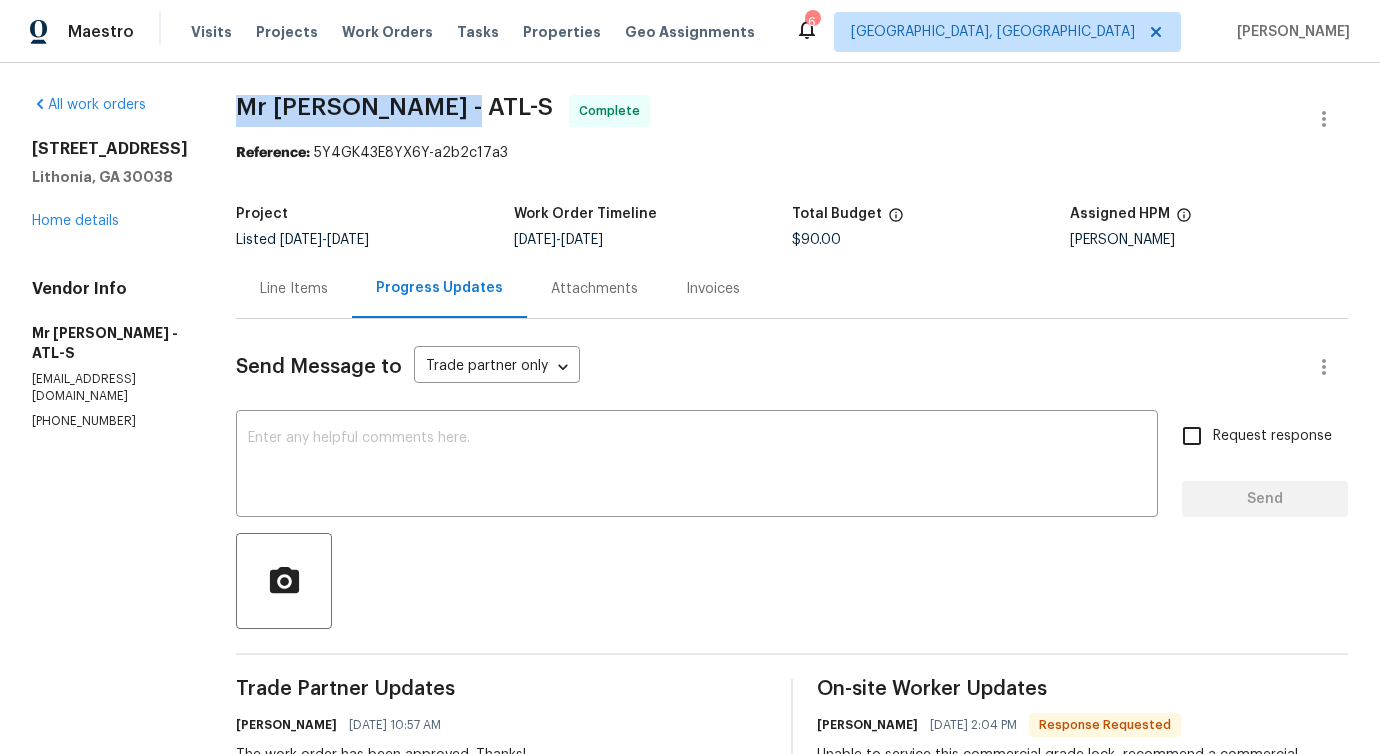 drag, startPoint x: 202, startPoint y: 109, endPoint x: 432, endPoint y: 106, distance: 230.01956 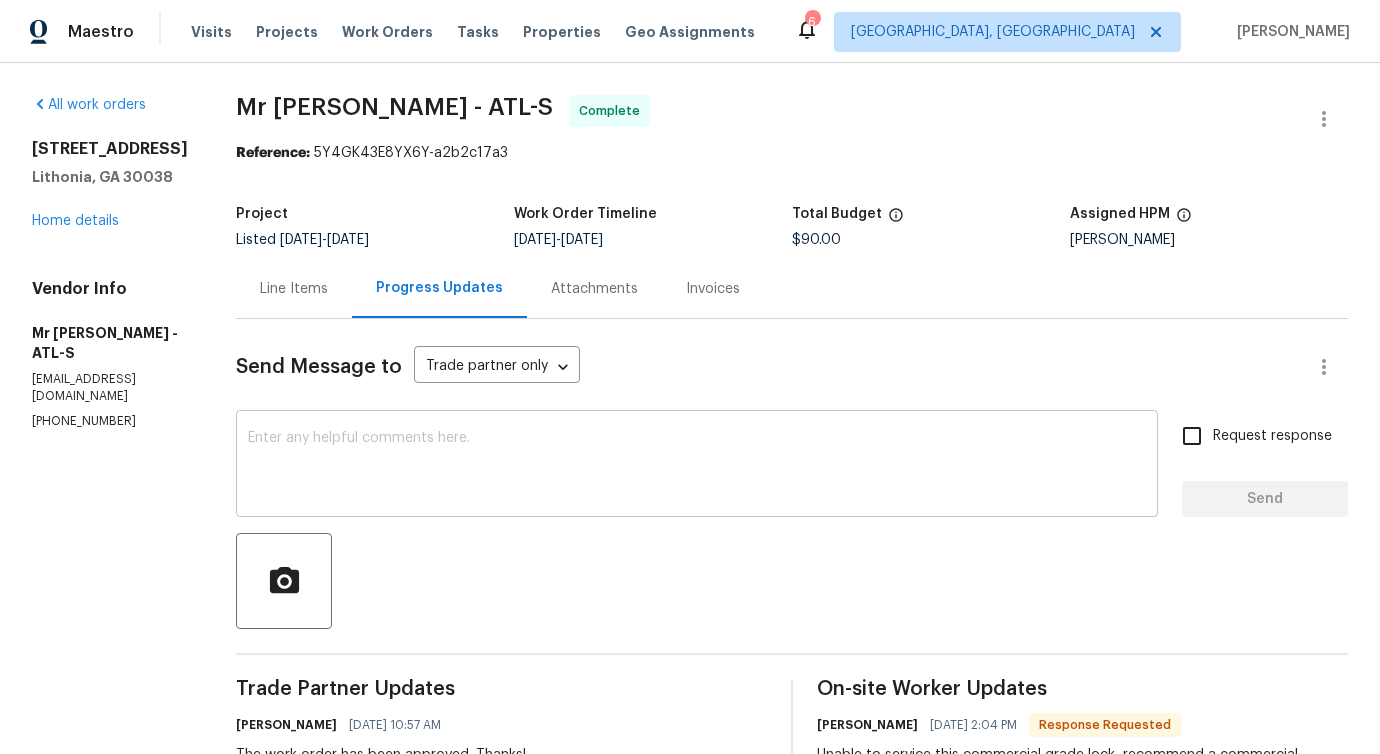 click at bounding box center (697, 466) 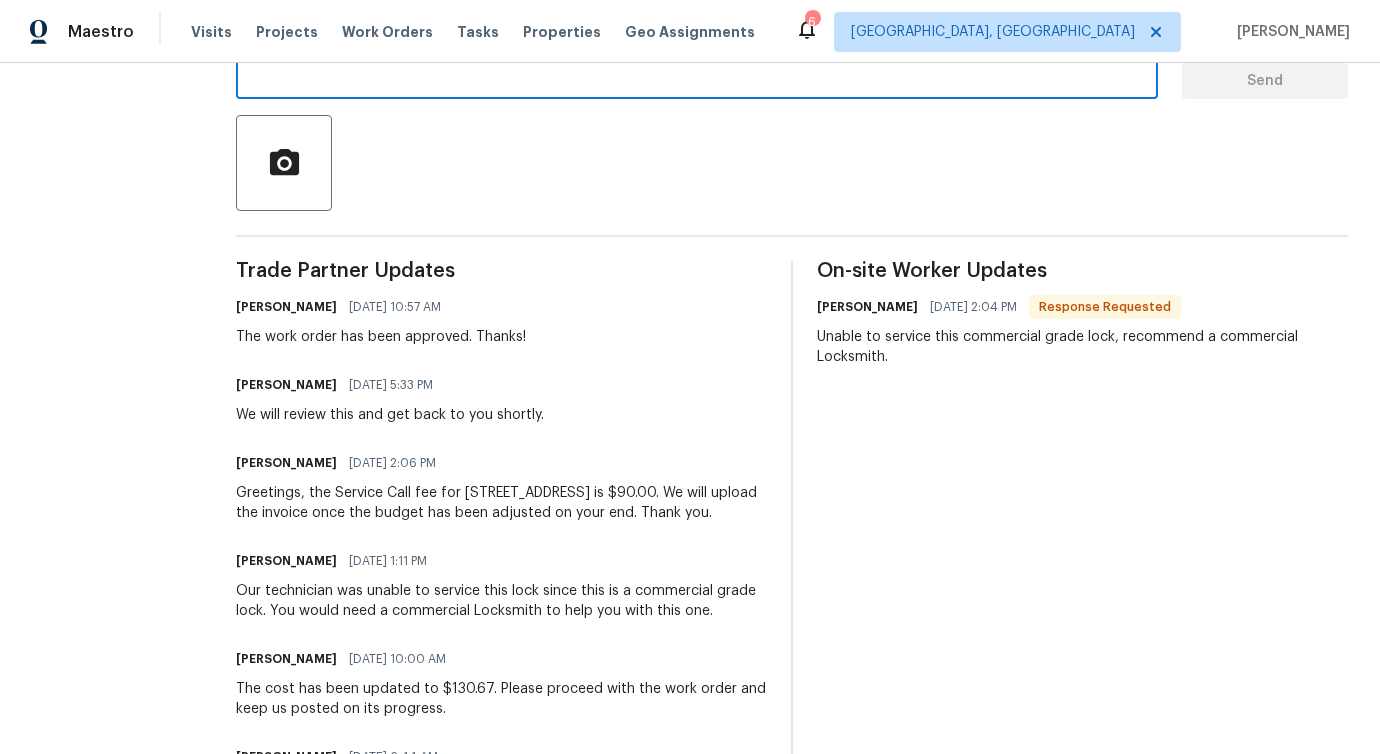 scroll, scrollTop: 730, scrollLeft: 0, axis: vertical 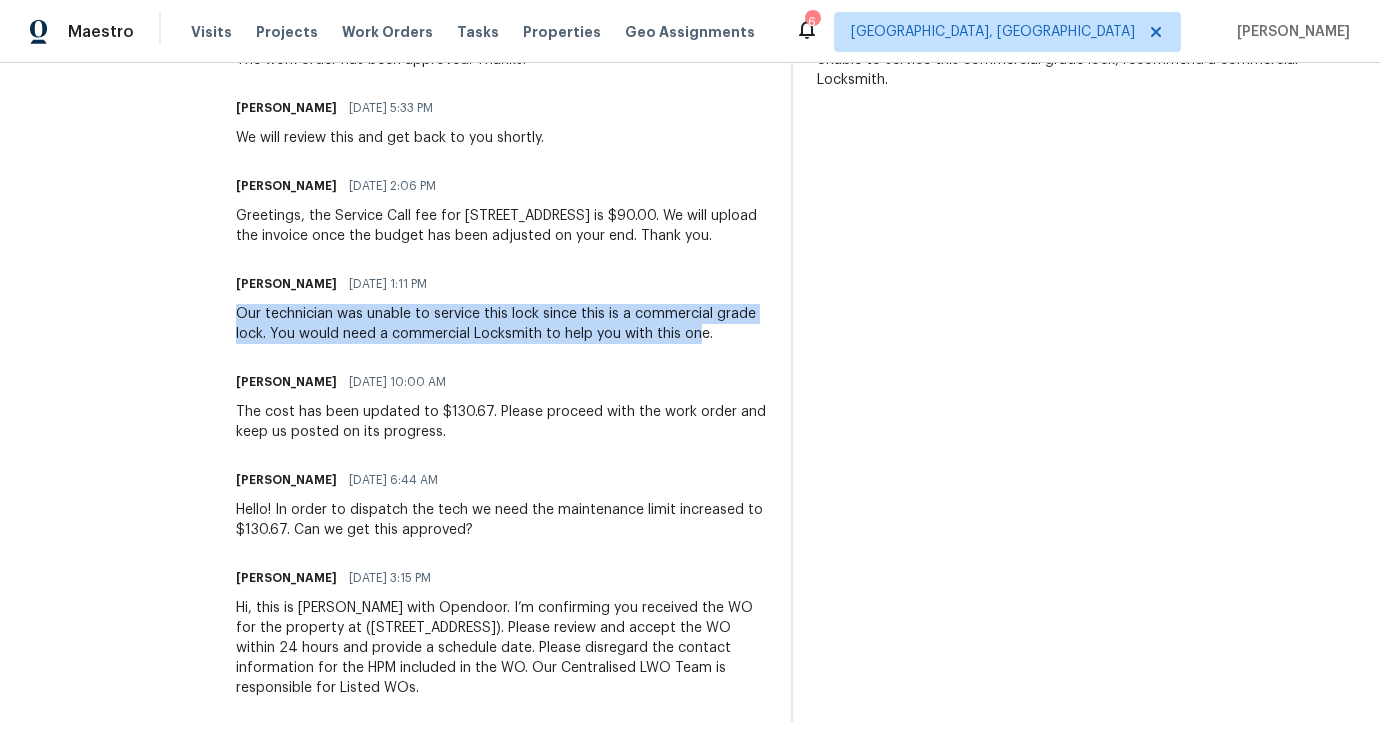 drag, startPoint x: 204, startPoint y: 298, endPoint x: 666, endPoint y: 325, distance: 462.7883 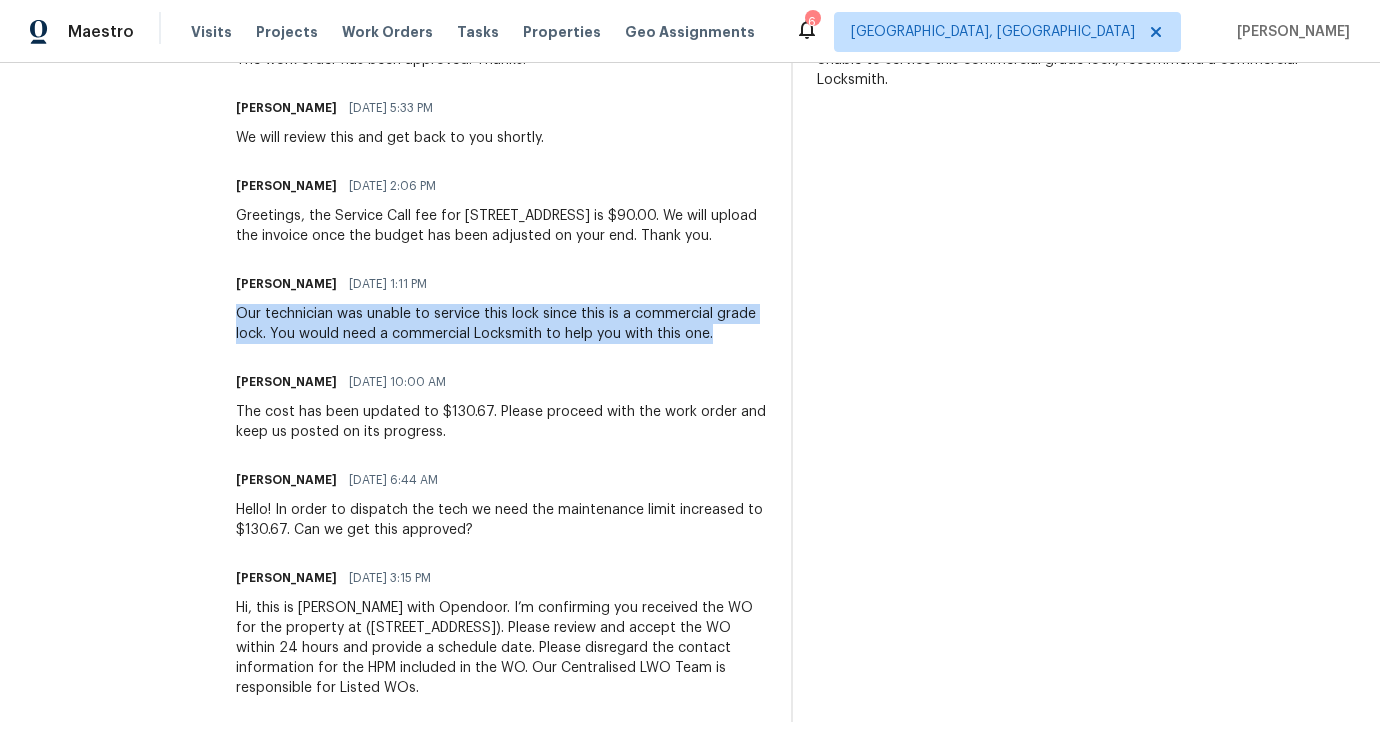 drag, startPoint x: 600, startPoint y: 317, endPoint x: 194, endPoint y: 299, distance: 406.3988 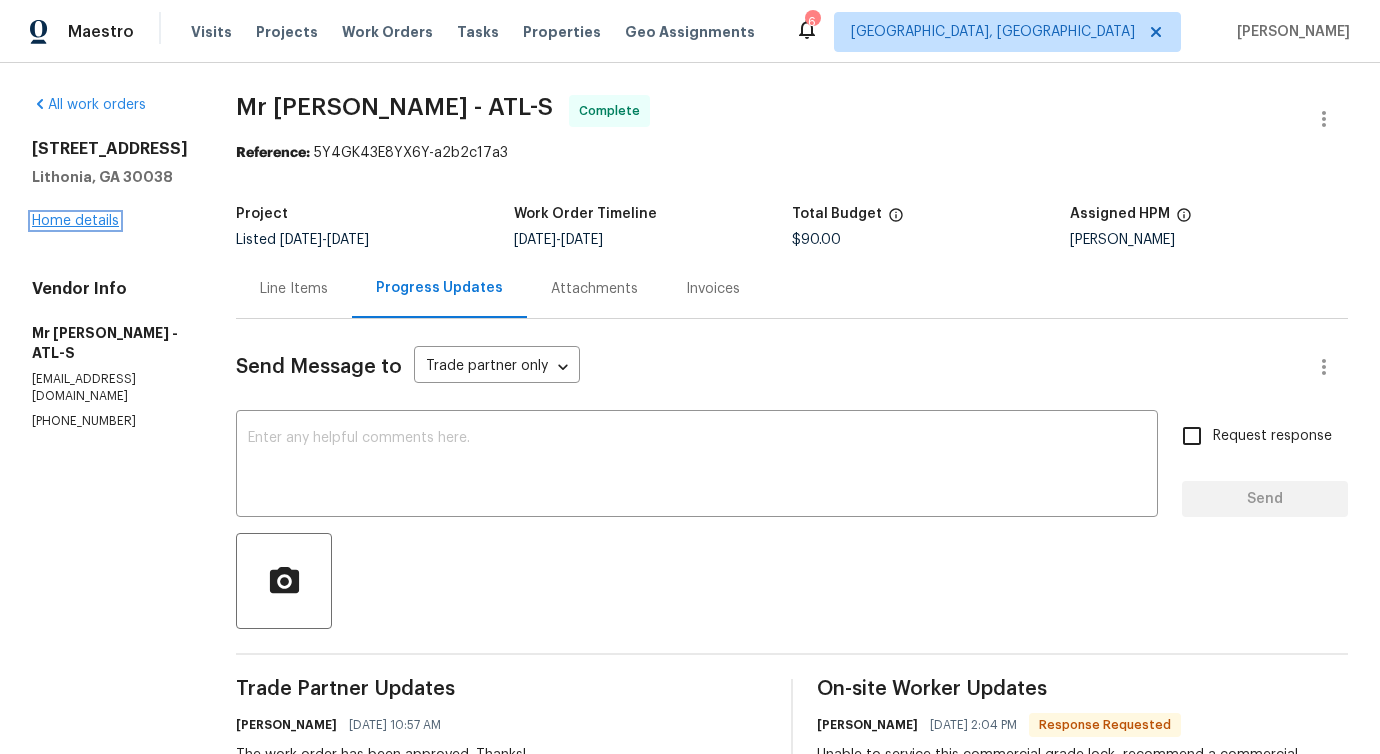 click on "Home details" at bounding box center (75, 221) 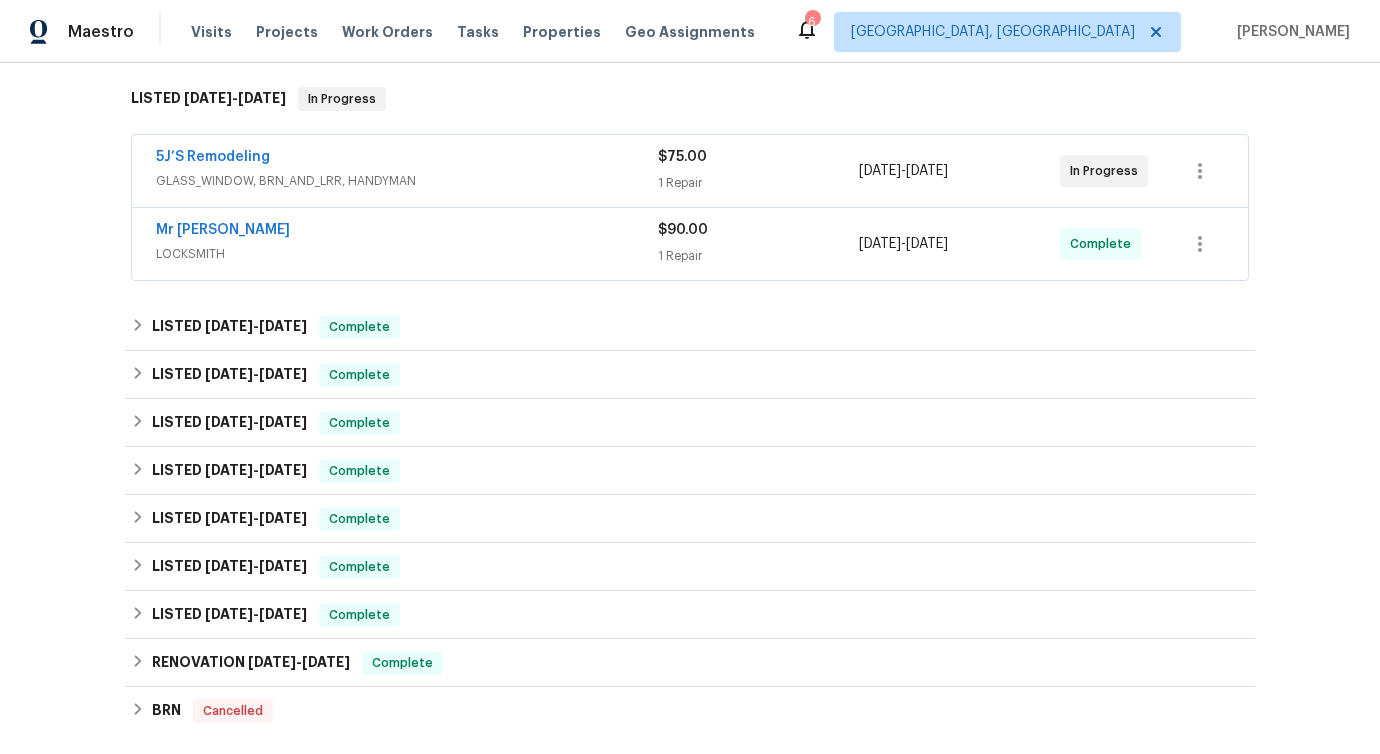 scroll, scrollTop: 0, scrollLeft: 0, axis: both 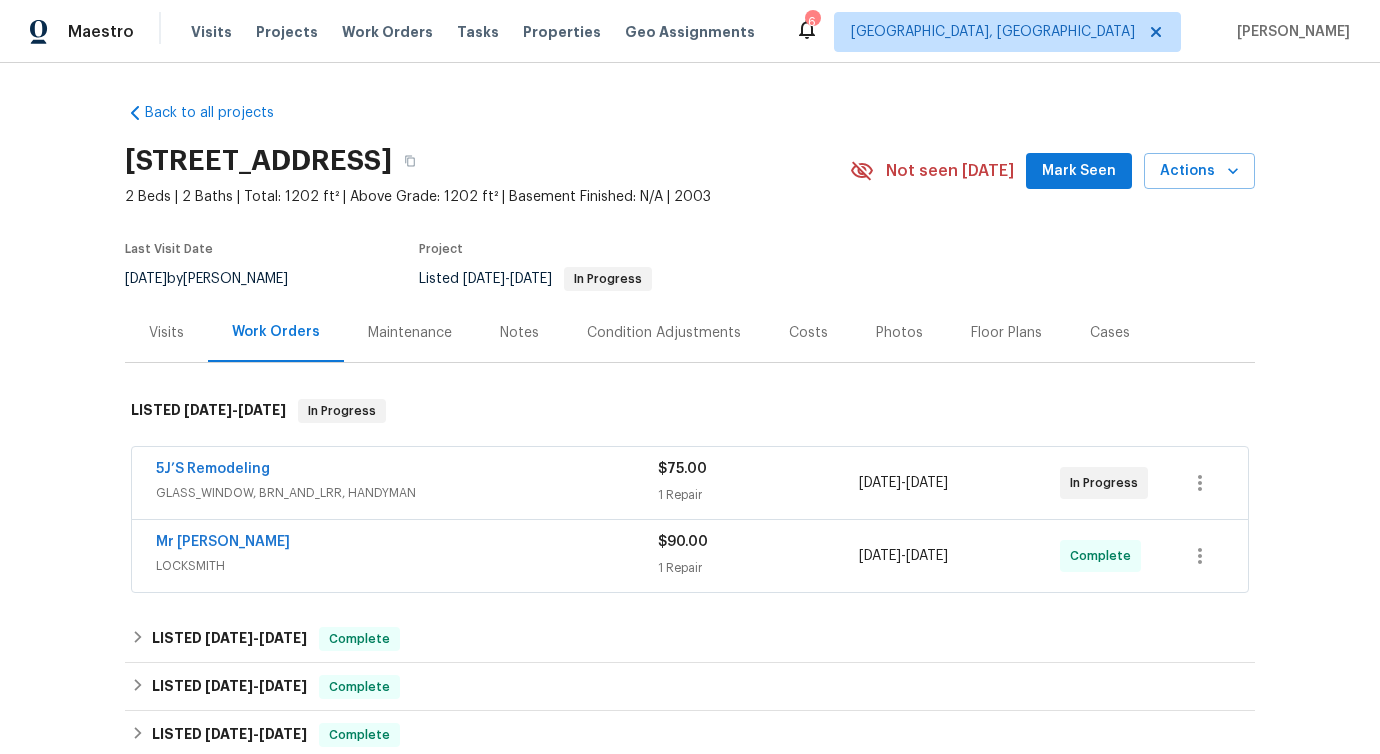 click on "[STREET_ADDRESS]" at bounding box center [258, 161] 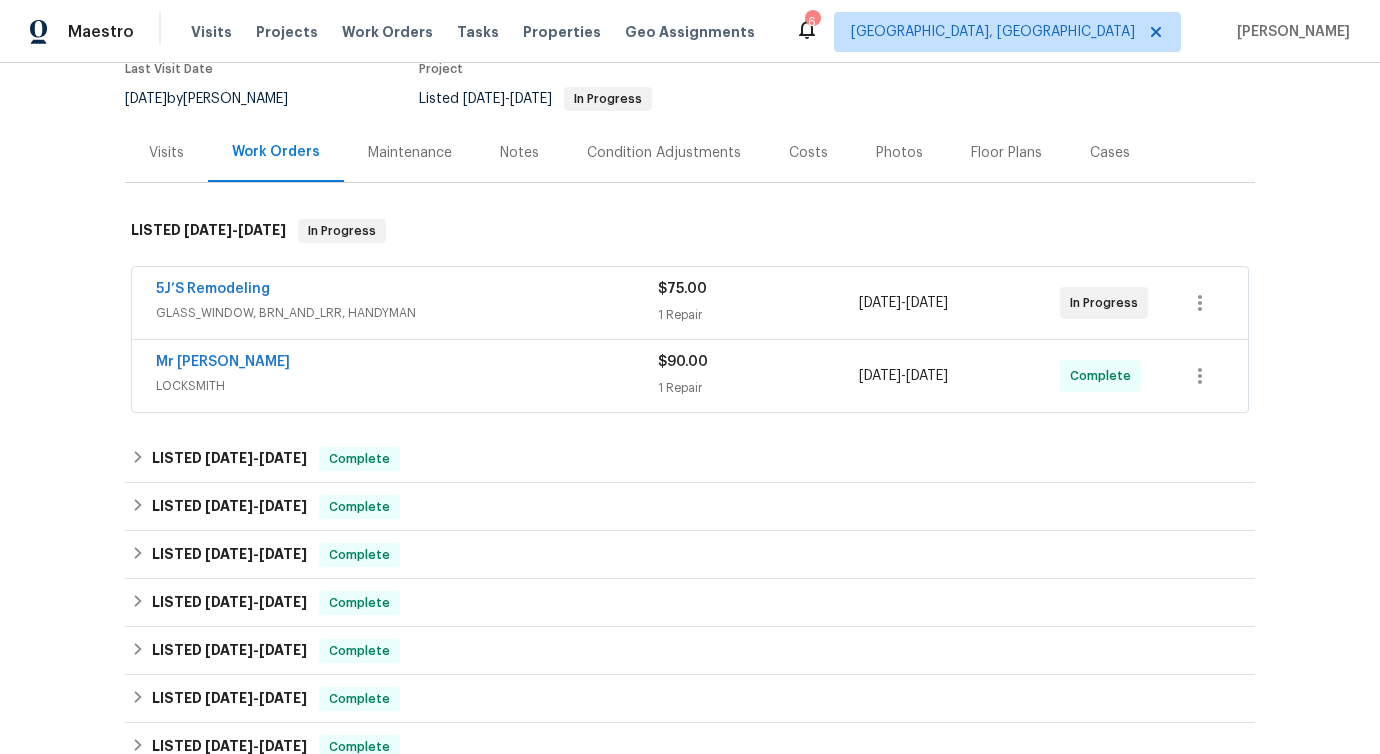 scroll, scrollTop: 0, scrollLeft: 0, axis: both 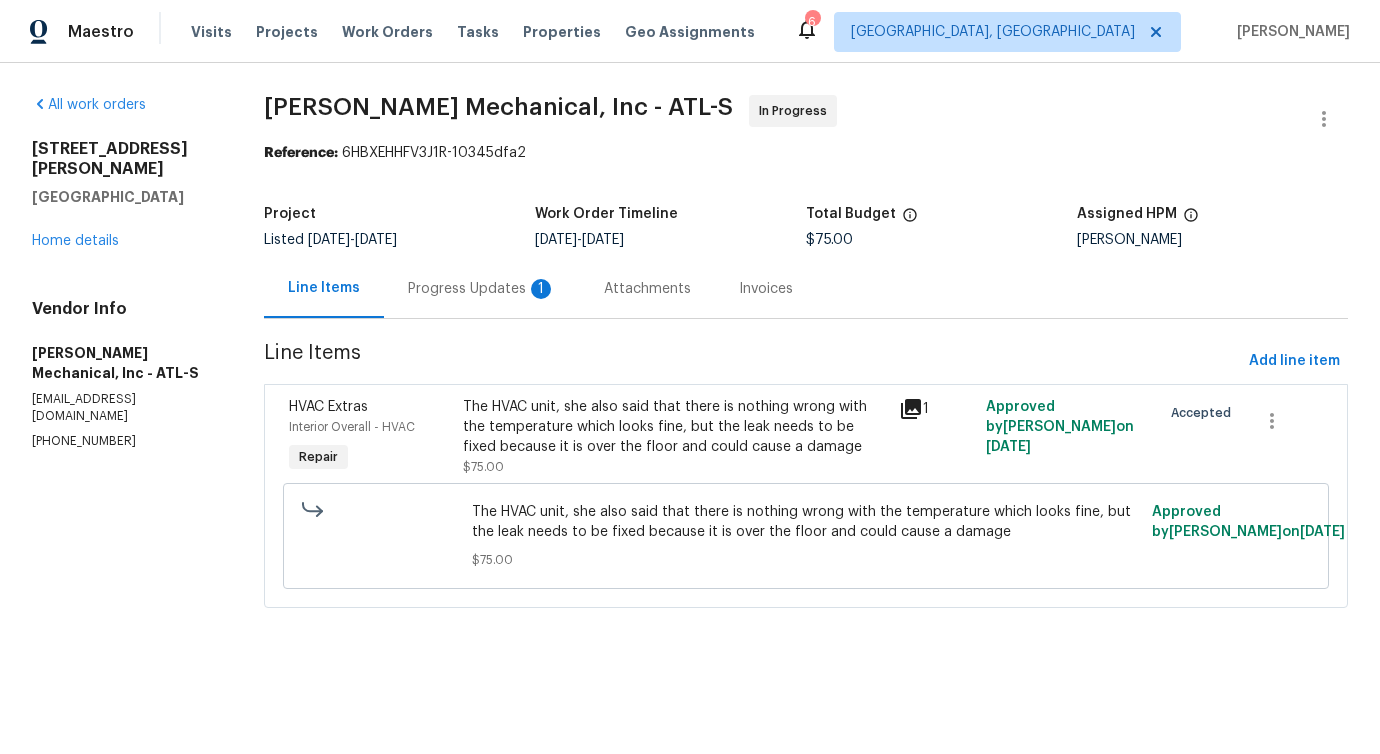 click on "JH Martin Mechanical, Inc - ATL-S In Progress Reference:   6HBXEHHFV3J1R-10345dfa2 Project Listed   7/9/2025  -  7/10/2025 Work Order Timeline 7/9/2025  -  7/10/2025 Total Budget $75.00 Assigned HPM Samuel Vetrik Line Items Progress Updates 1 Attachments Invoices Line Items Add line item HVAC Extras Interior Overall - HVAC Repair The HVAC unit, she also said that there is nothing wrong with the temperature which looks fine, but the leak needs to be fixed because it is over the floor and could cause a damage $75.00   1 Approved by  Pavithra Sekar  on   7/8/2025 Accepted The HVAC unit, she also said that there is nothing wrong with the temperature which looks fine, but the leak needs to be fixed because it is over the floor and could cause a damage $75.00 Approved by  Pavithra Sekar  on  7/9/2025" at bounding box center (806, 363) 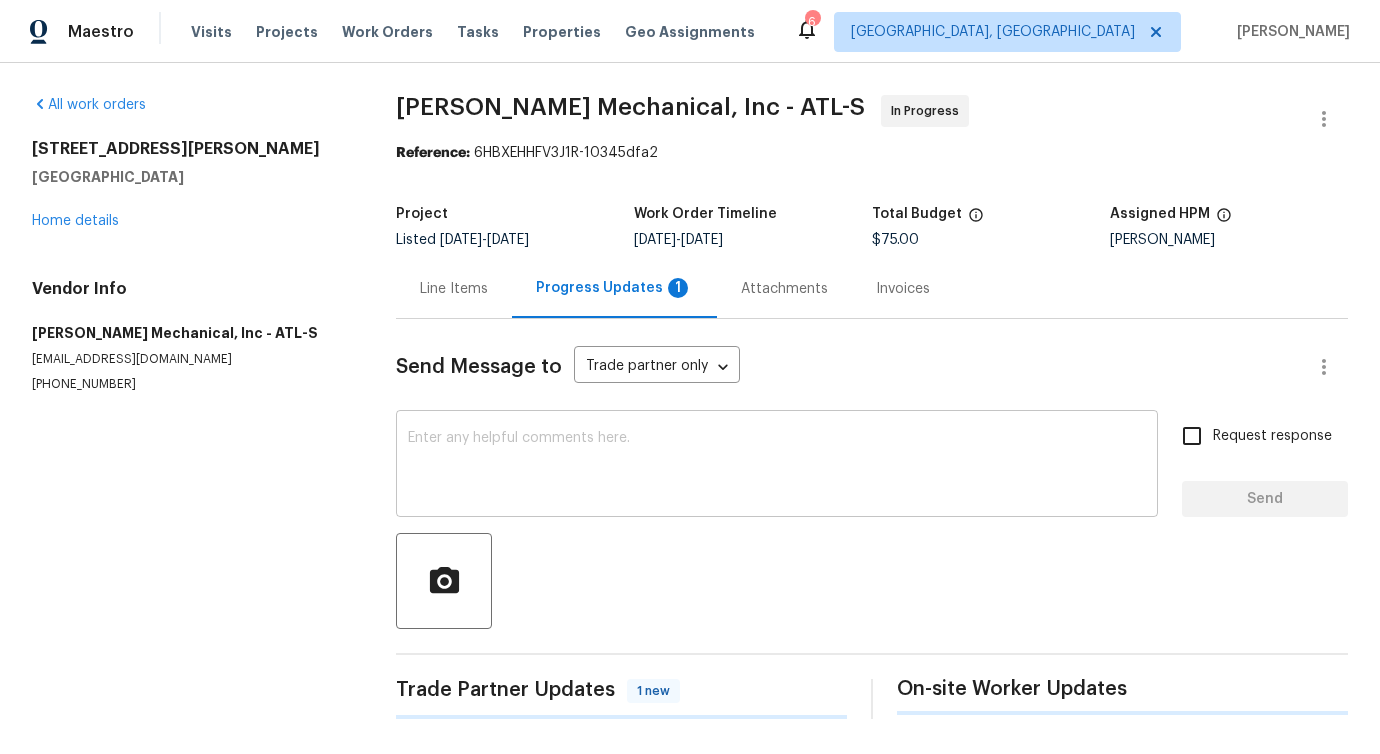 click at bounding box center (777, 466) 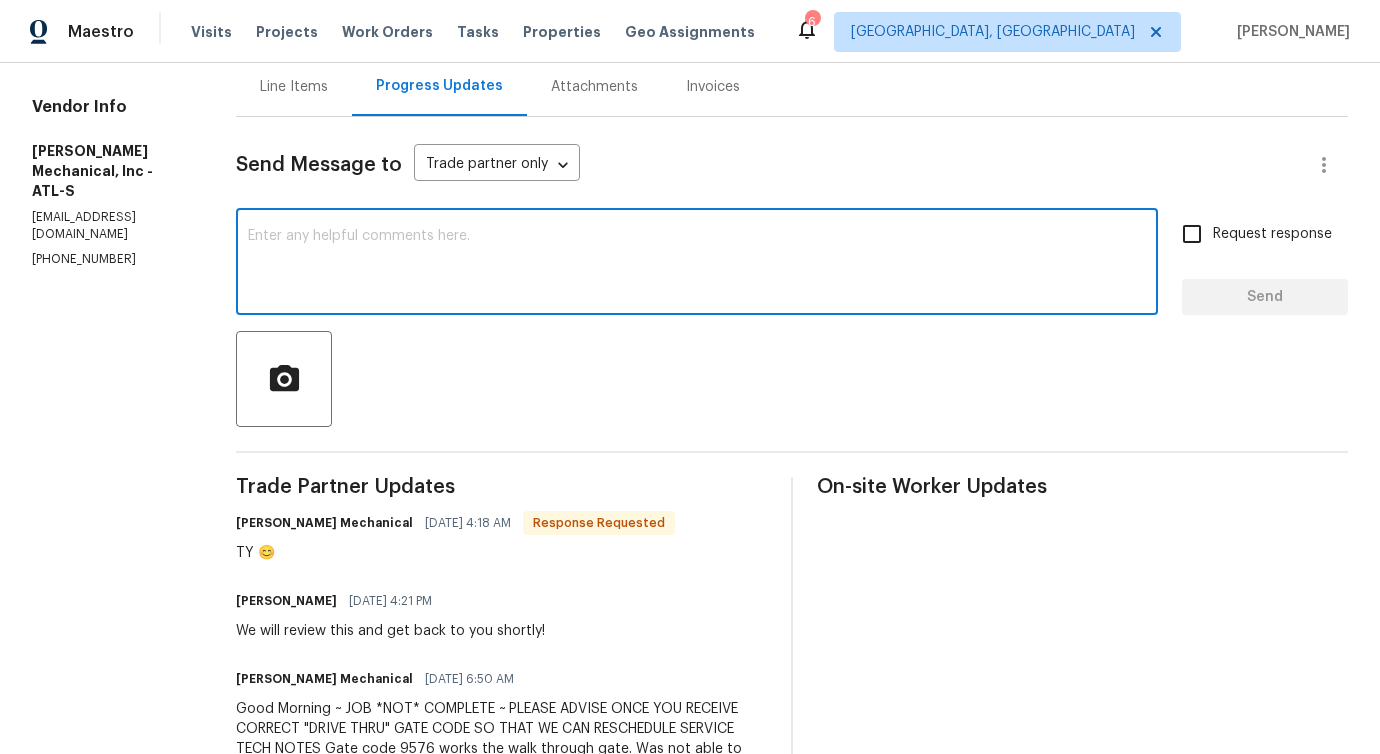 scroll, scrollTop: 195, scrollLeft: 0, axis: vertical 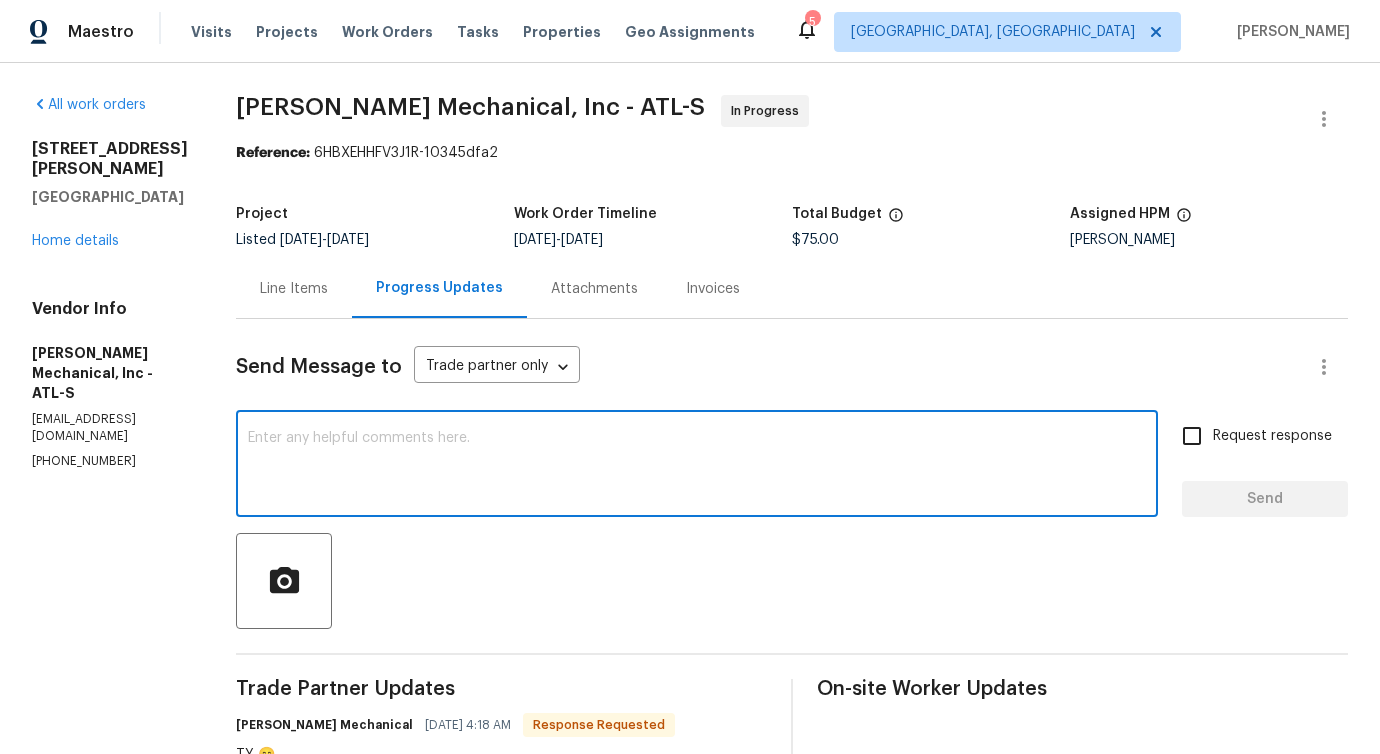 click on "Line Items" at bounding box center (294, 288) 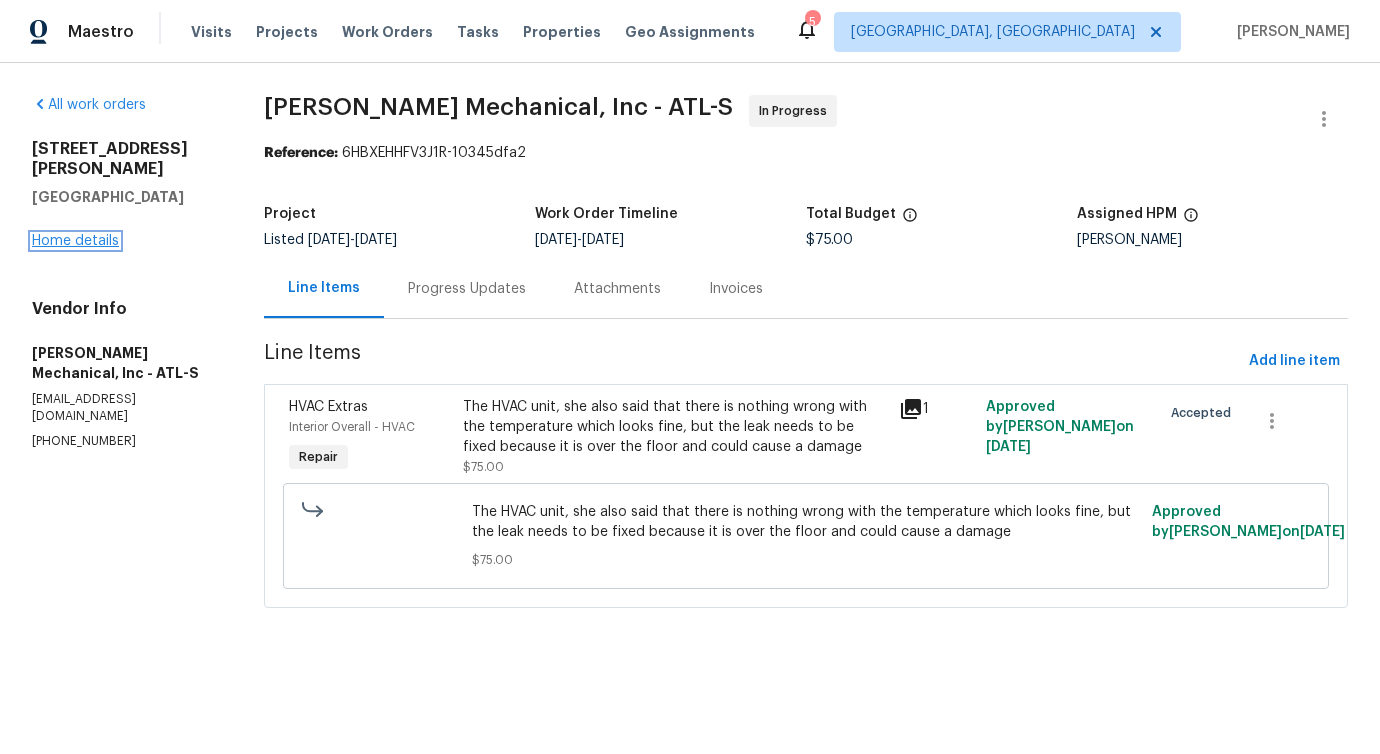 click on "Home details" at bounding box center [75, 241] 